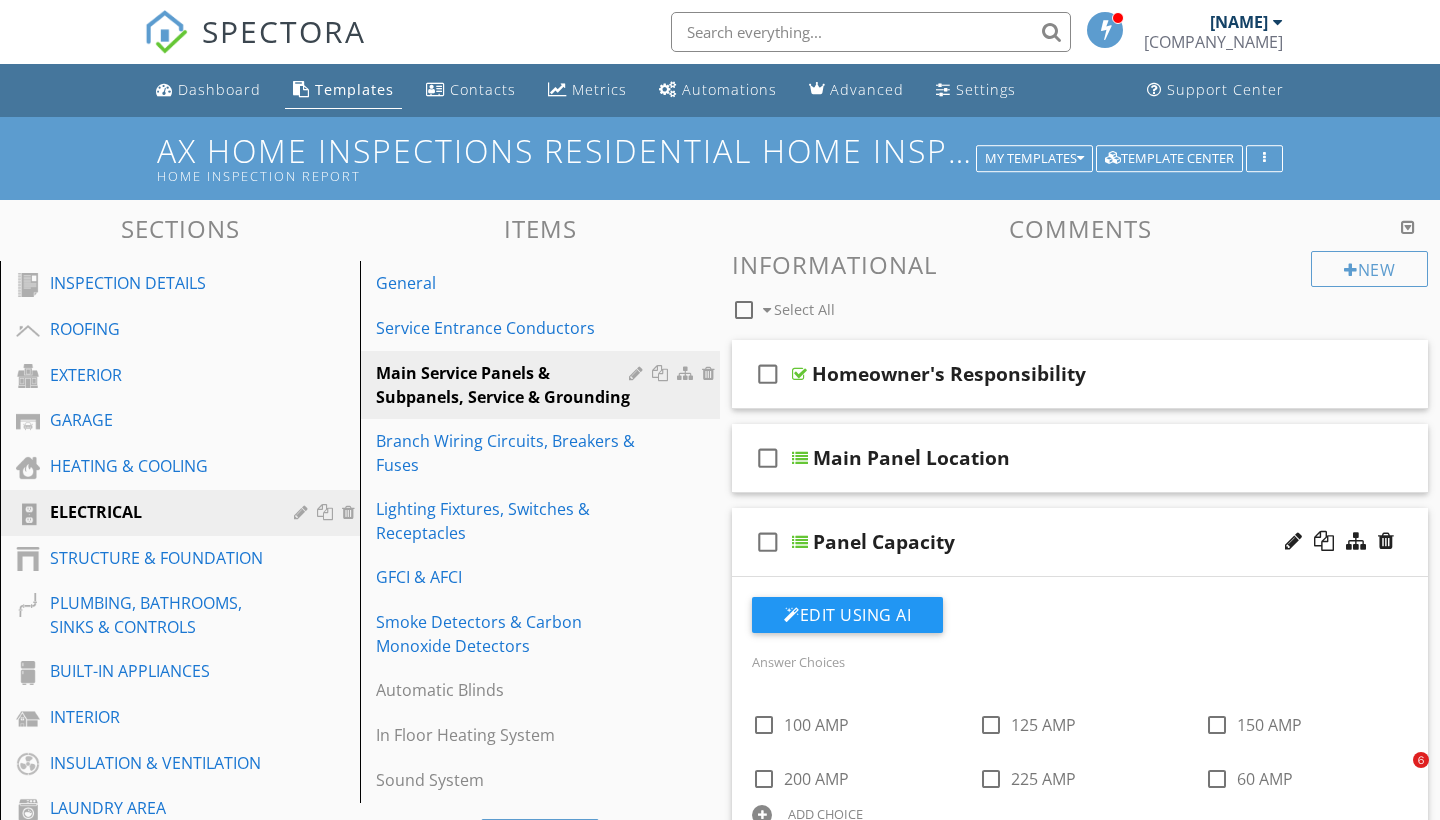 scroll, scrollTop: 3144, scrollLeft: 0, axis: vertical 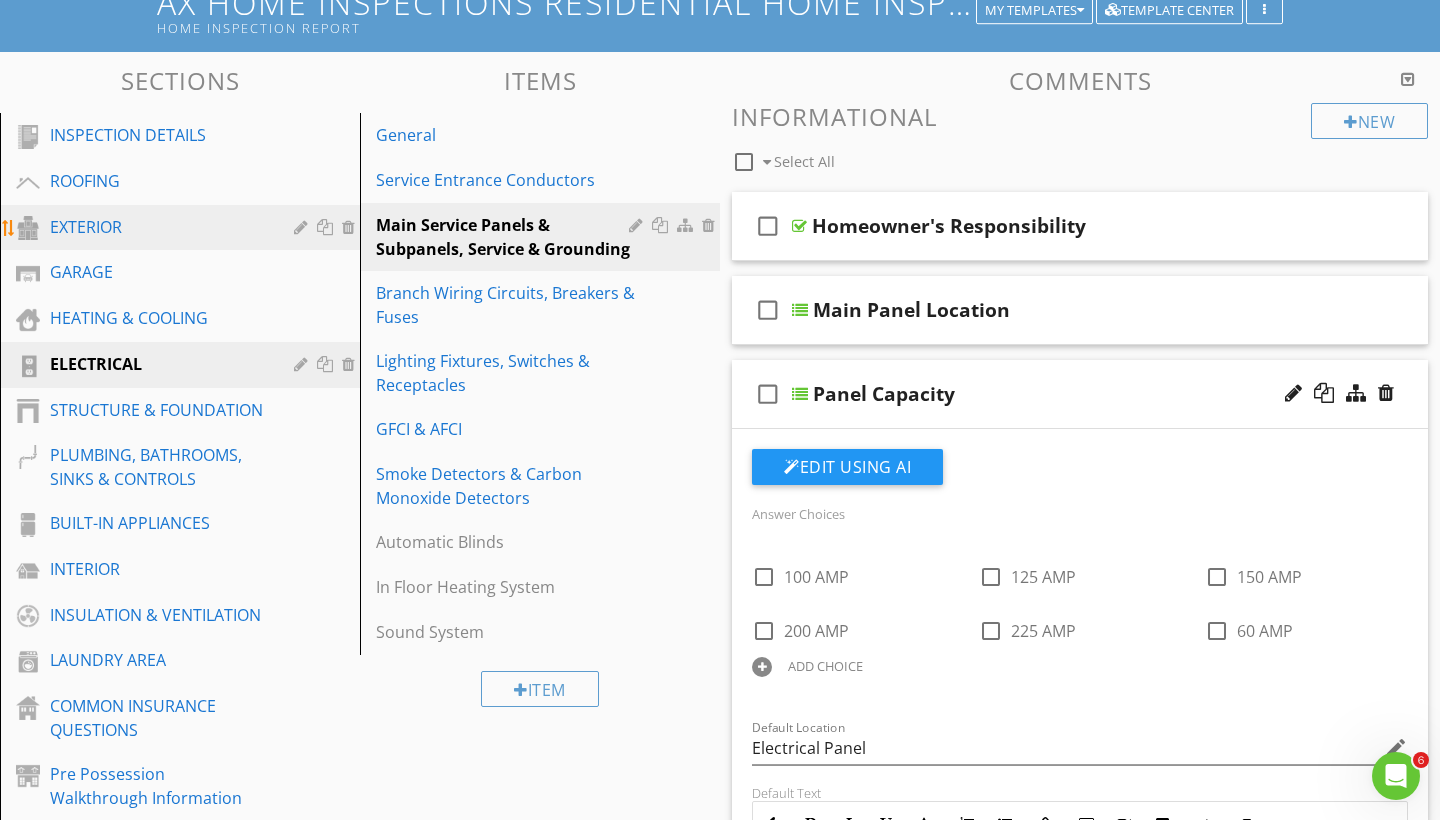 click on "EXTERIOR" at bounding box center (157, 227) 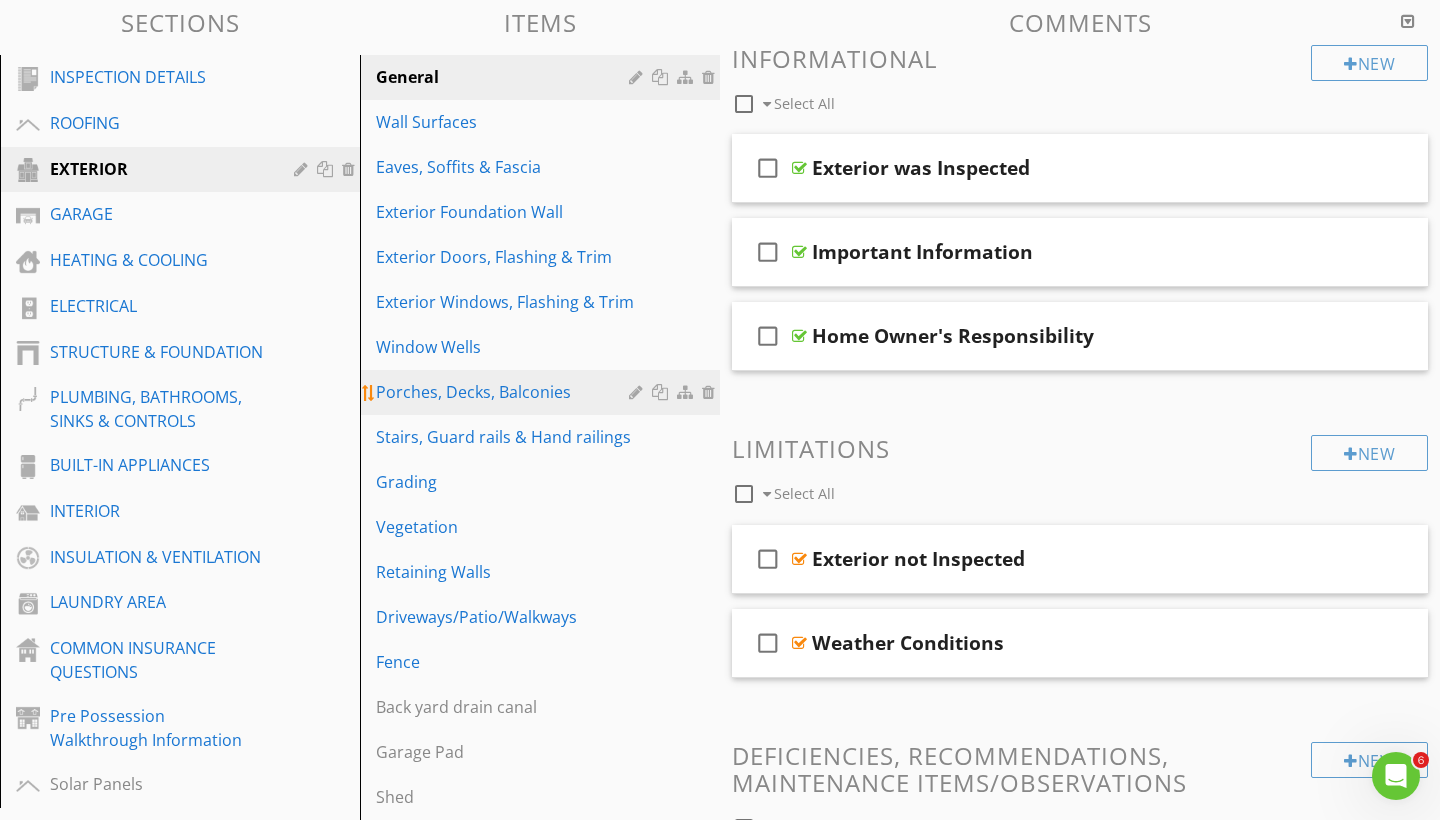 scroll, scrollTop: 207, scrollLeft: 0, axis: vertical 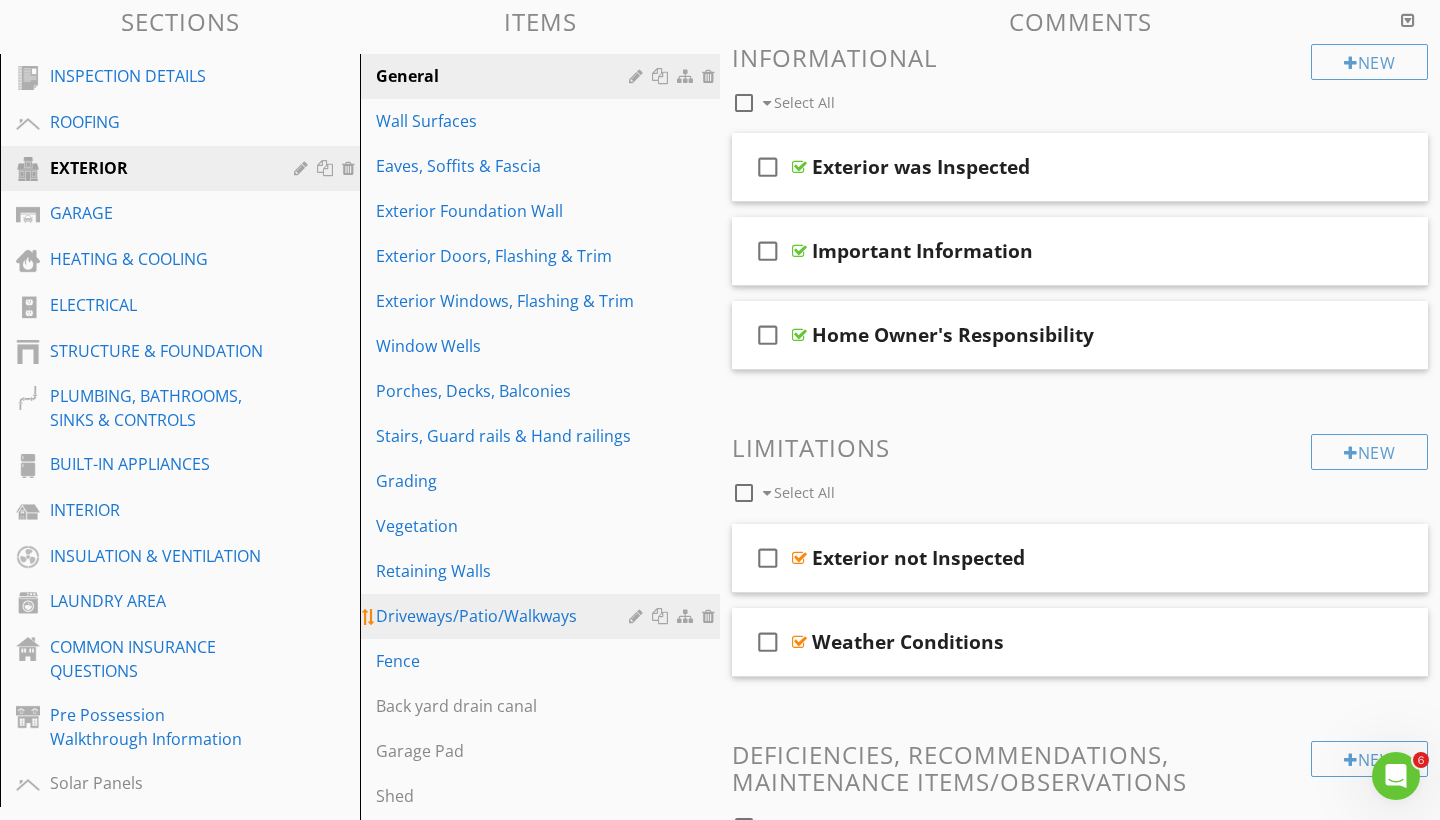 click on "Driveways/Patio/Walkways" at bounding box center (505, 616) 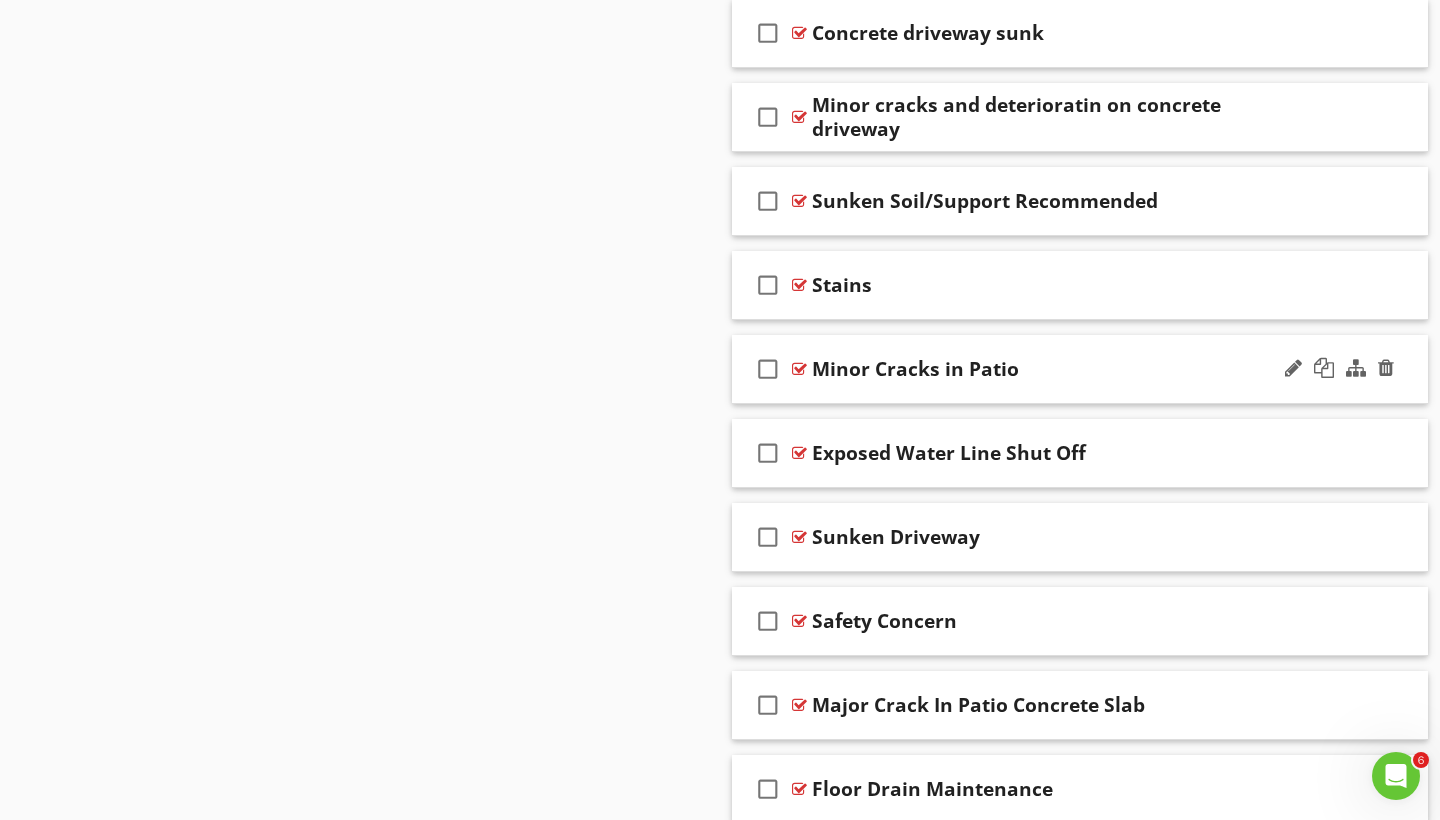 scroll, scrollTop: 1280, scrollLeft: 0, axis: vertical 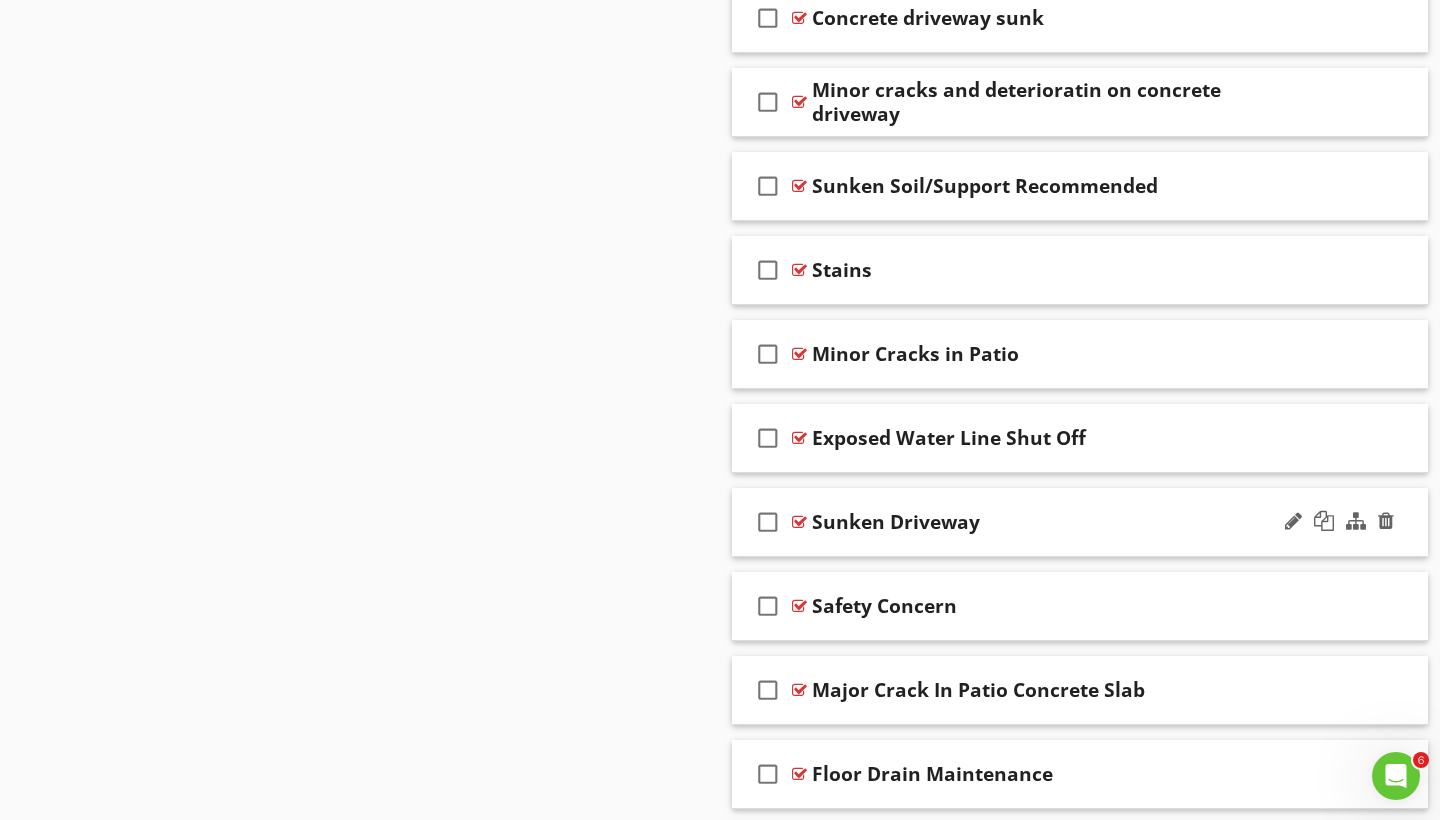click on "Sunken Driveway" at bounding box center (1058, 522) 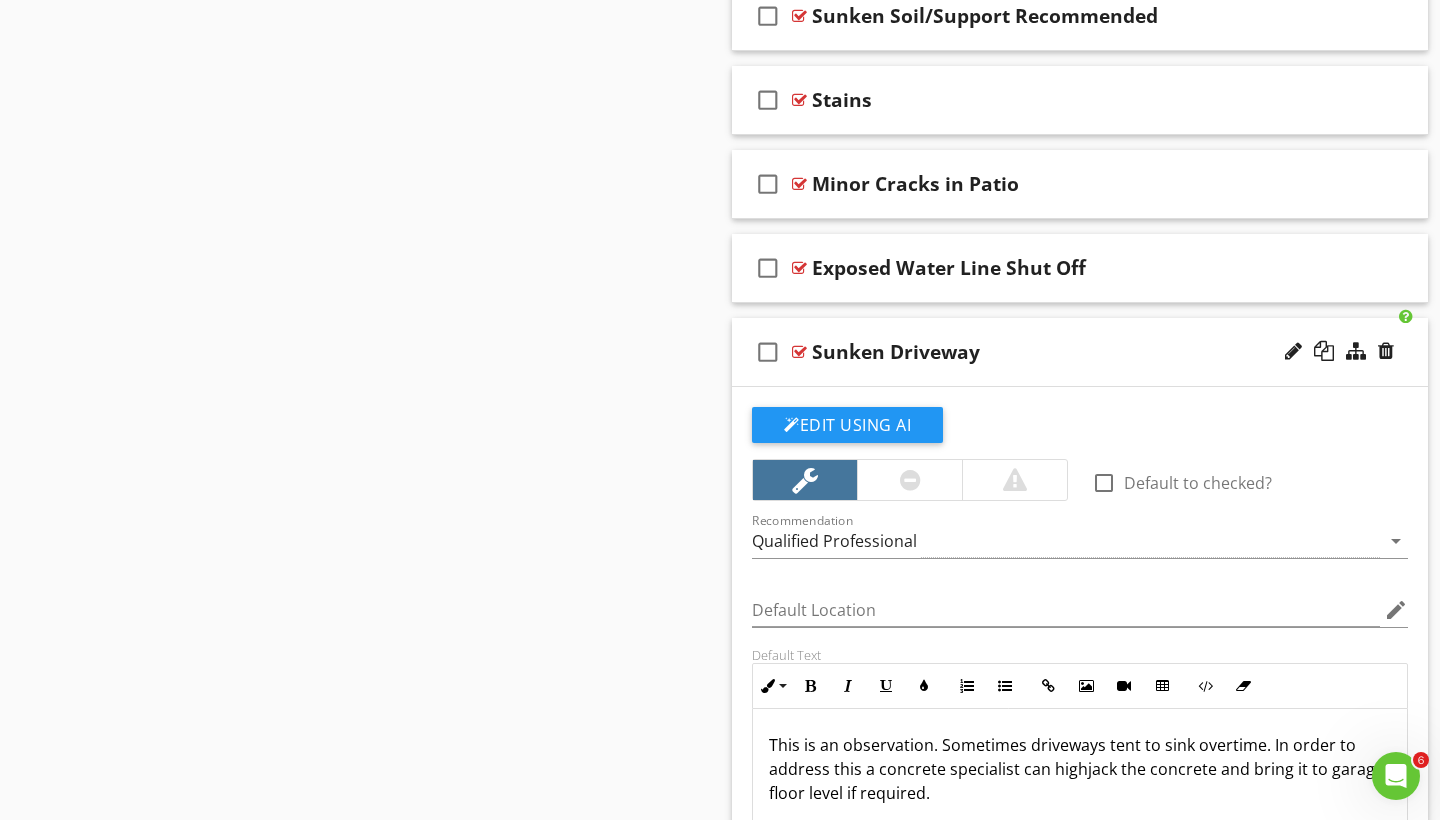 scroll, scrollTop: 1625, scrollLeft: 0, axis: vertical 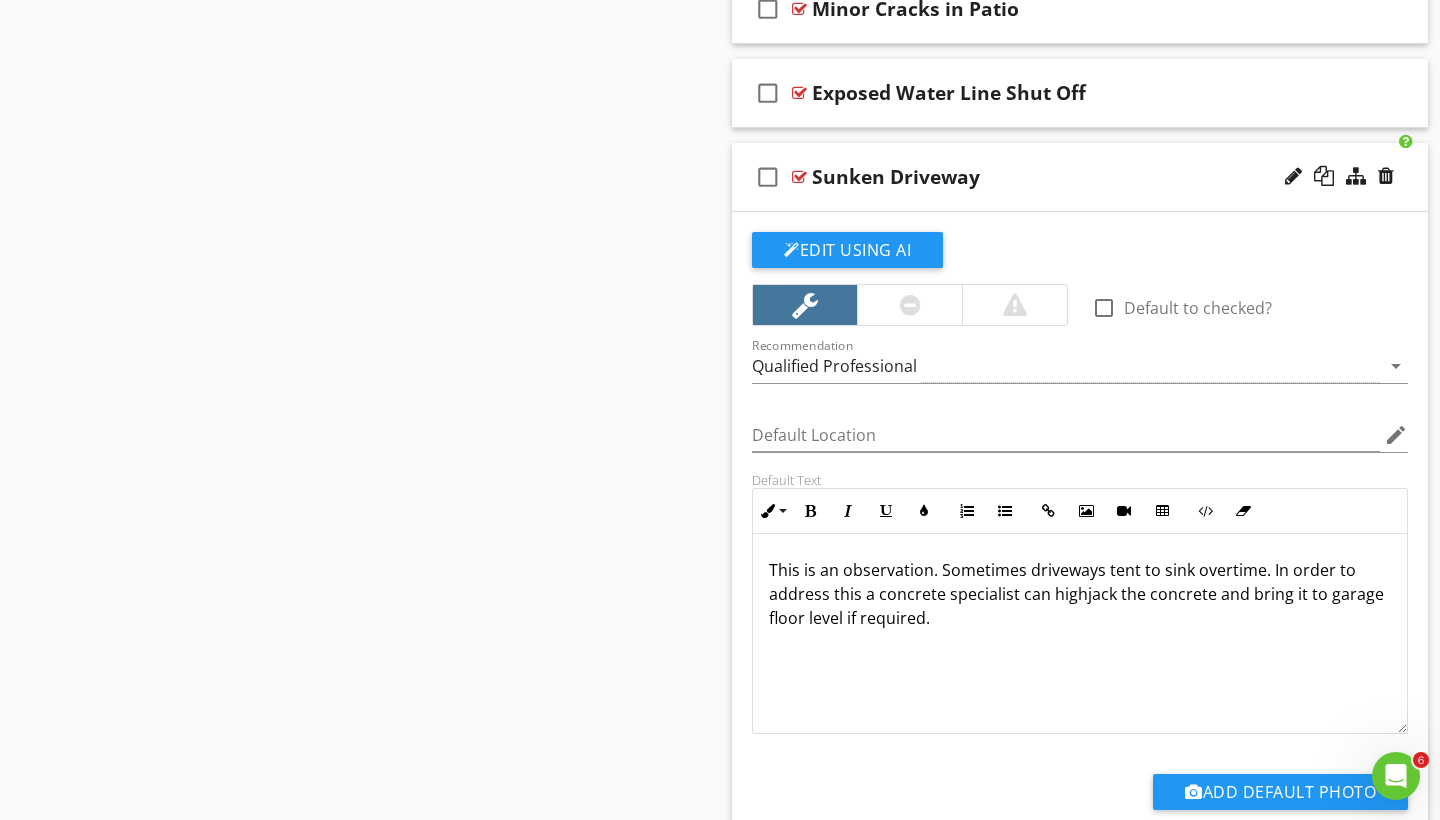 click on "check_box_outline_blank
Sunken Driveway" at bounding box center [1080, 177] 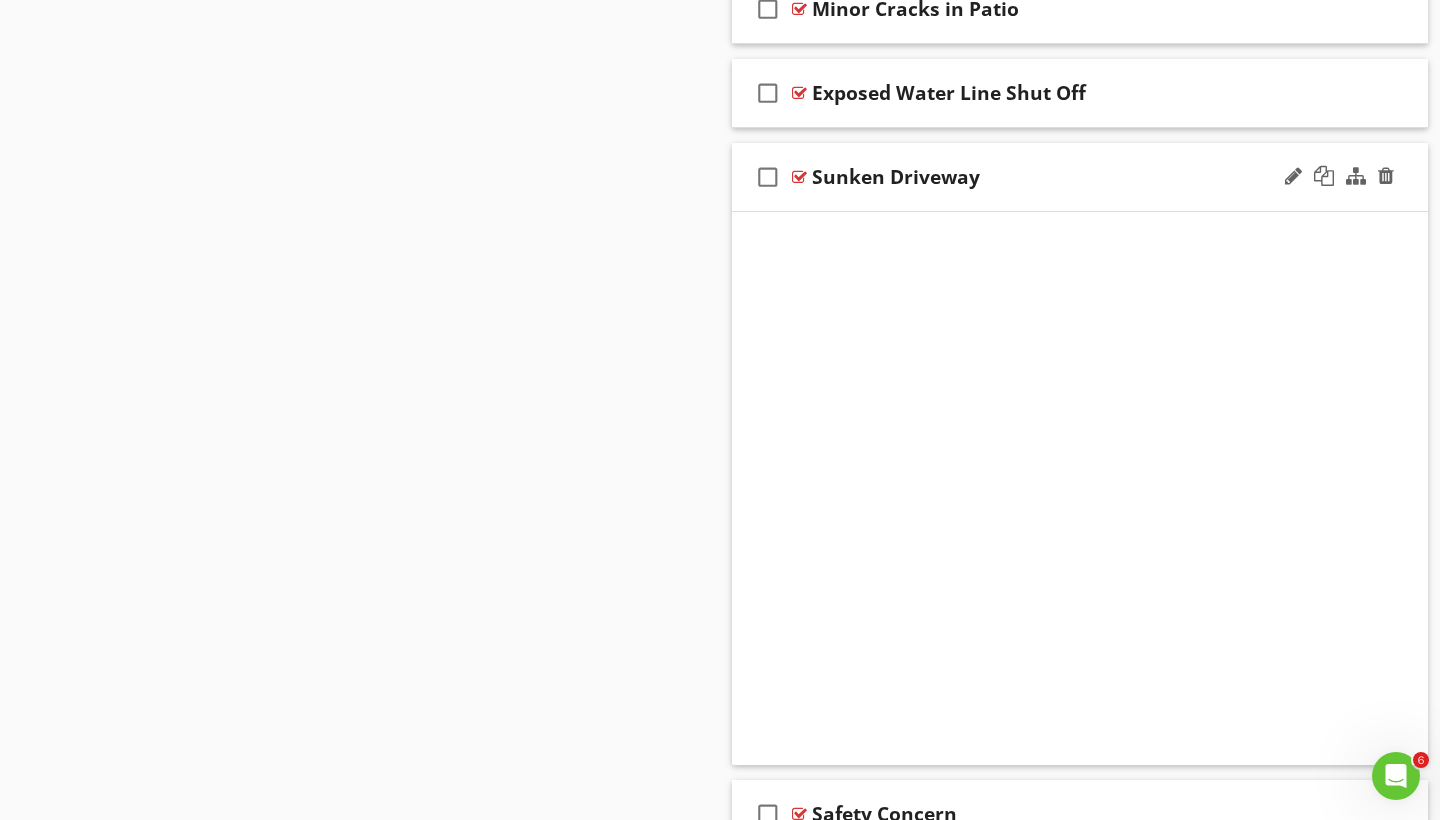 scroll, scrollTop: 1434, scrollLeft: 0, axis: vertical 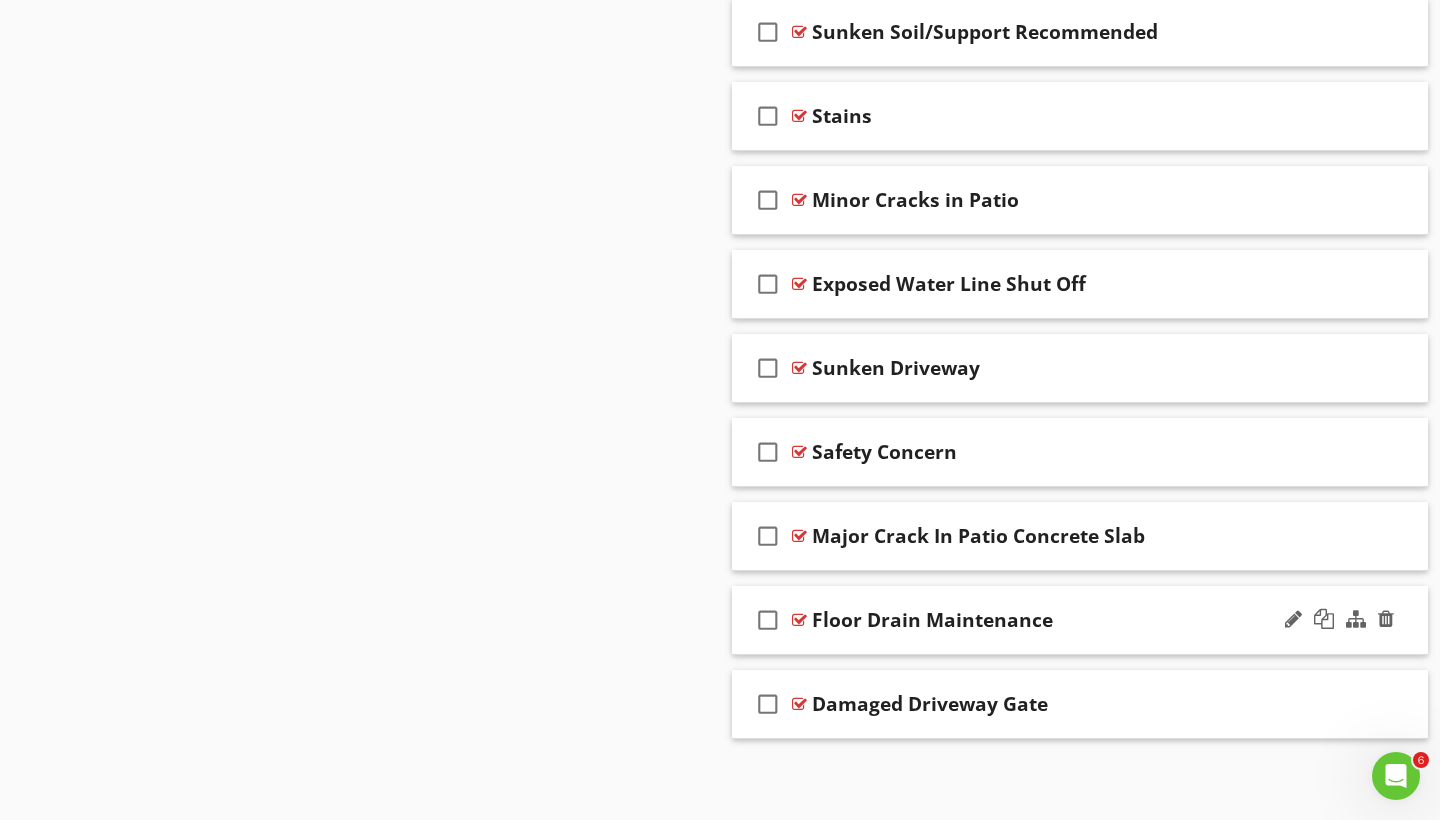click on "check_box_outline_blank
Floor Drain Maintenance" at bounding box center [1080, 620] 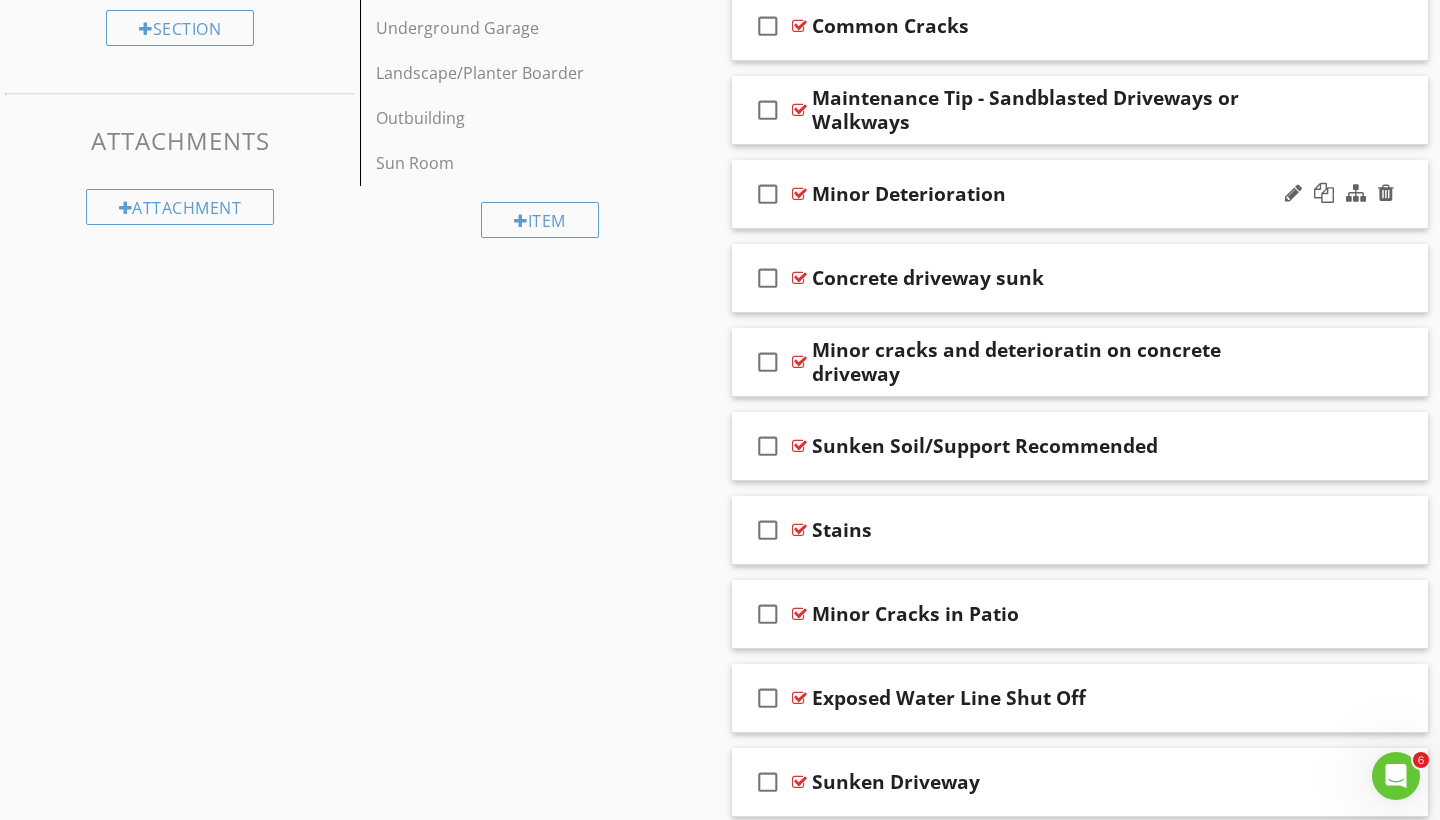 scroll, scrollTop: 1145, scrollLeft: 0, axis: vertical 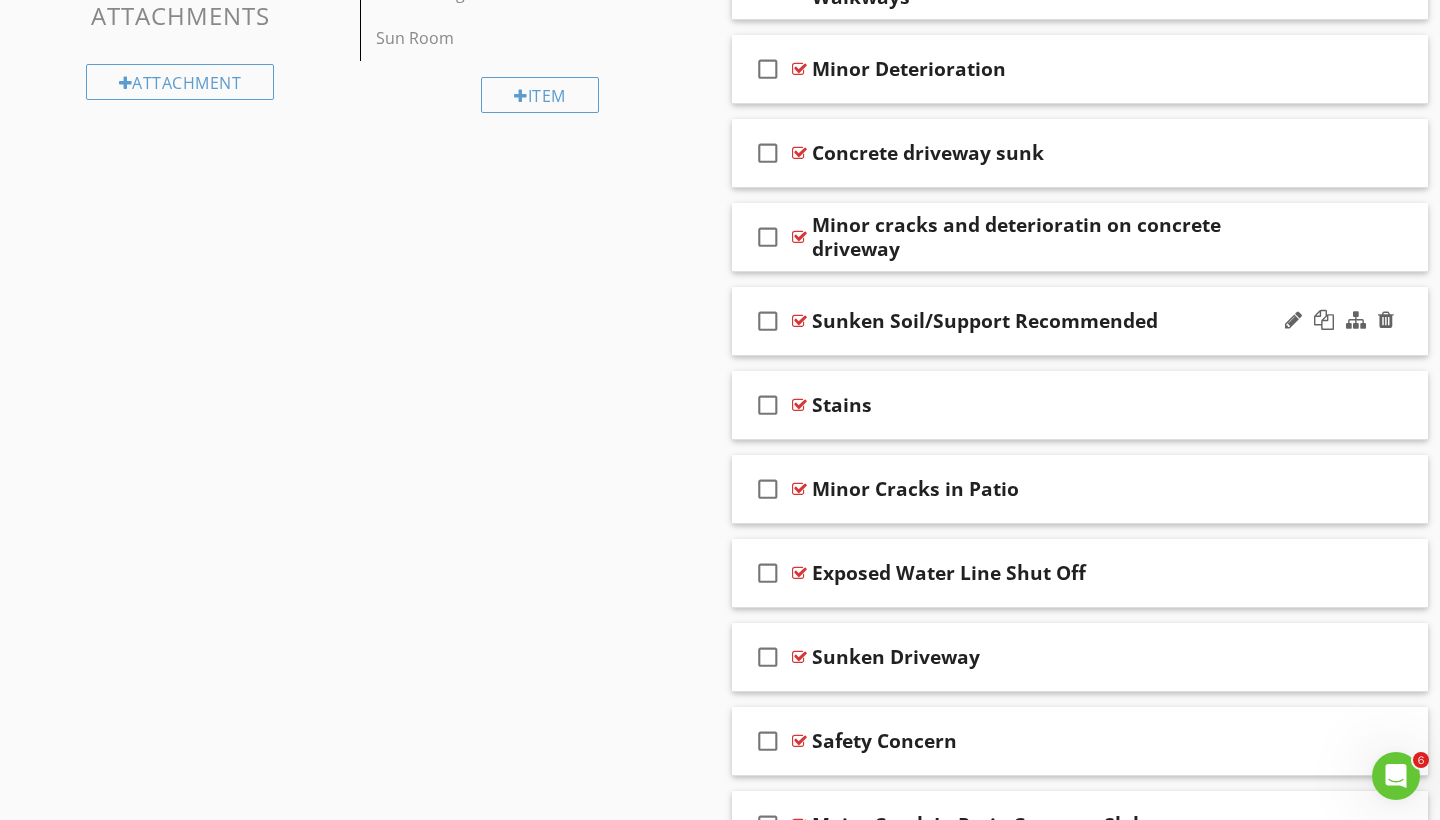 click on "check_box_outline_blank
Sunken Soil/Support Recommended" at bounding box center (1080, 321) 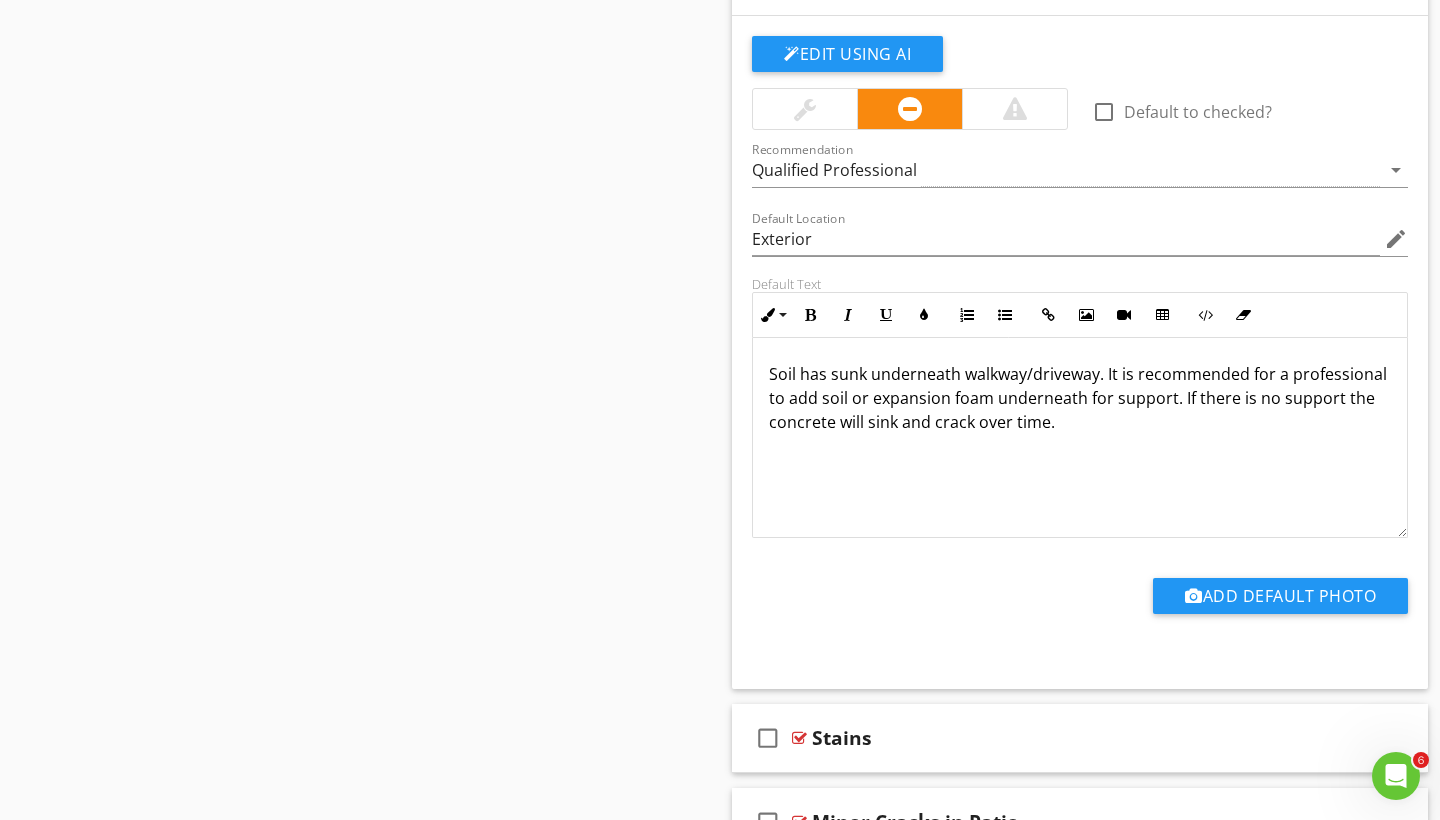 scroll, scrollTop: 1692, scrollLeft: 0, axis: vertical 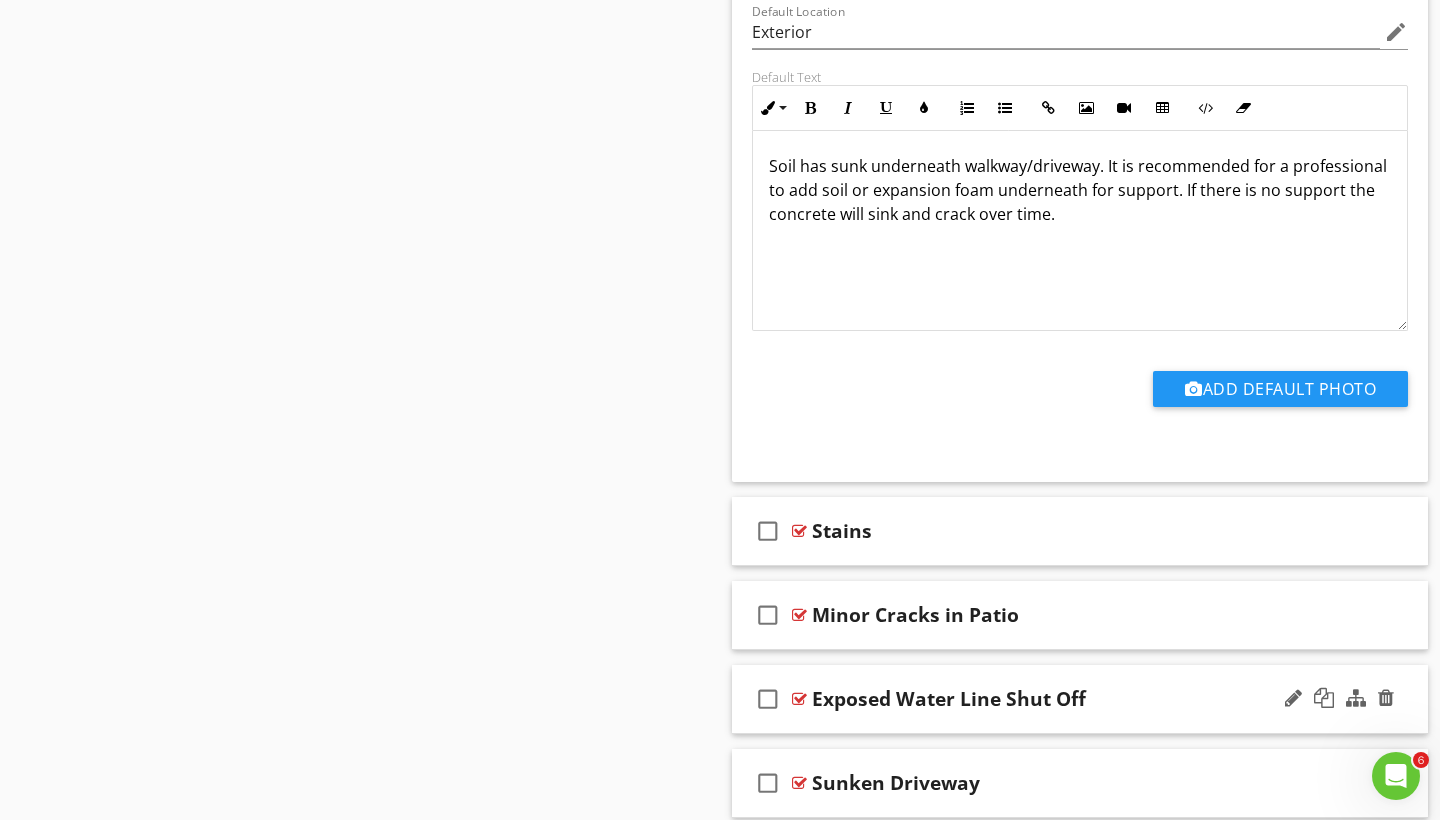 click on "check_box_outline_blank
Exposed Water Line Shut Off" at bounding box center (1080, 699) 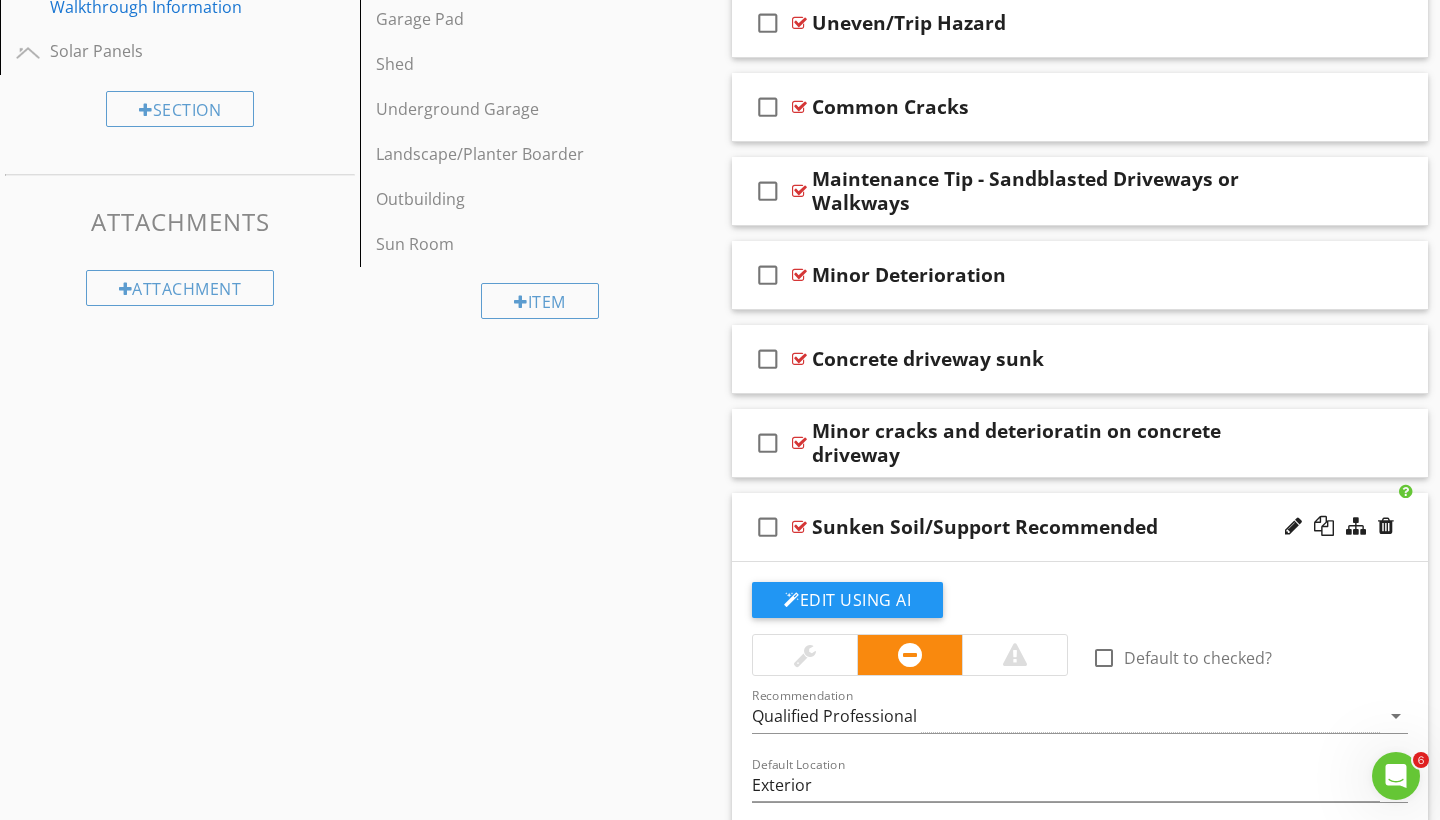 scroll, scrollTop: 798, scrollLeft: 0, axis: vertical 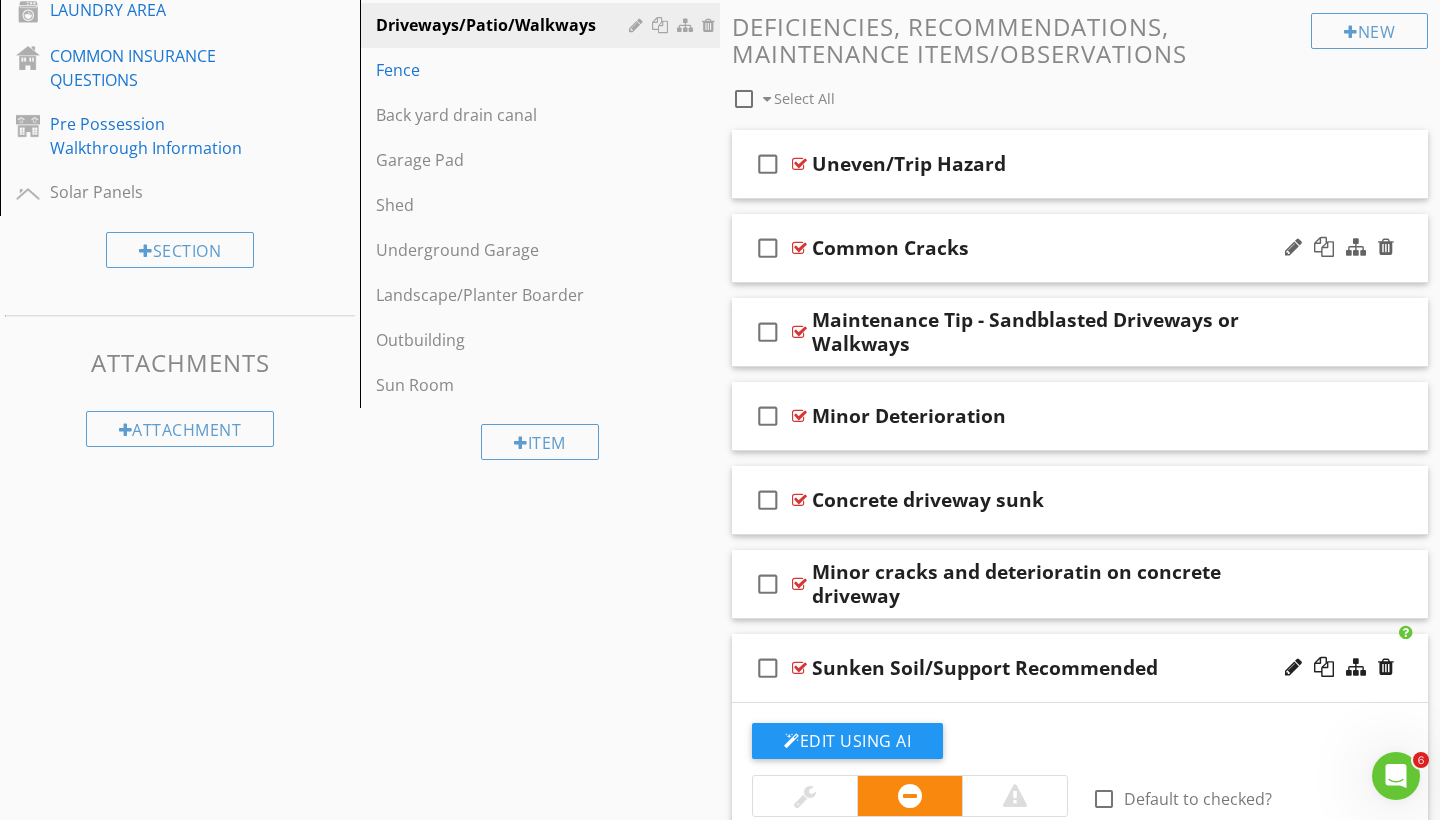 click on "Common Cracks" at bounding box center [890, 248] 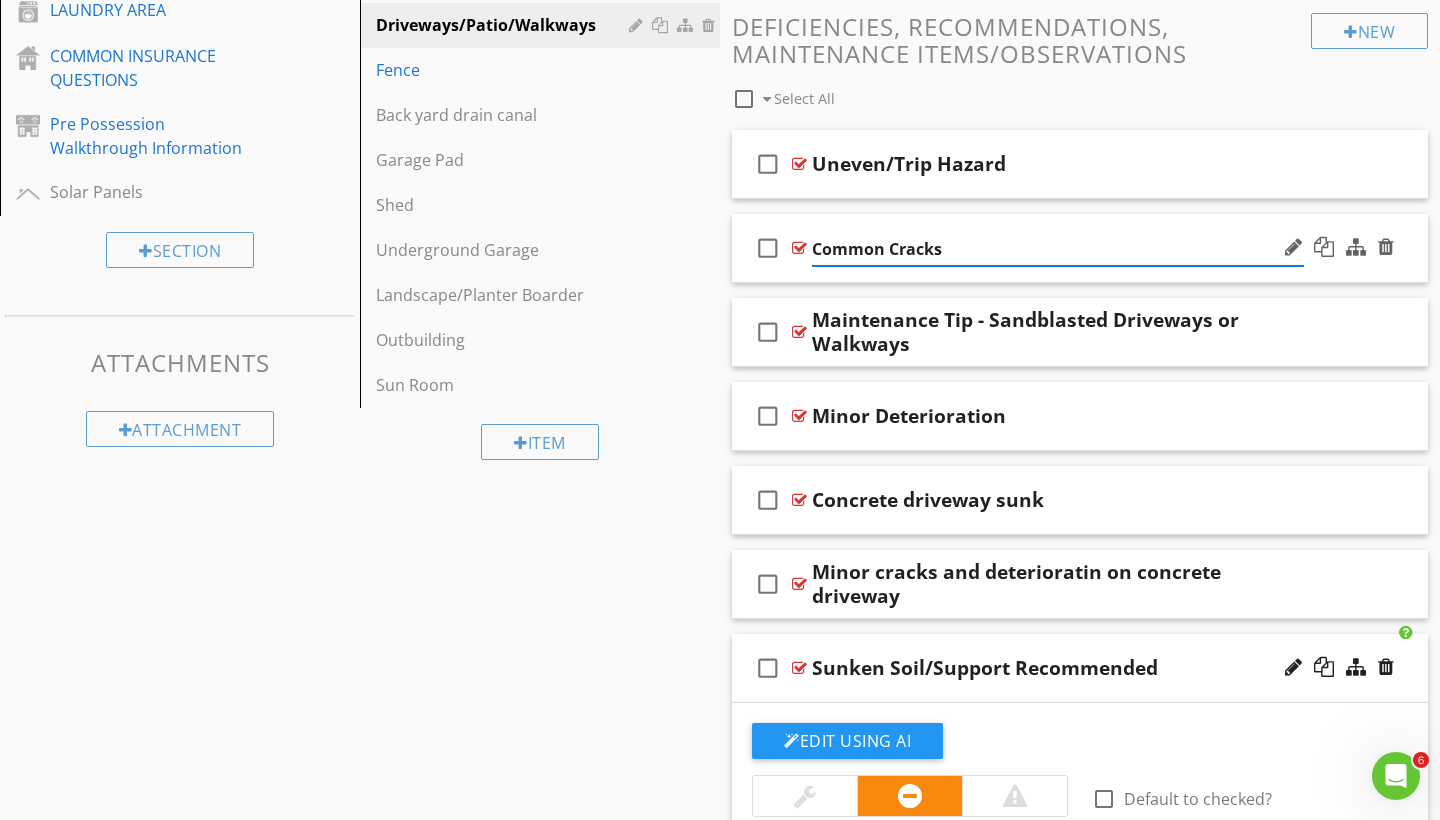 click on "check_box_outline_blank         Common Cracks" at bounding box center [1080, 248] 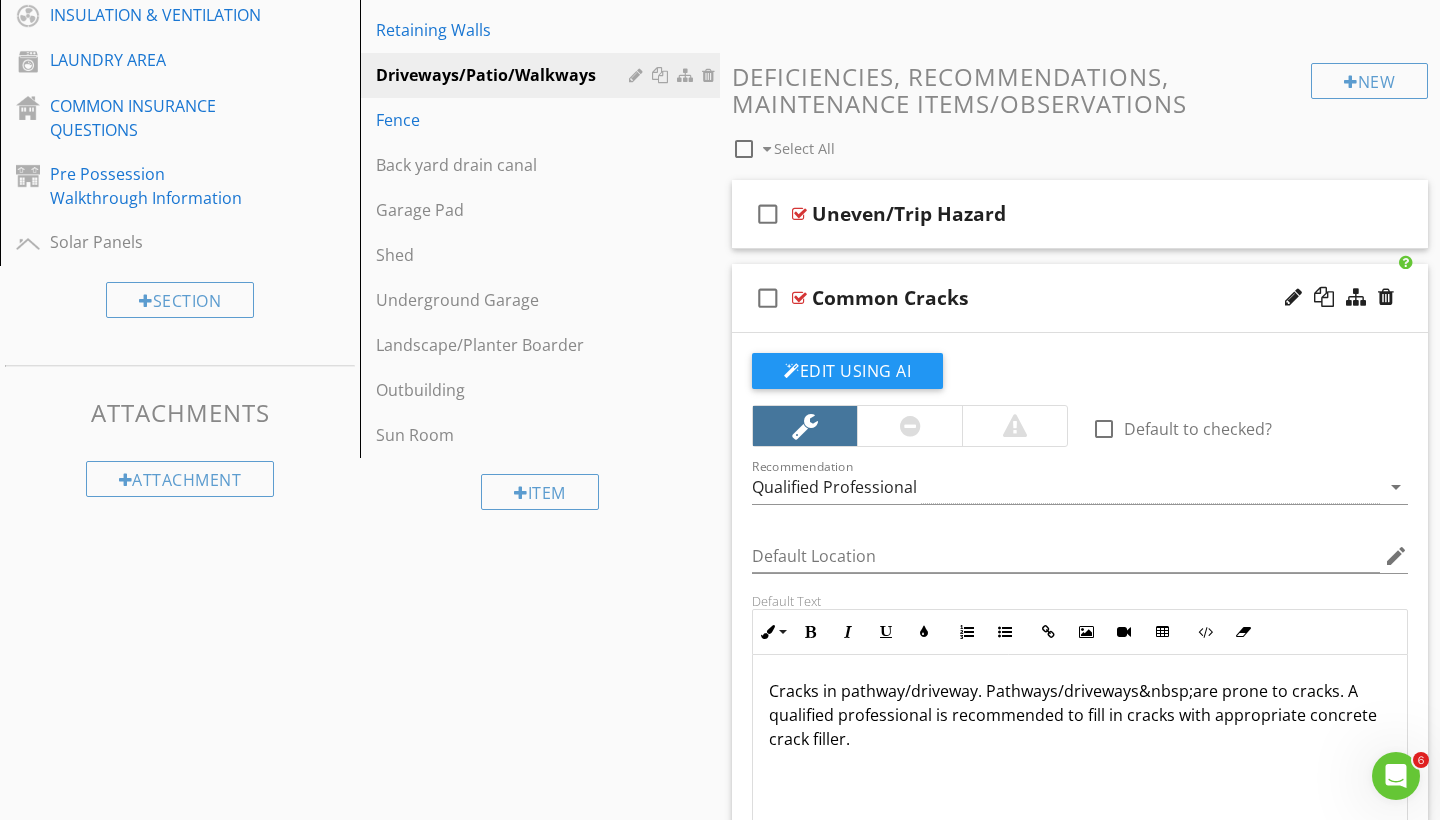 scroll, scrollTop: 699, scrollLeft: 0, axis: vertical 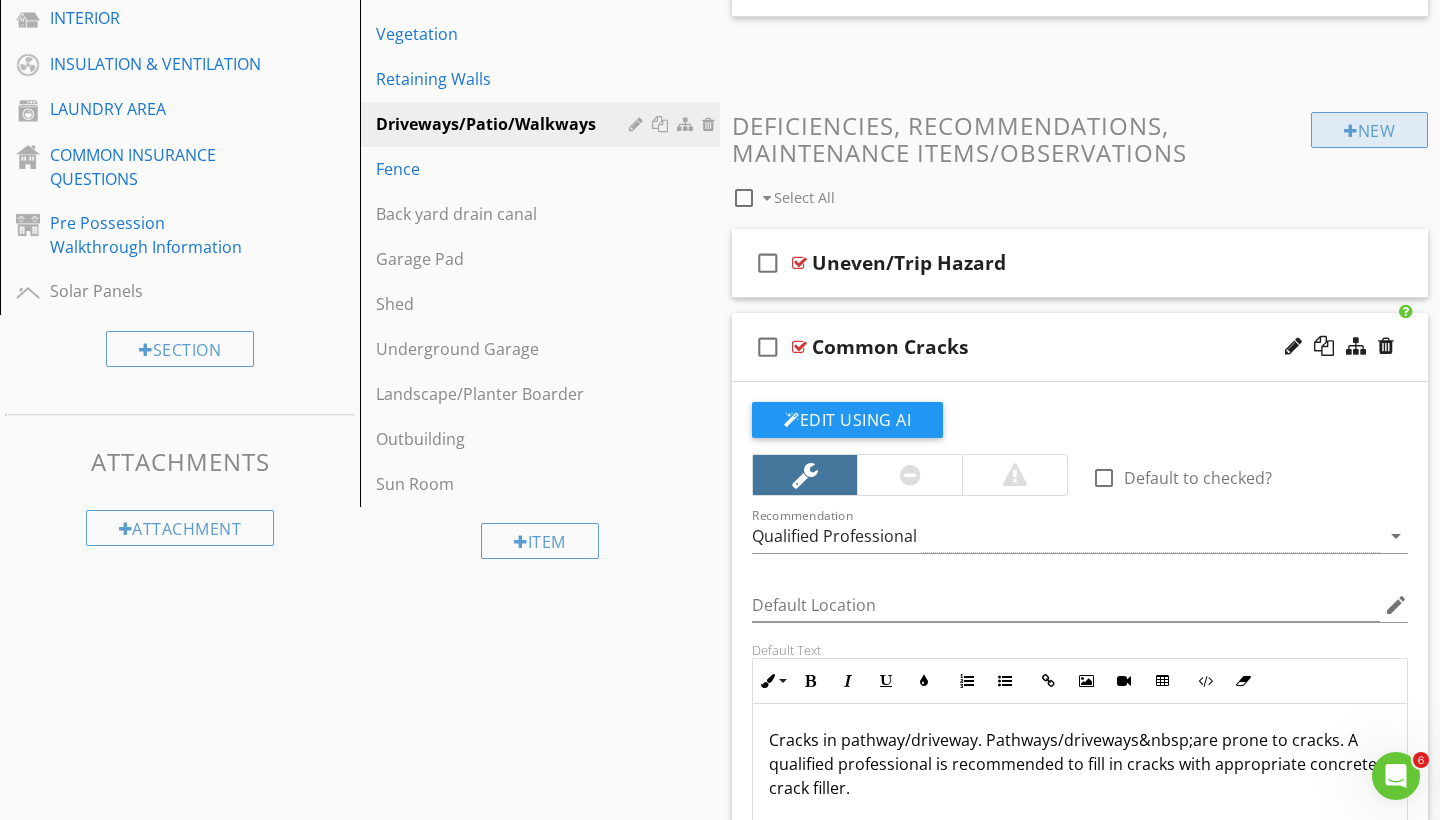 click on "New" at bounding box center [1369, 130] 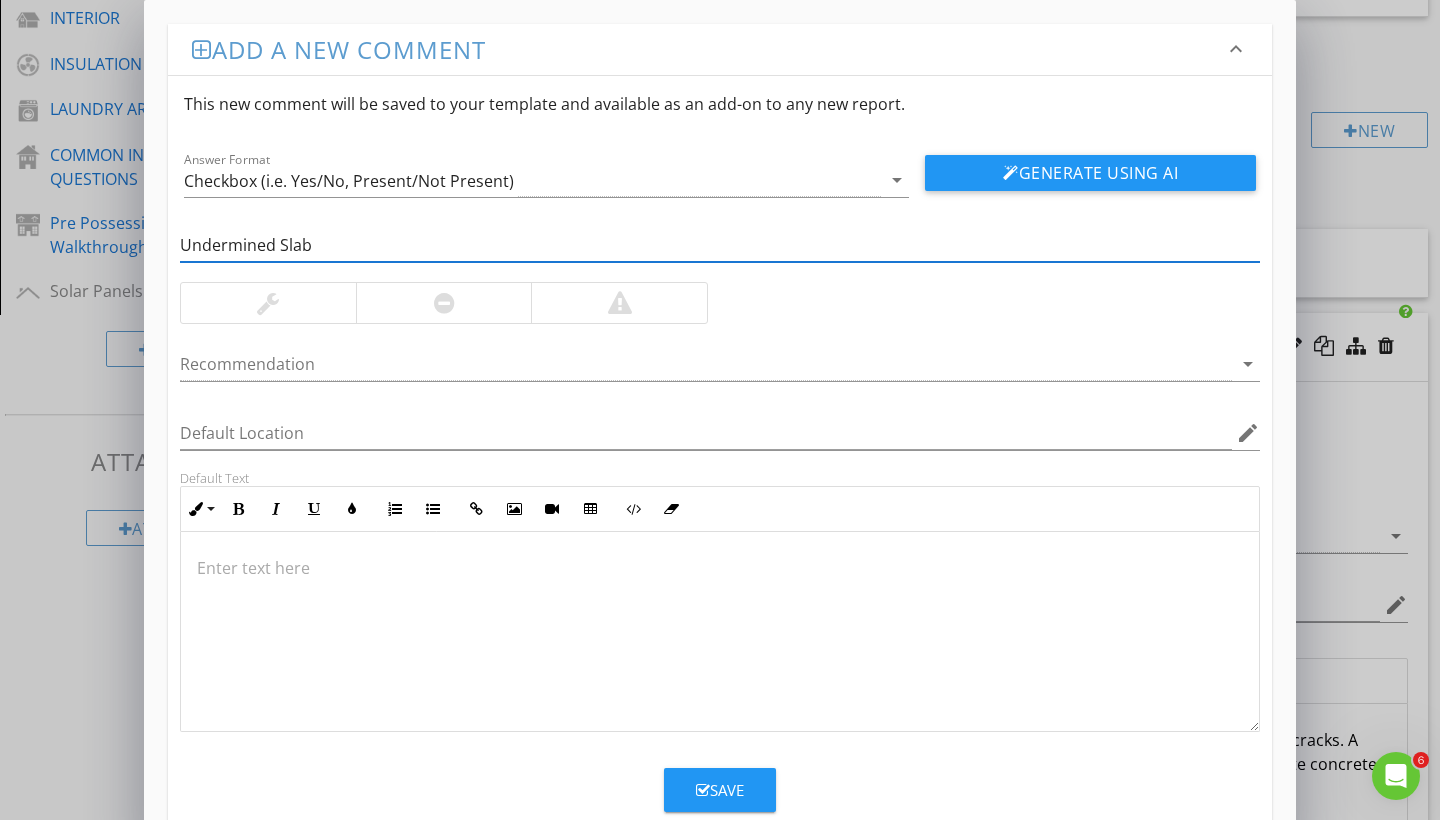 click on "Undermined Slab" at bounding box center [720, 245] 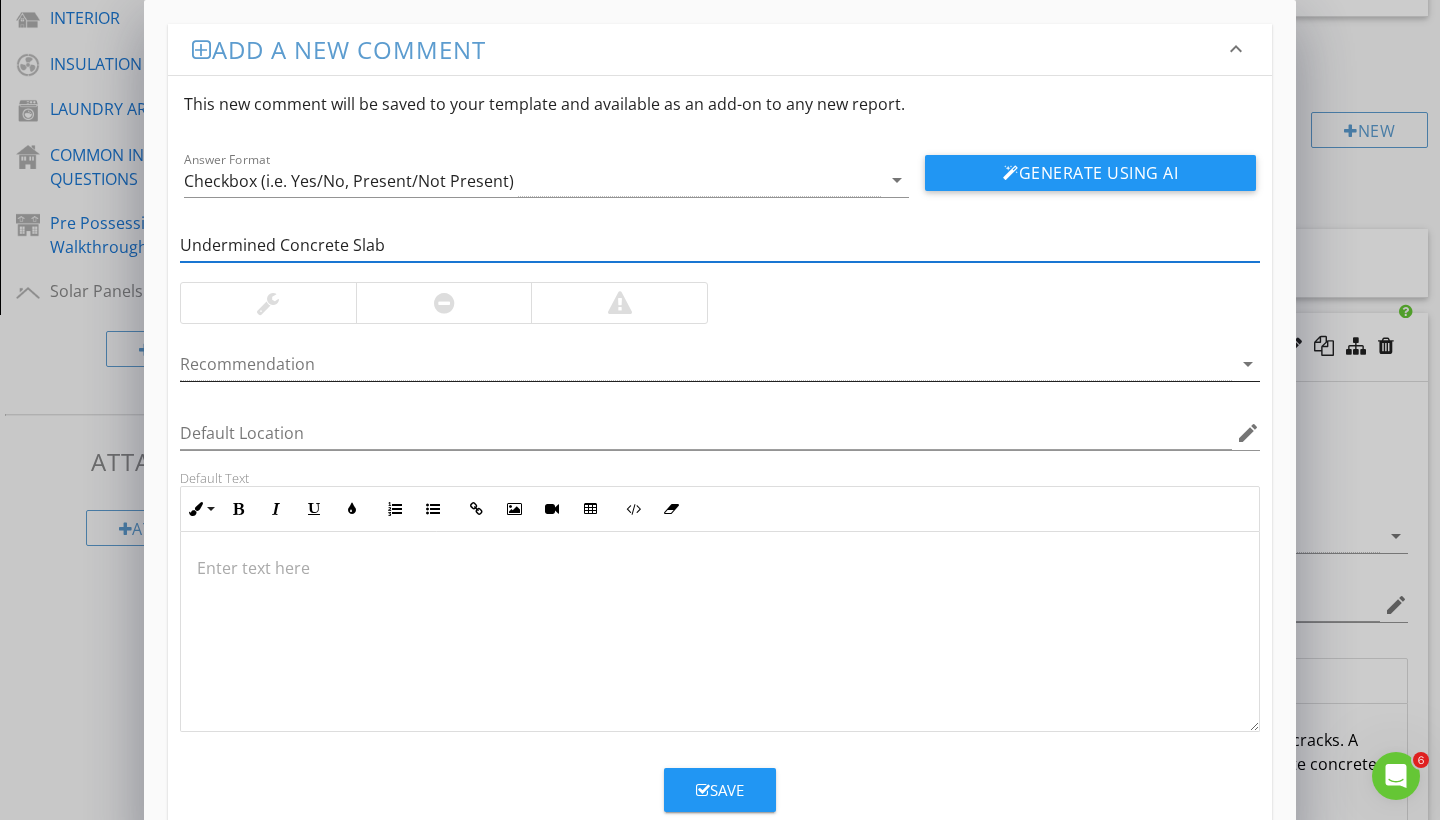 click at bounding box center (706, 364) 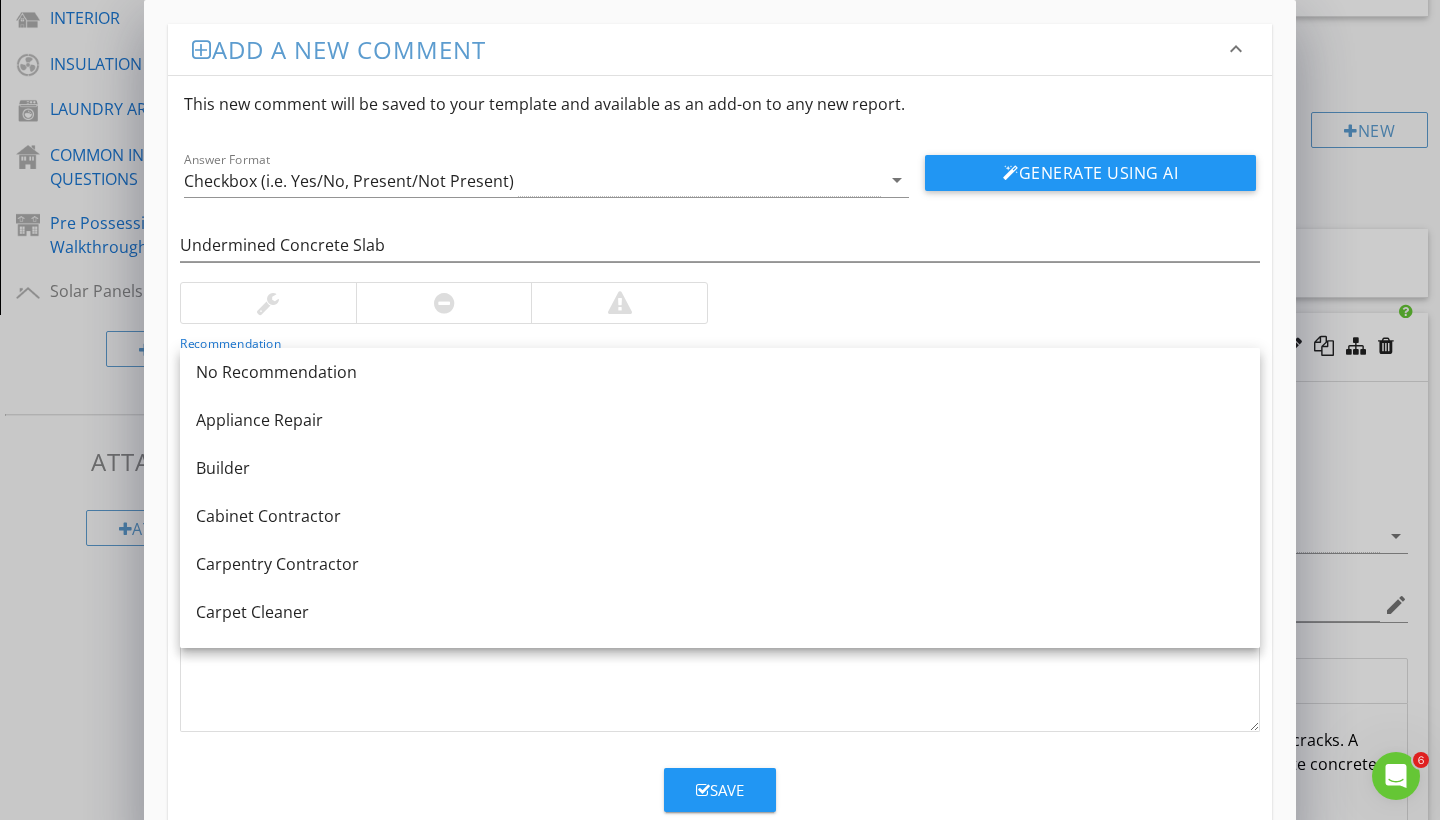 scroll, scrollTop: 0, scrollLeft: 0, axis: both 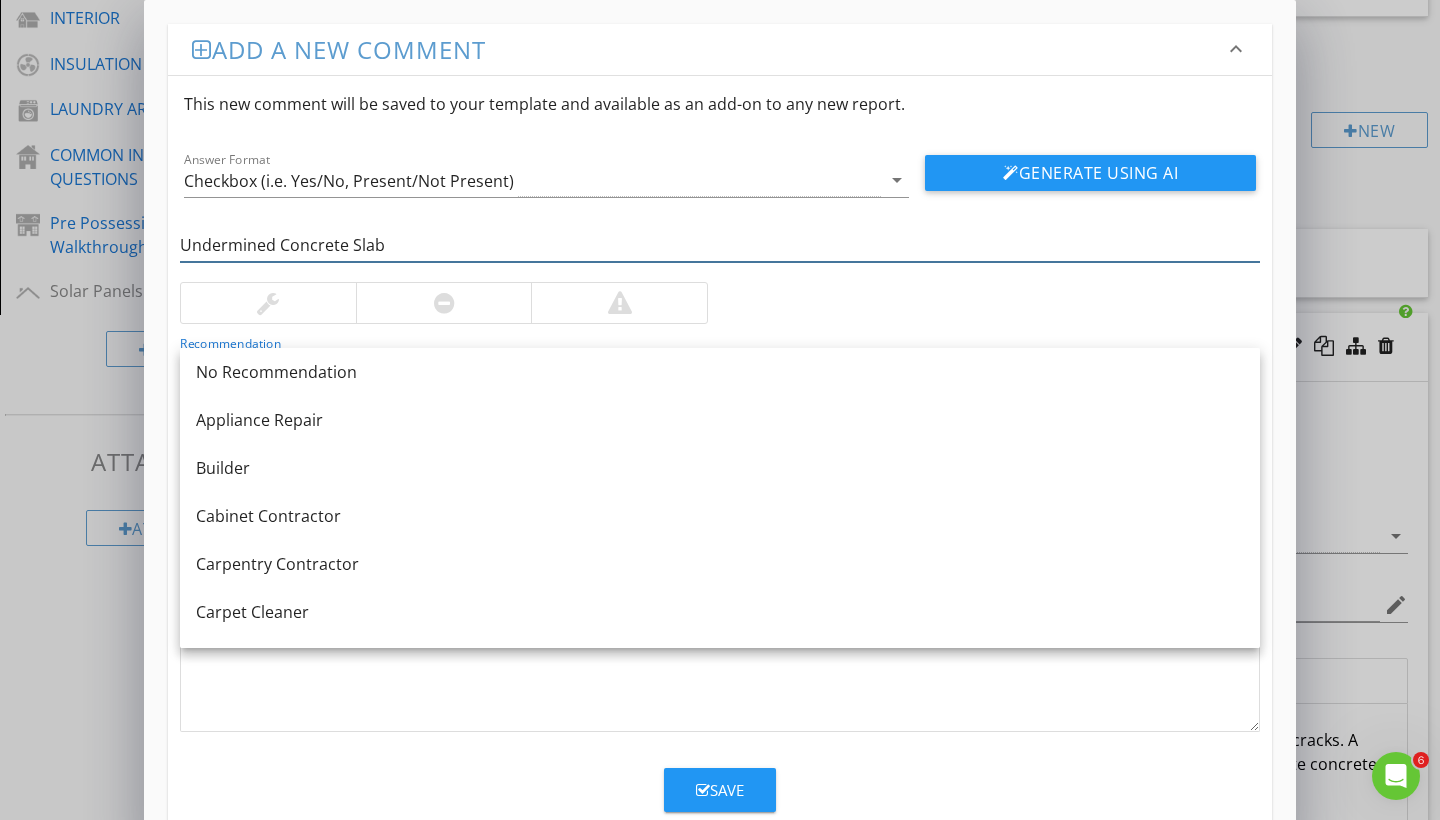 click on "Undermined Concrete Slab" at bounding box center [720, 245] 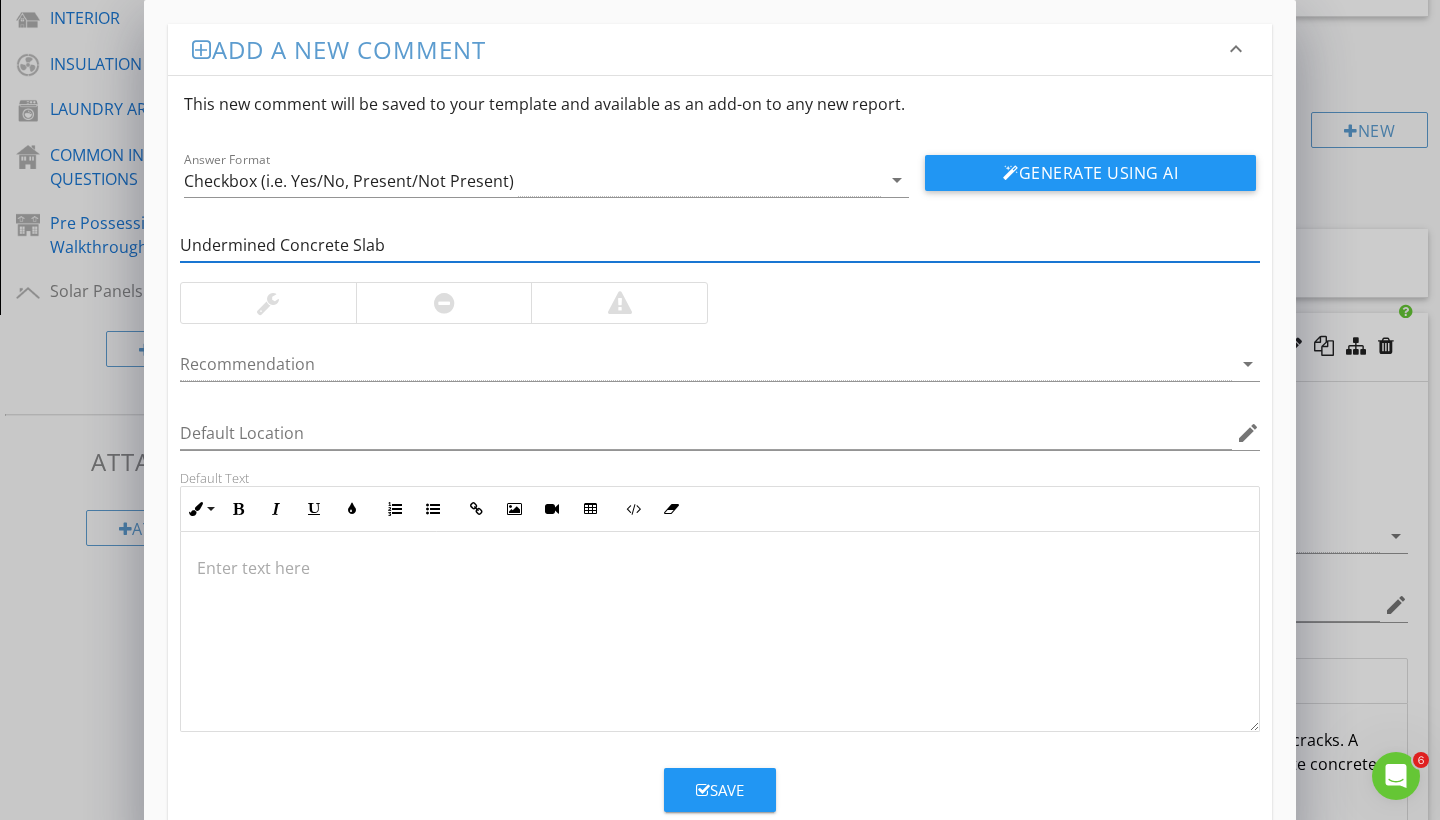 click on "Undermined Concrete Slab" at bounding box center (720, 245) 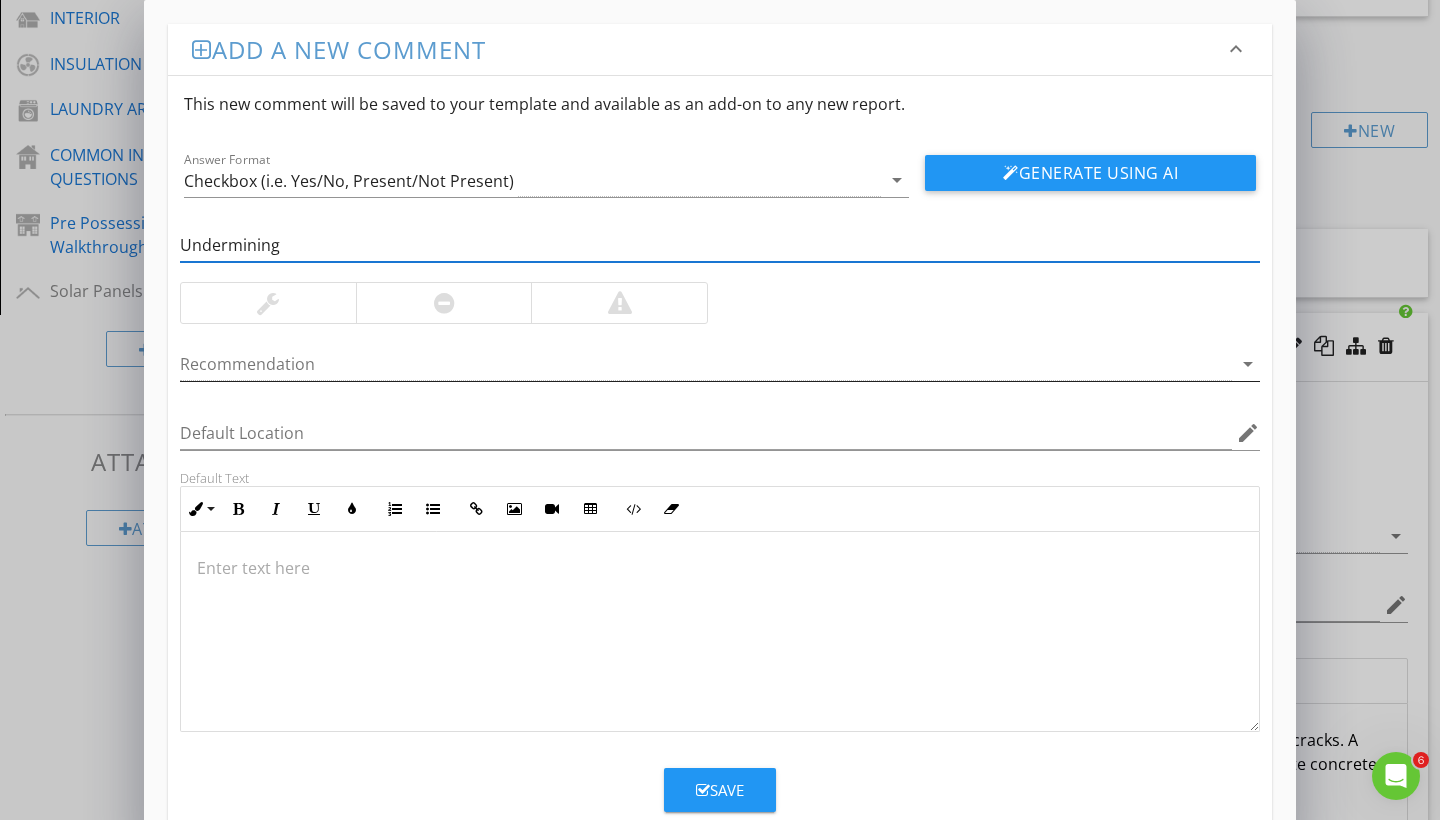 type on "Undermining" 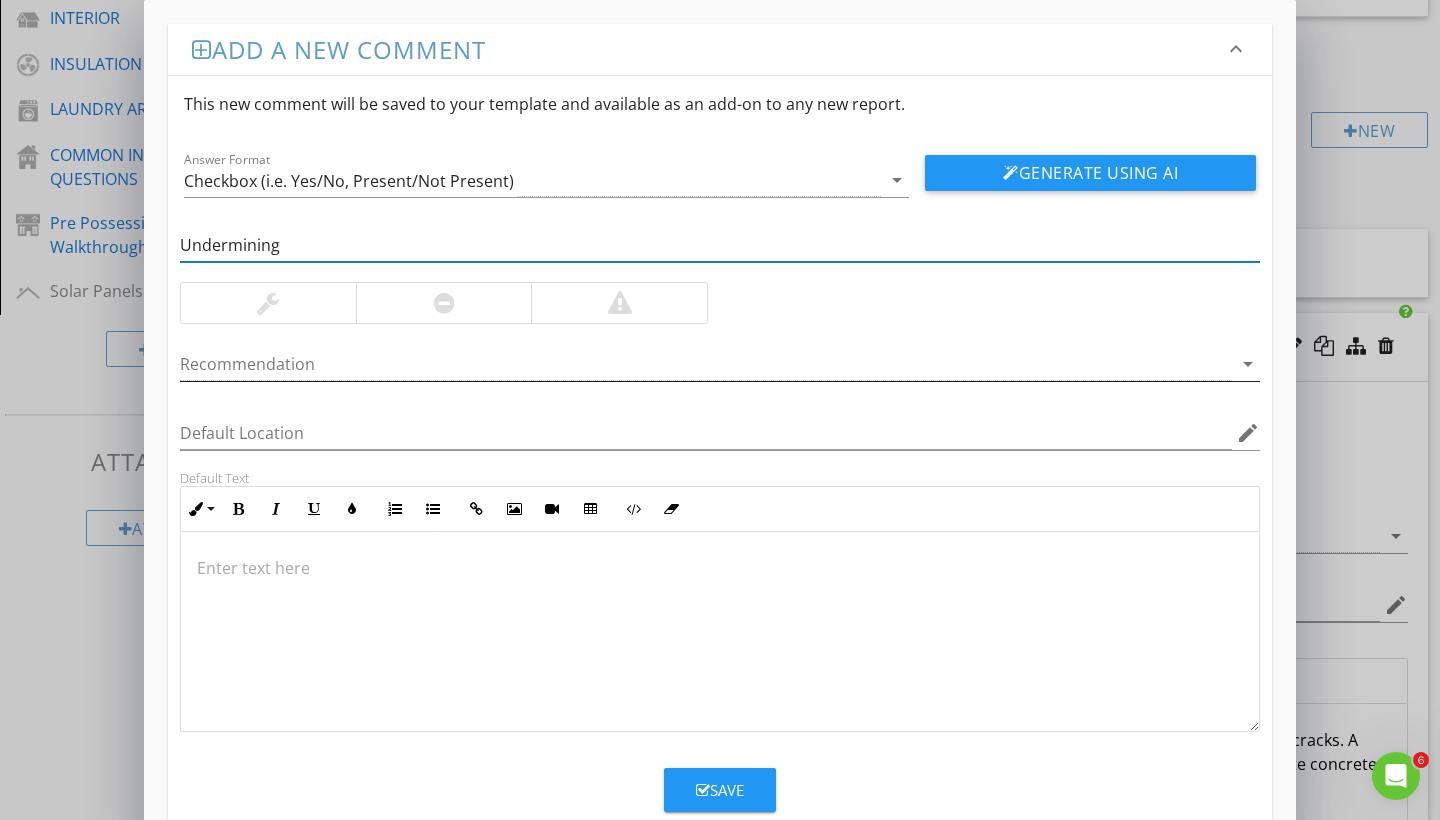 click at bounding box center [706, 364] 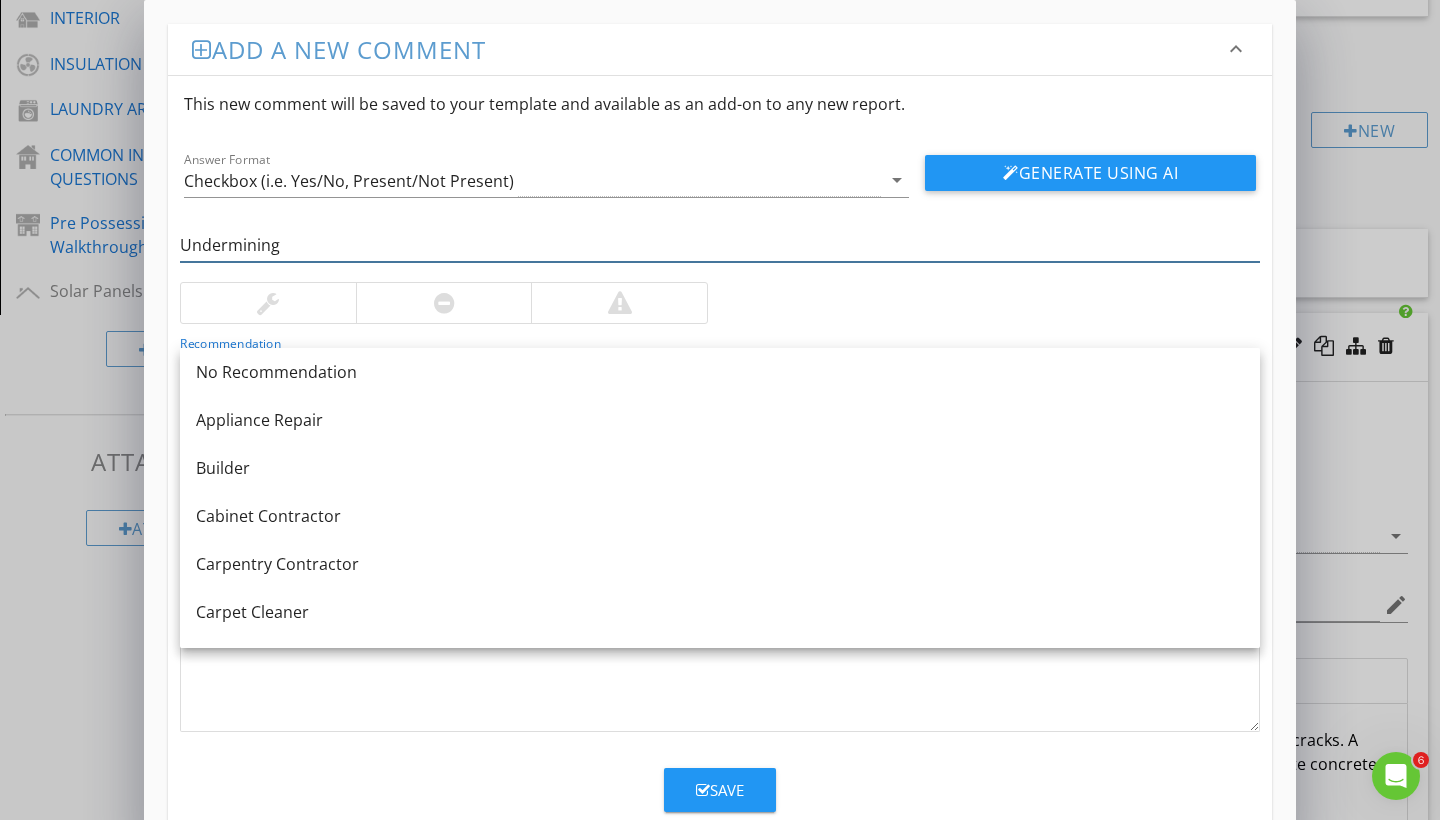 click on "Undermining" at bounding box center [720, 245] 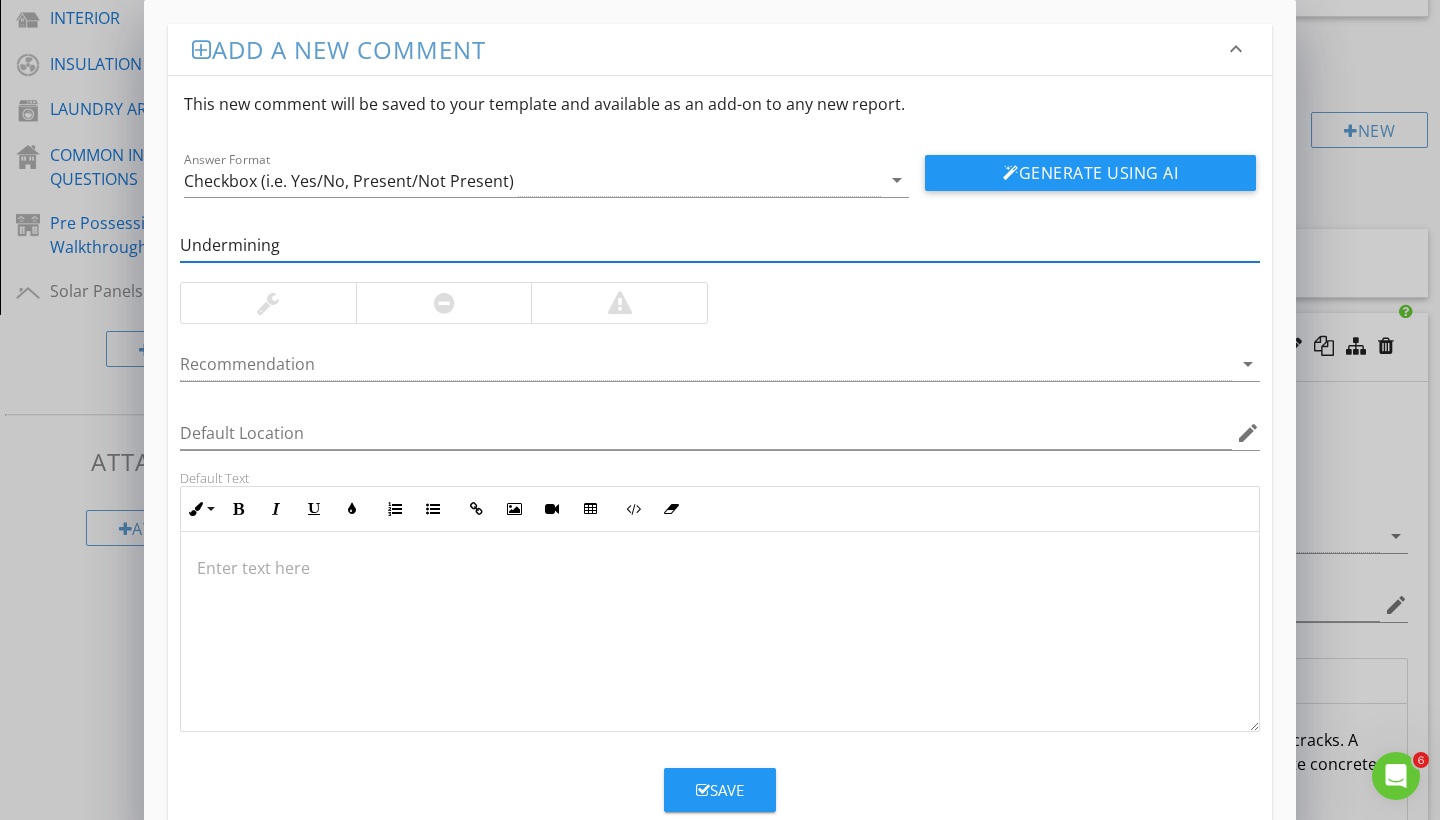 click at bounding box center [720, 568] 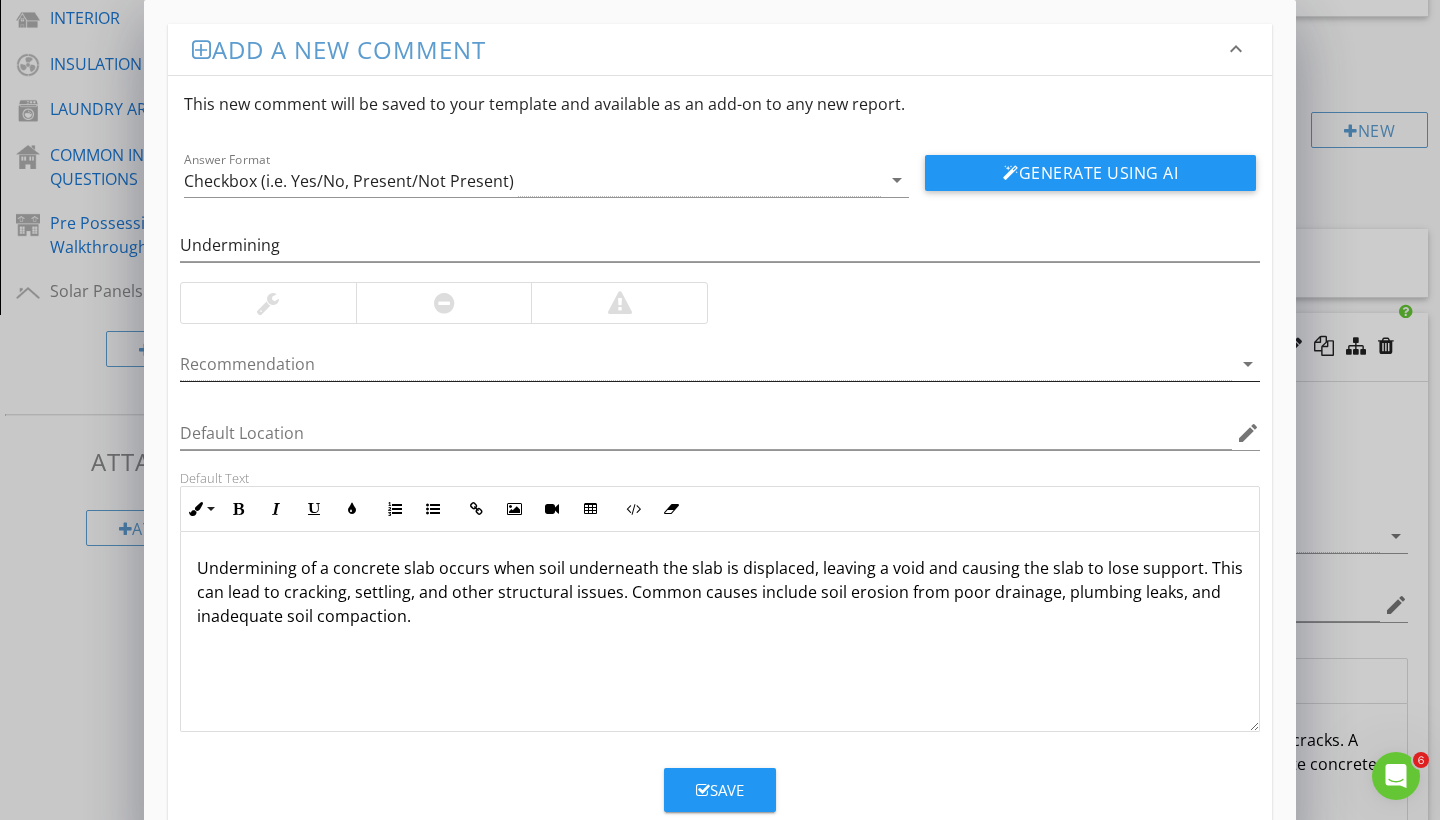 click at bounding box center (706, 364) 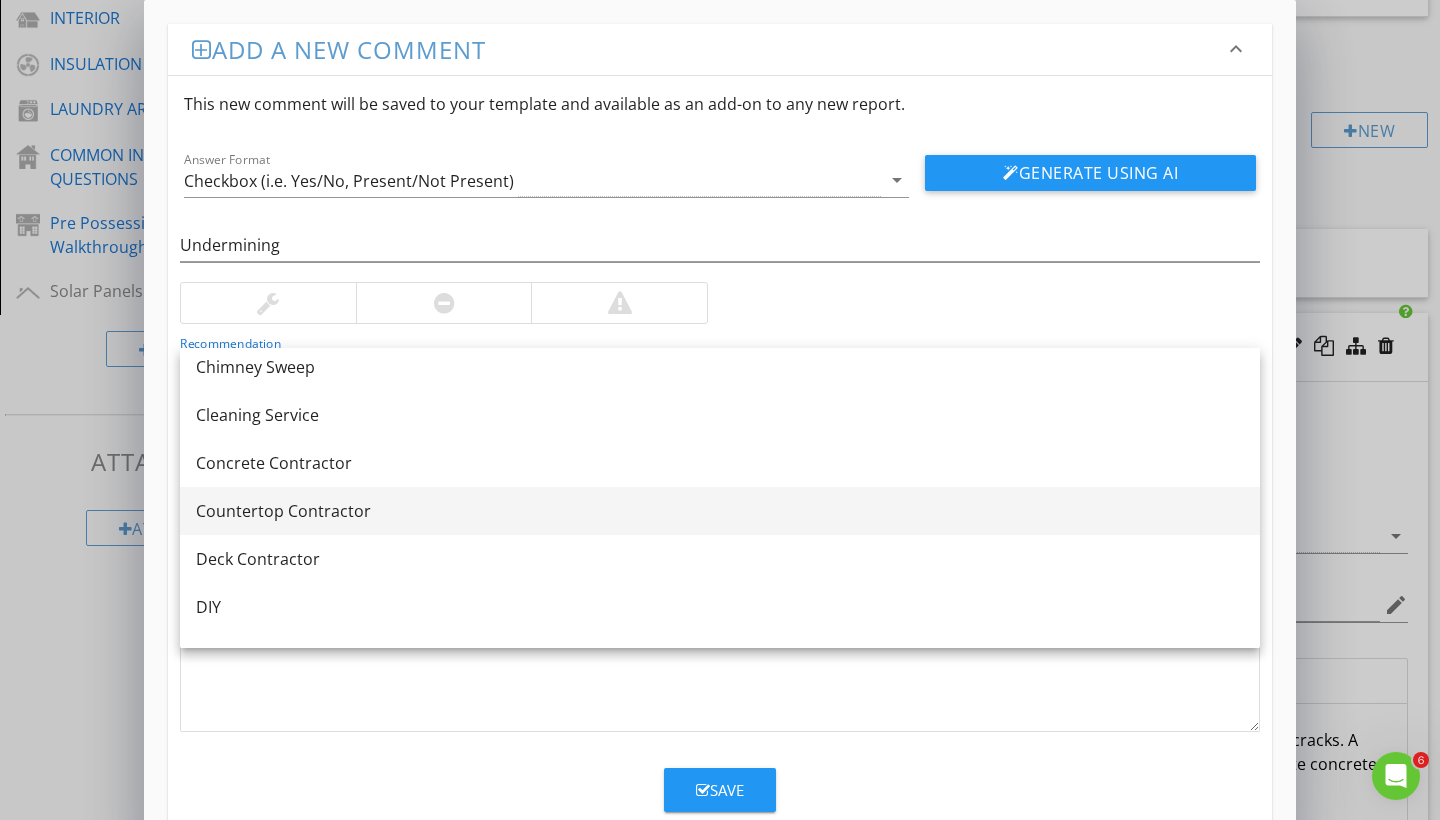 scroll, scrollTop: 344, scrollLeft: 0, axis: vertical 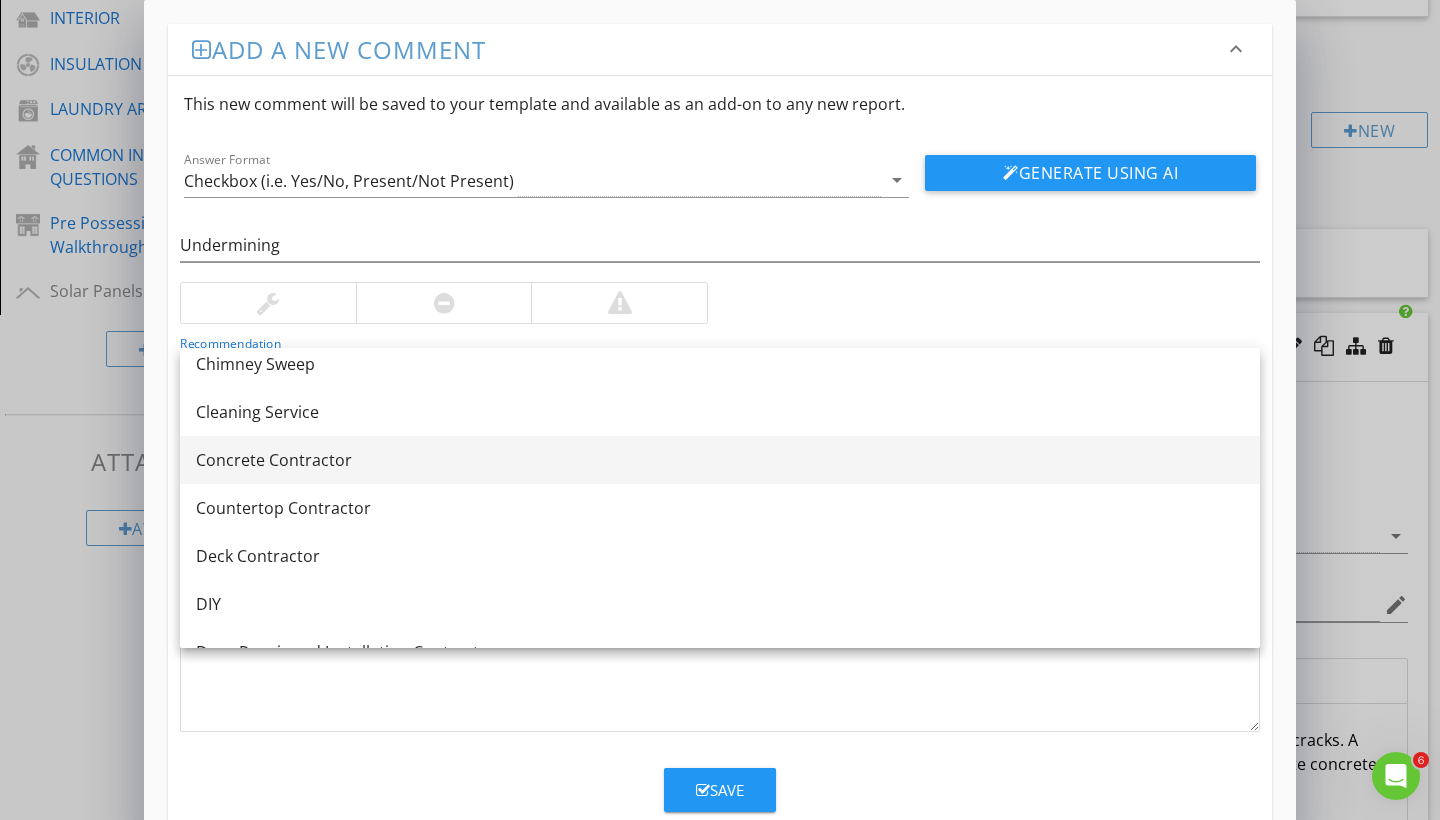 click on "Concrete Contractor" at bounding box center (720, 460) 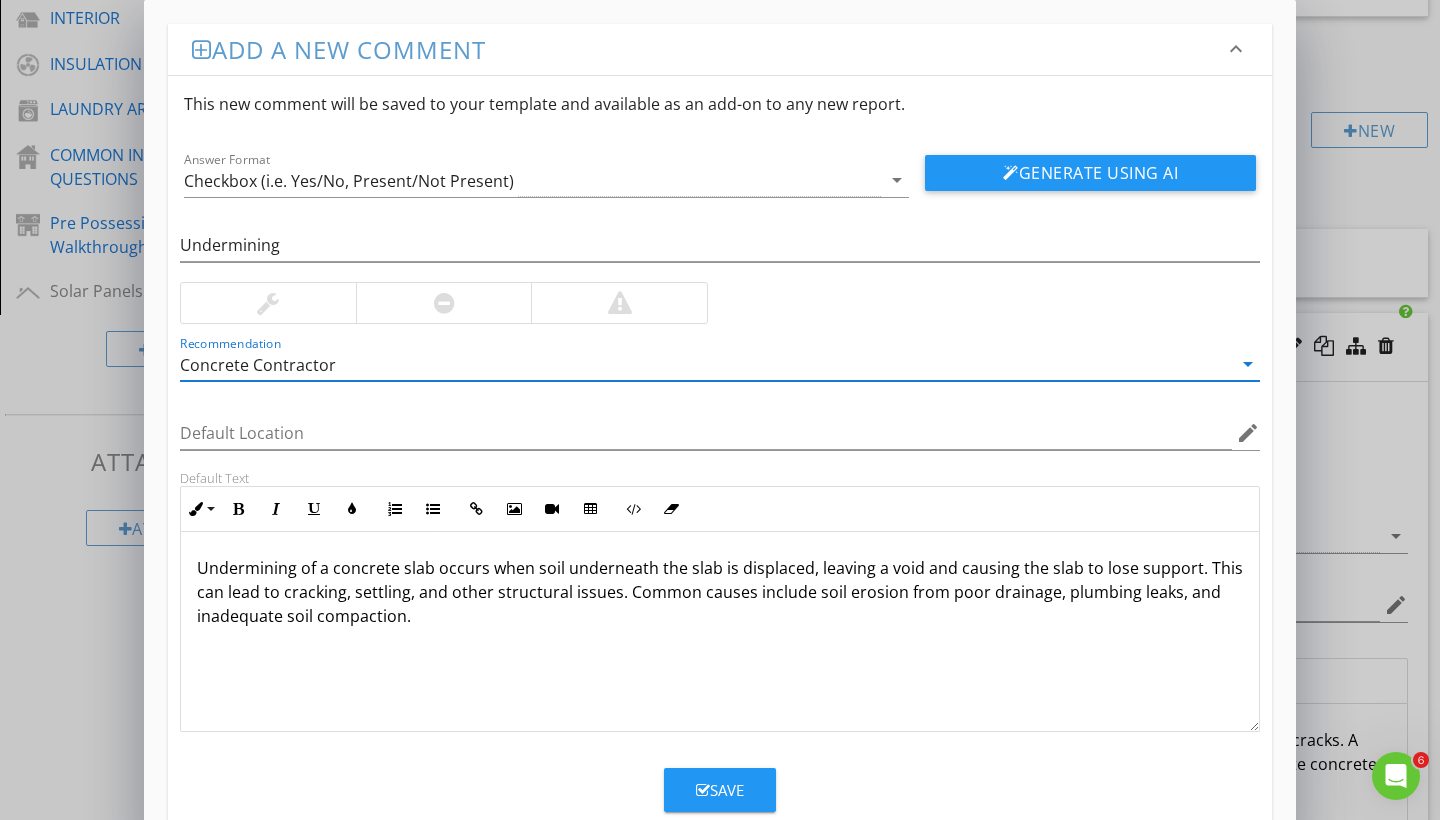 click at bounding box center [444, 303] 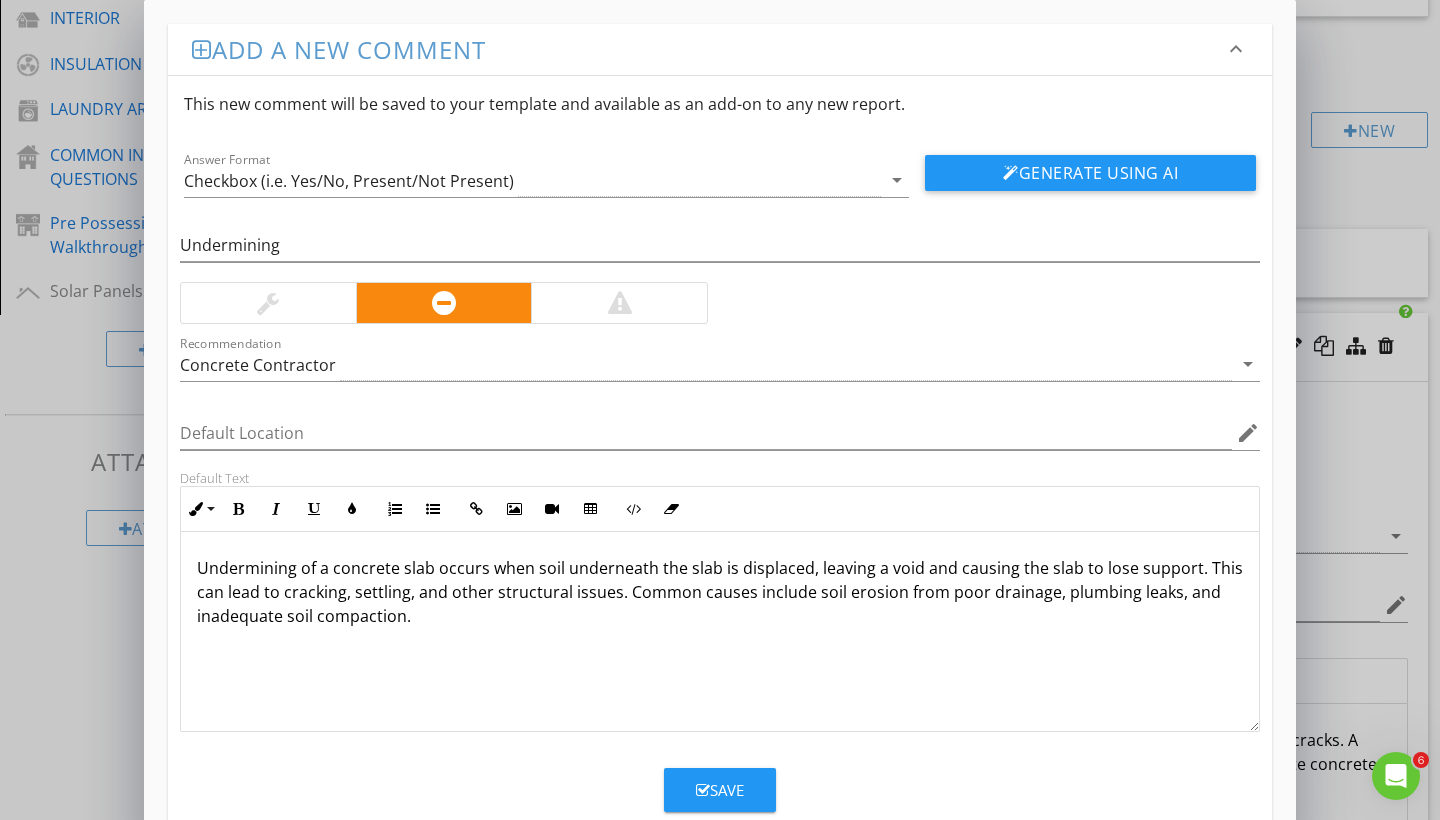 click on "Save" at bounding box center (720, 790) 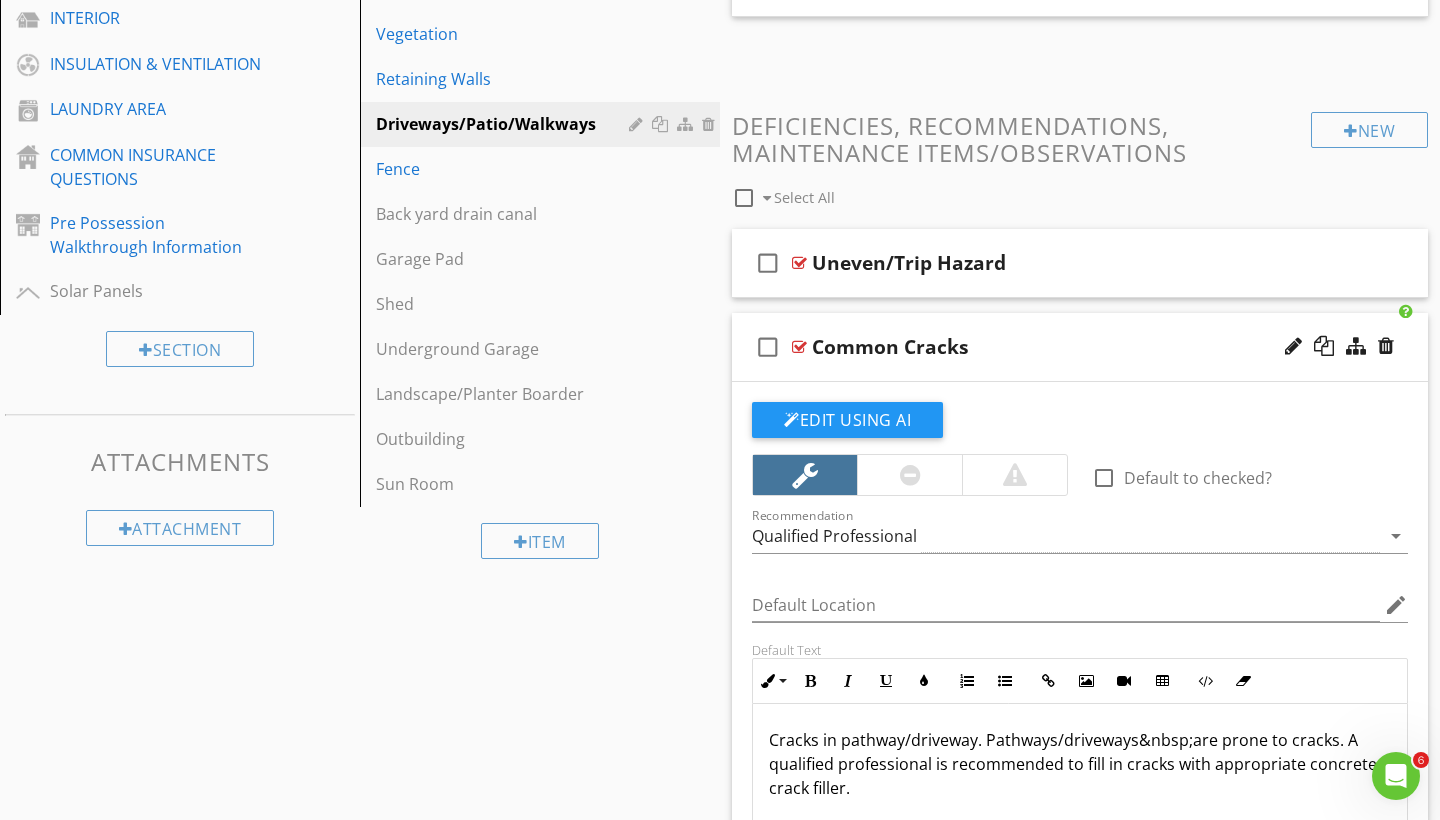 click on "check_box_outline_blank
Common Cracks" at bounding box center [1080, 347] 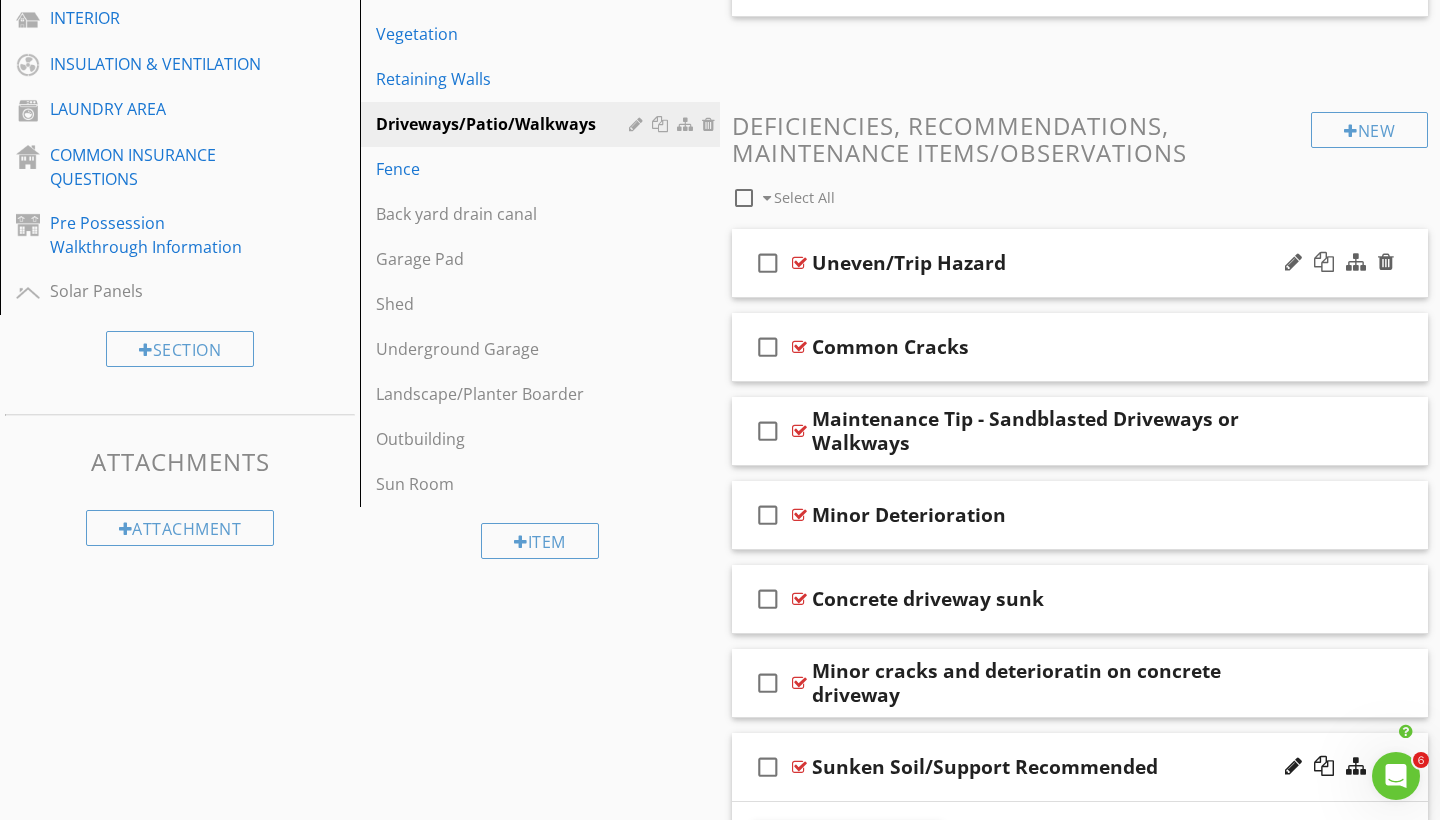 click on "check_box_outline_blank
Uneven/Trip Hazard" at bounding box center [1080, 263] 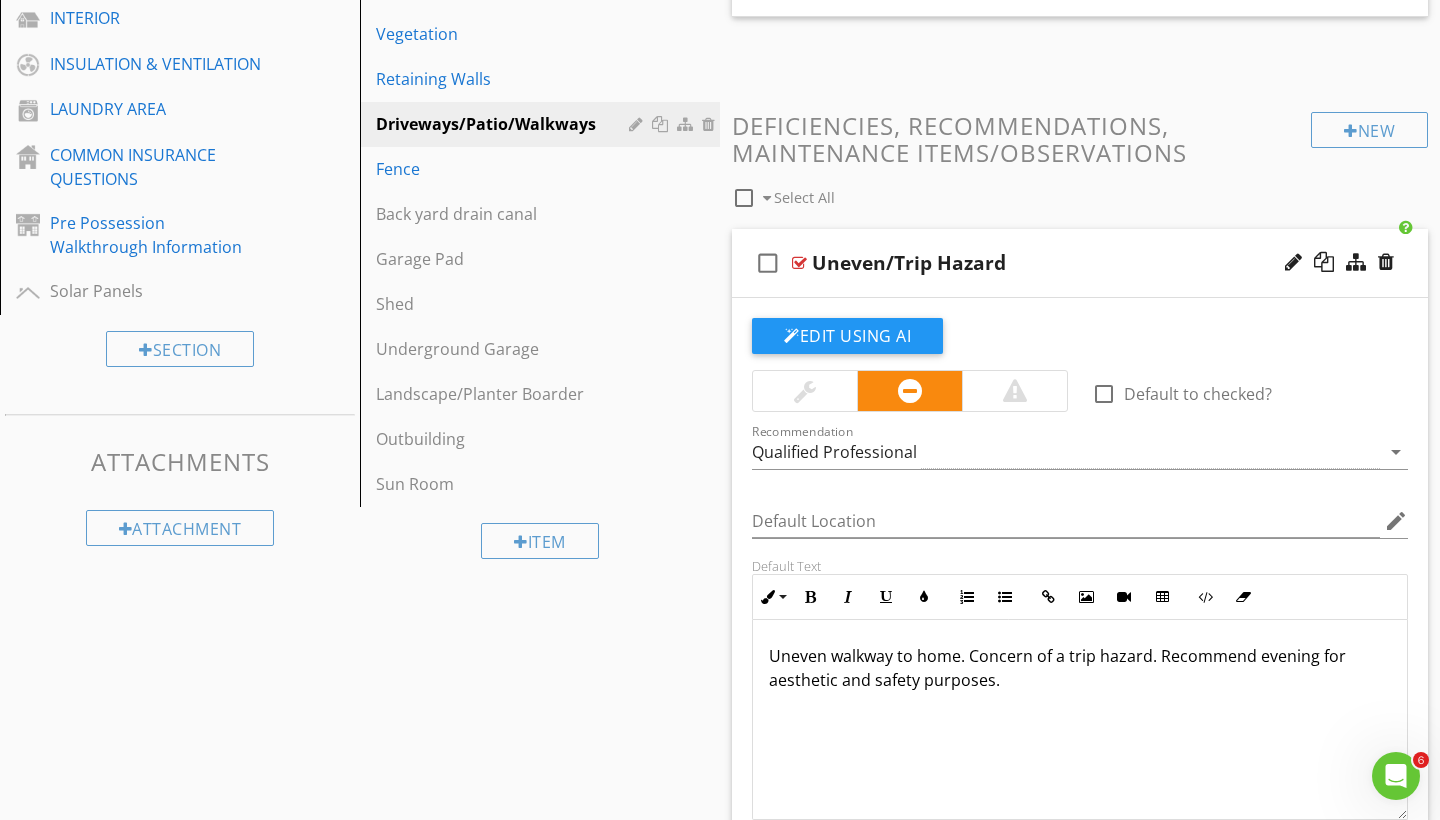 click on "check_box_outline_blank
Uneven/Trip Hazard" at bounding box center [1080, 263] 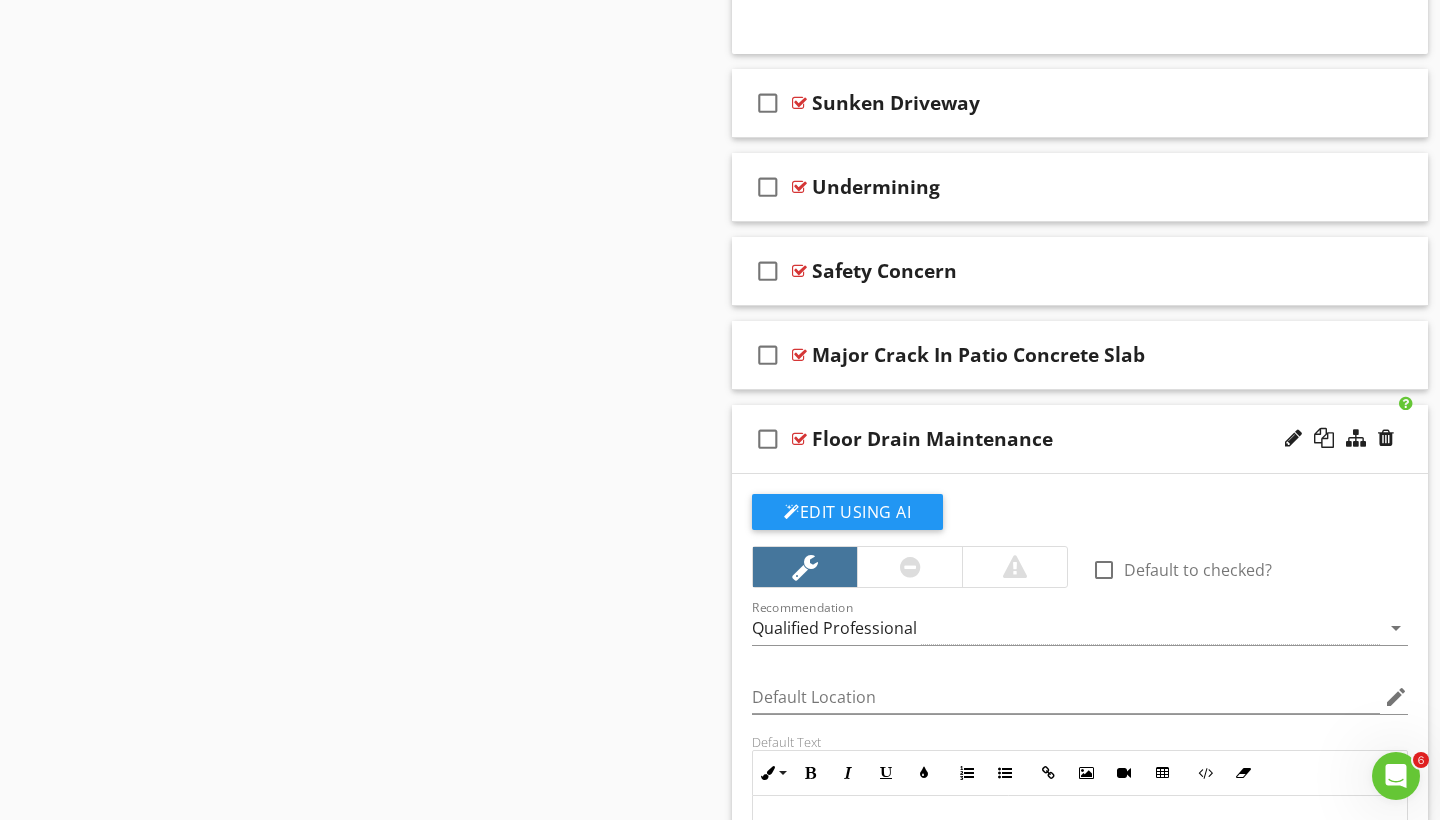 scroll, scrollTop: 3033, scrollLeft: 0, axis: vertical 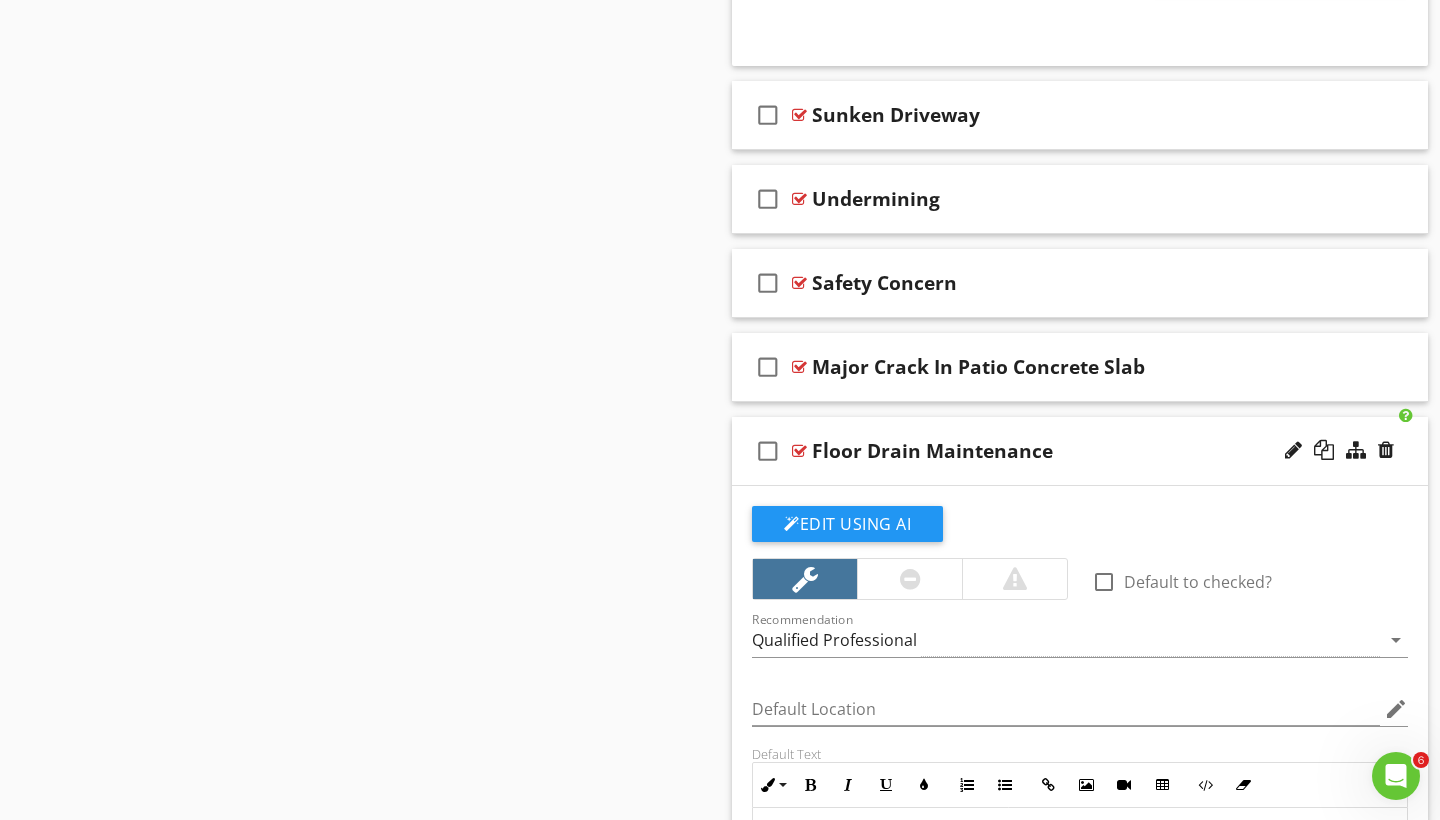 click on "Floor Drain Maintenance" at bounding box center [1058, 451] 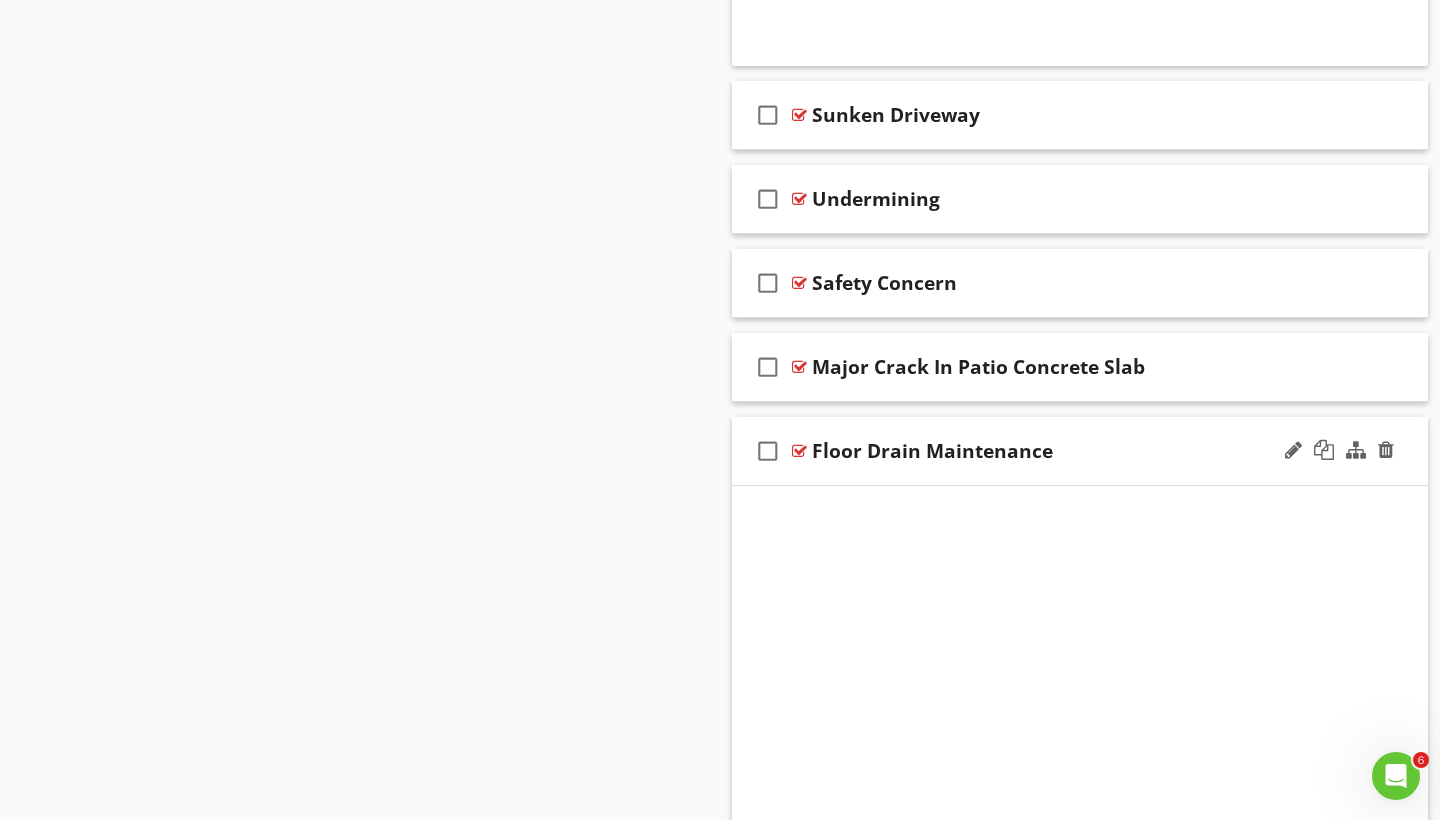 scroll, scrollTop: 2864, scrollLeft: 0, axis: vertical 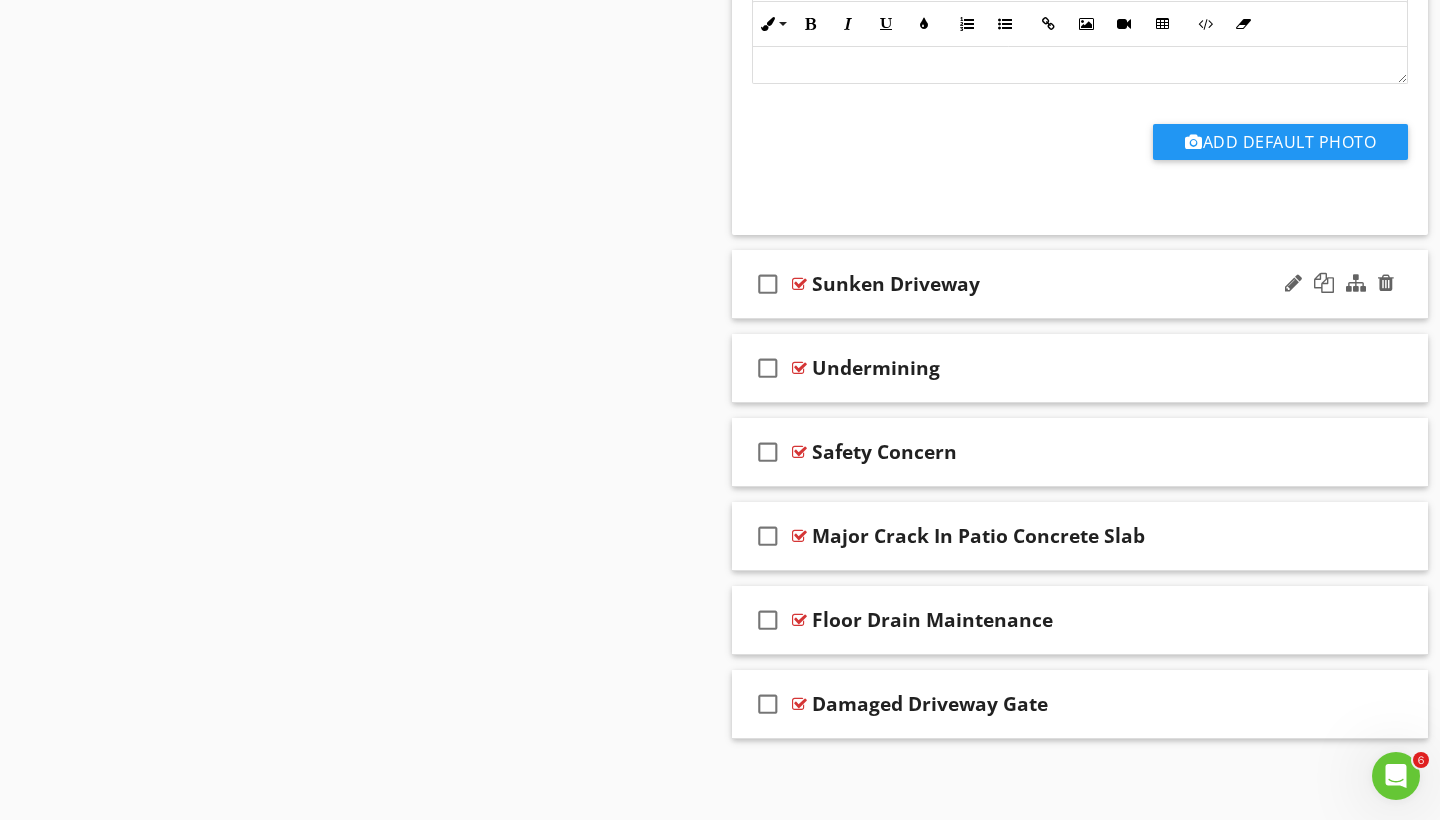click on "check_box_outline_blank
Sunken Driveway" at bounding box center [1080, 284] 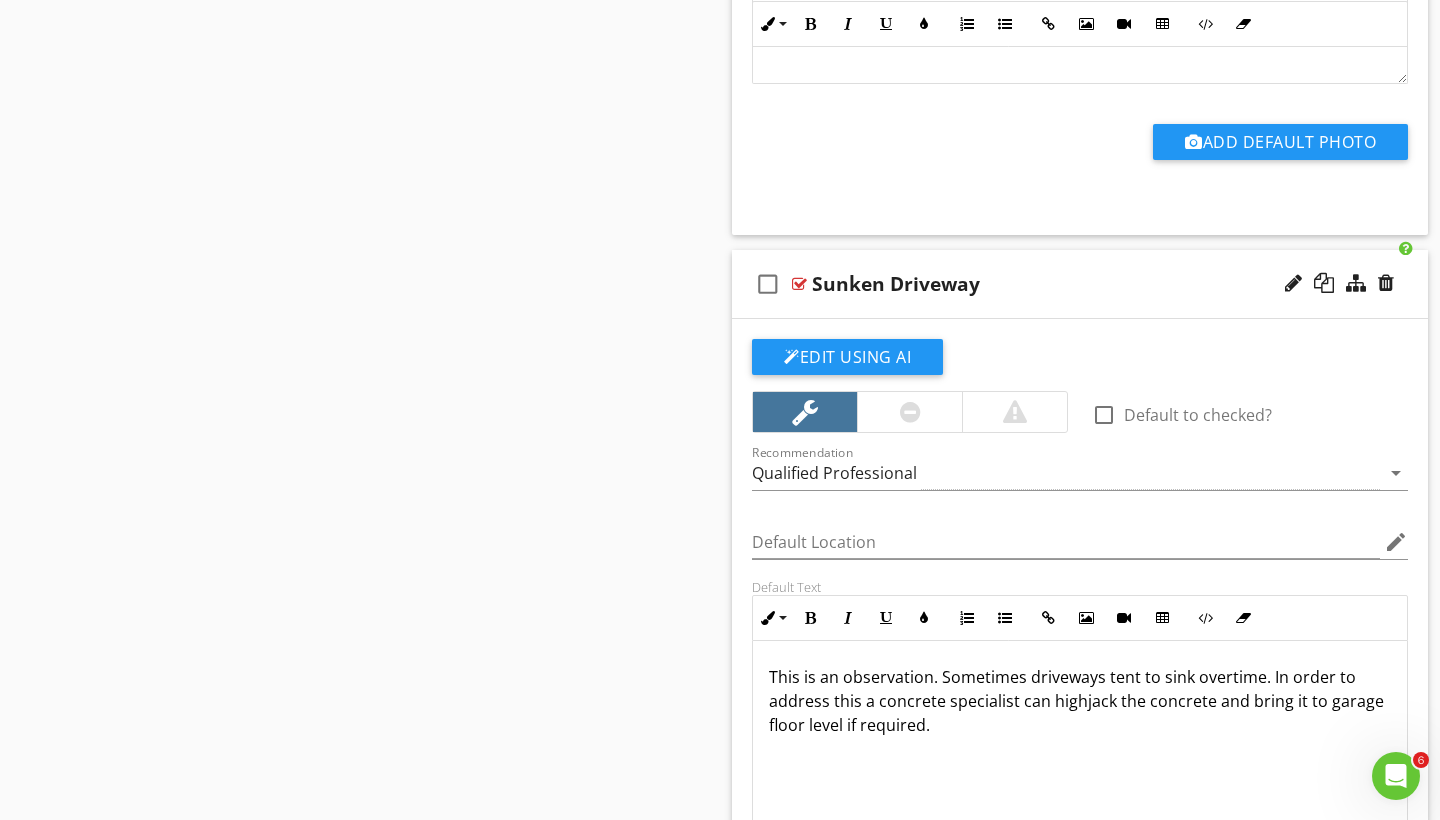 click on "check_box_outline_blank
Sunken Driveway" at bounding box center [1080, 284] 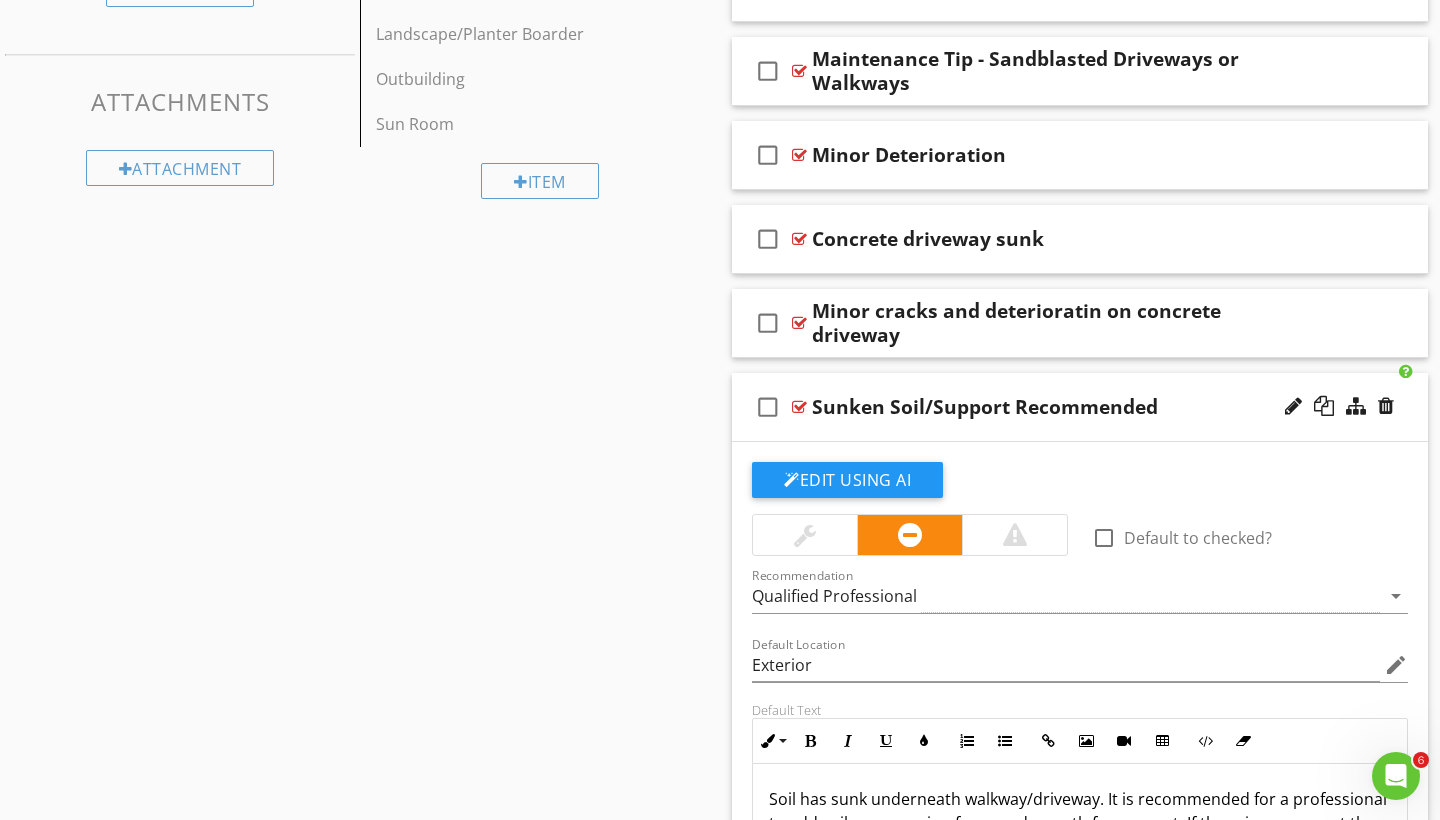 scroll, scrollTop: 845, scrollLeft: 0, axis: vertical 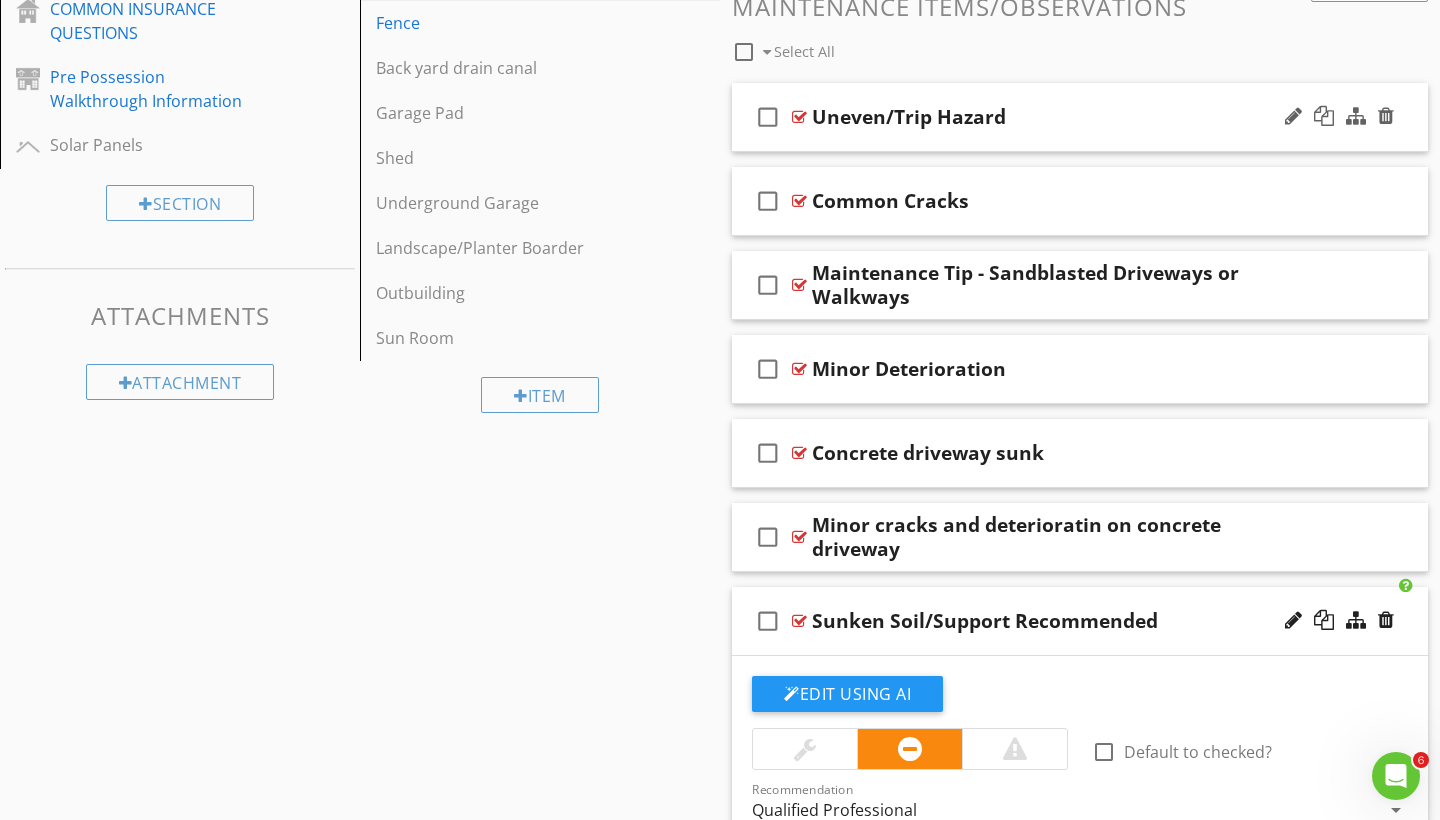click on "check_box_outline_blank
Uneven/Trip Hazard" at bounding box center (1080, 117) 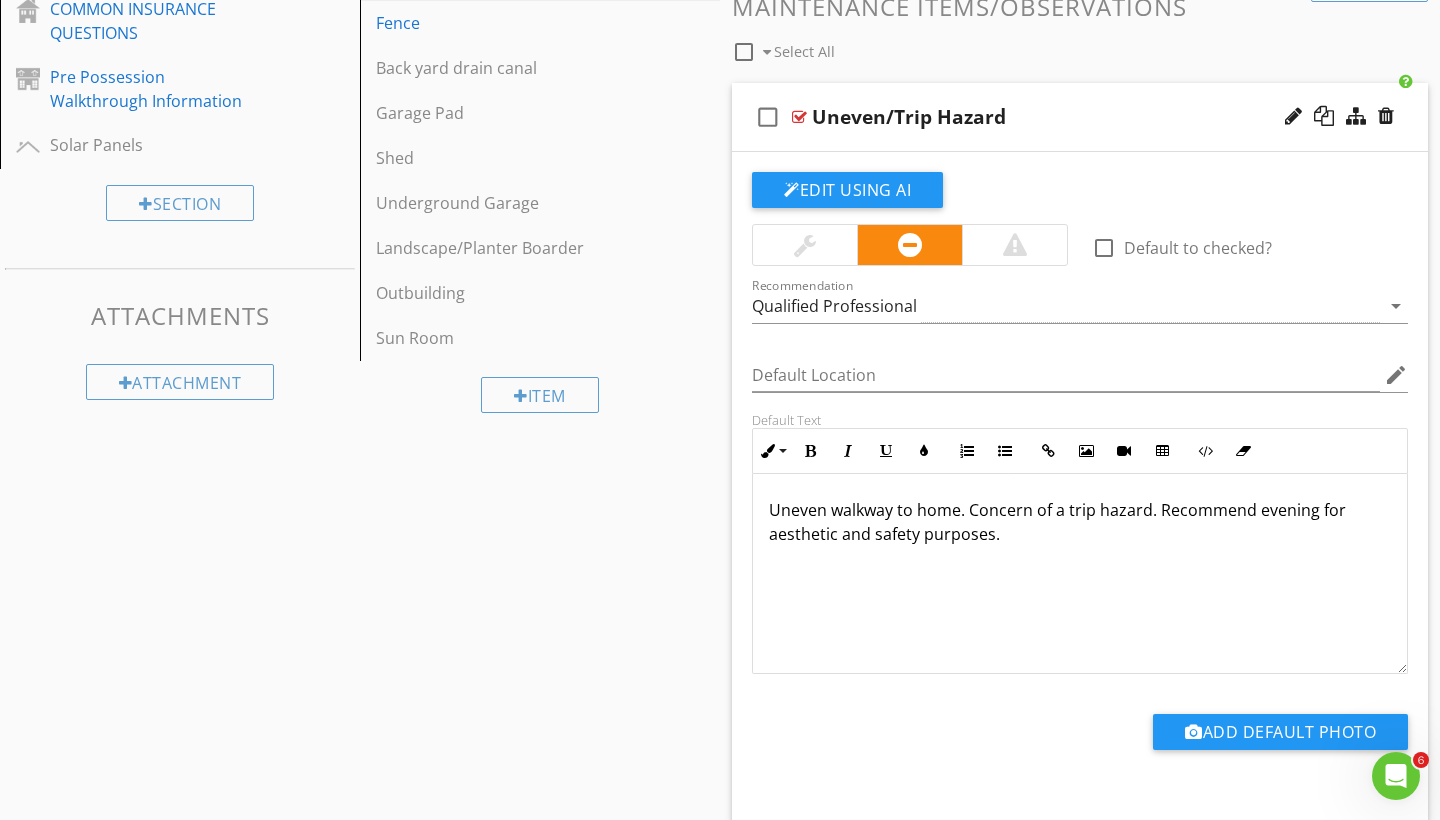 click on "Uneven walkway to home. Concern of a trip hazard. Recommend evening for aesthetic and safety purposes." at bounding box center (1080, 522) 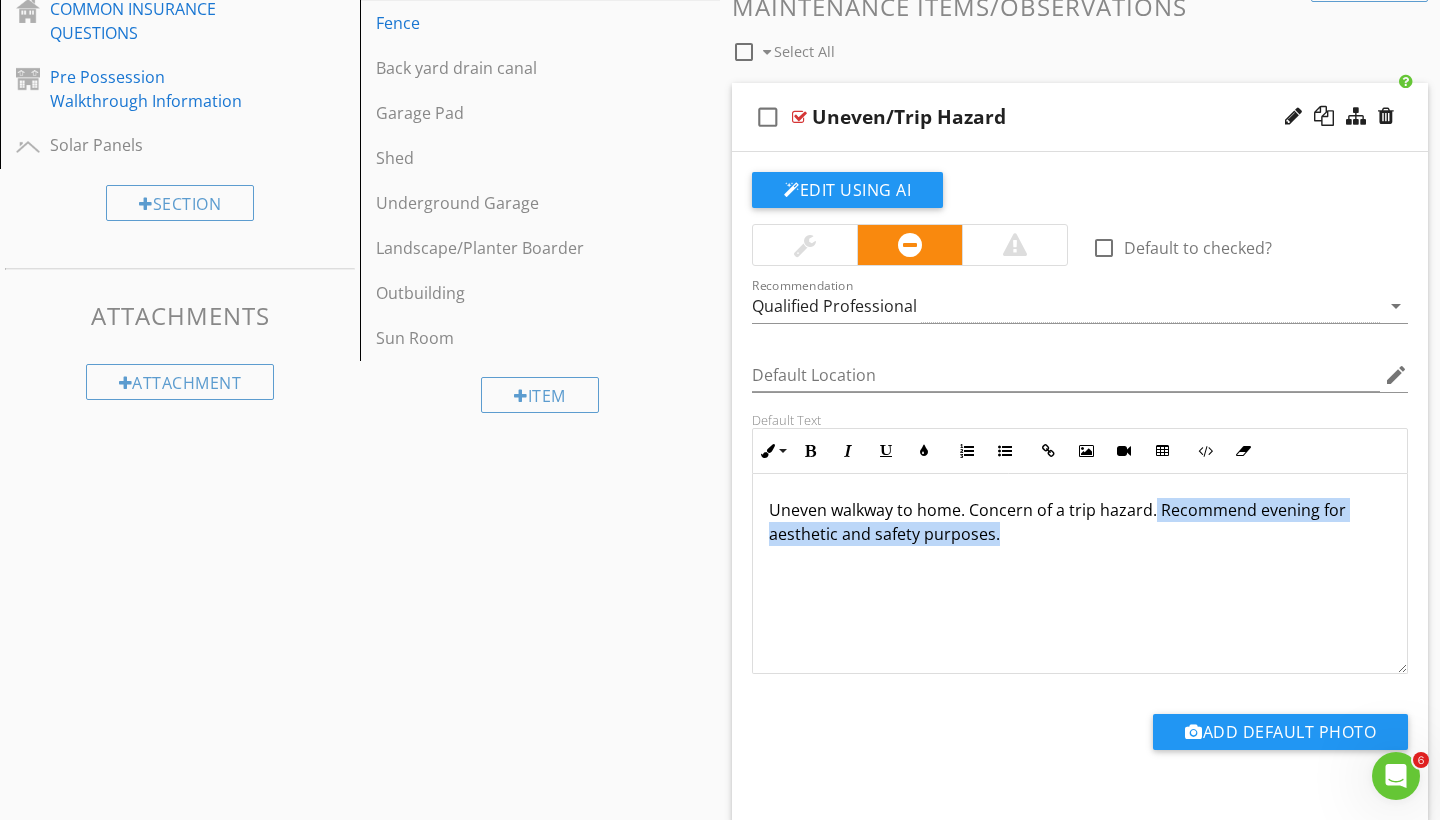 drag, startPoint x: 1155, startPoint y: 506, endPoint x: 1224, endPoint y: 553, distance: 83.48653 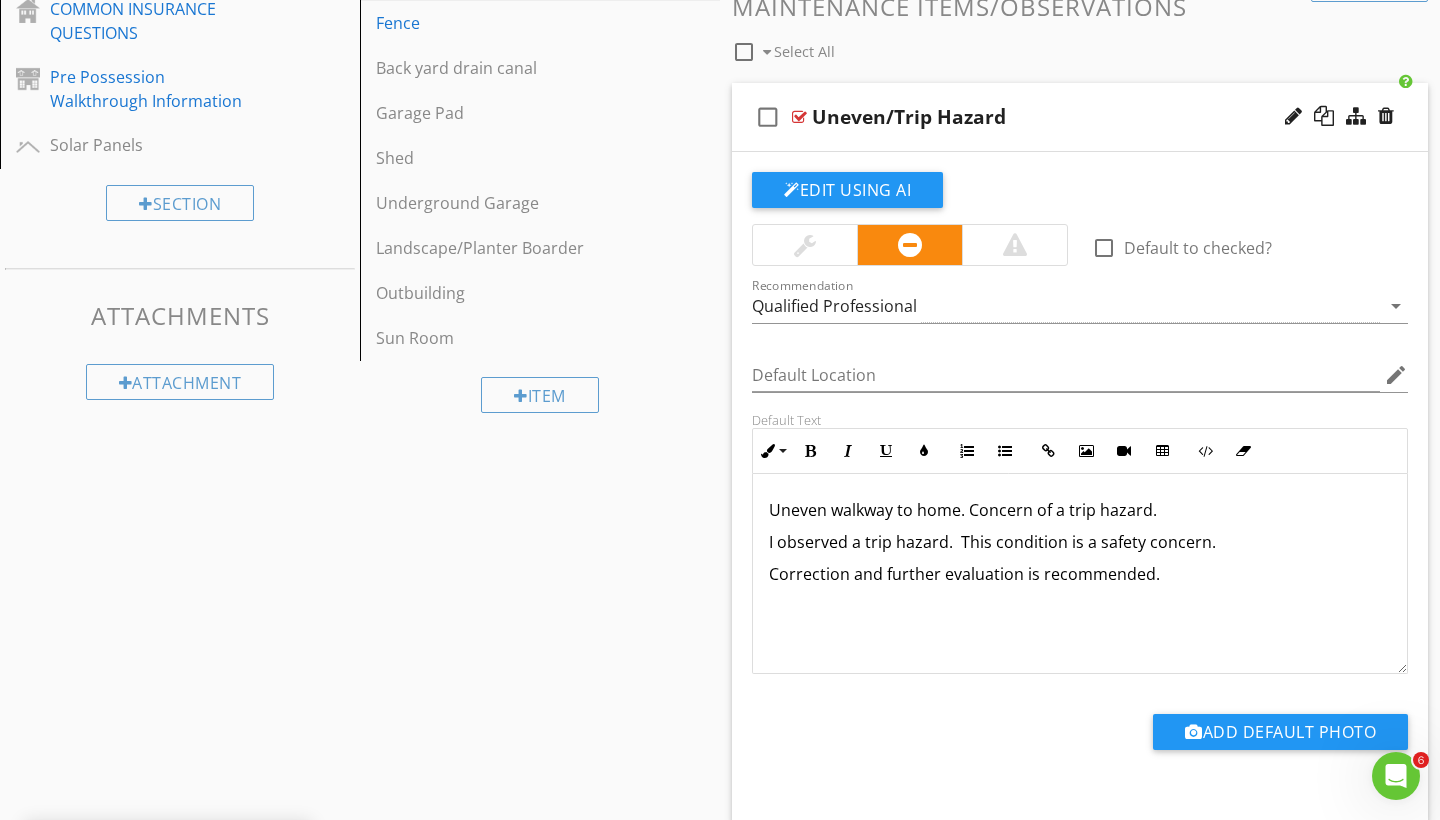 click on "I observed a trip hazard.  This condition is a safety concern." at bounding box center [1080, 542] 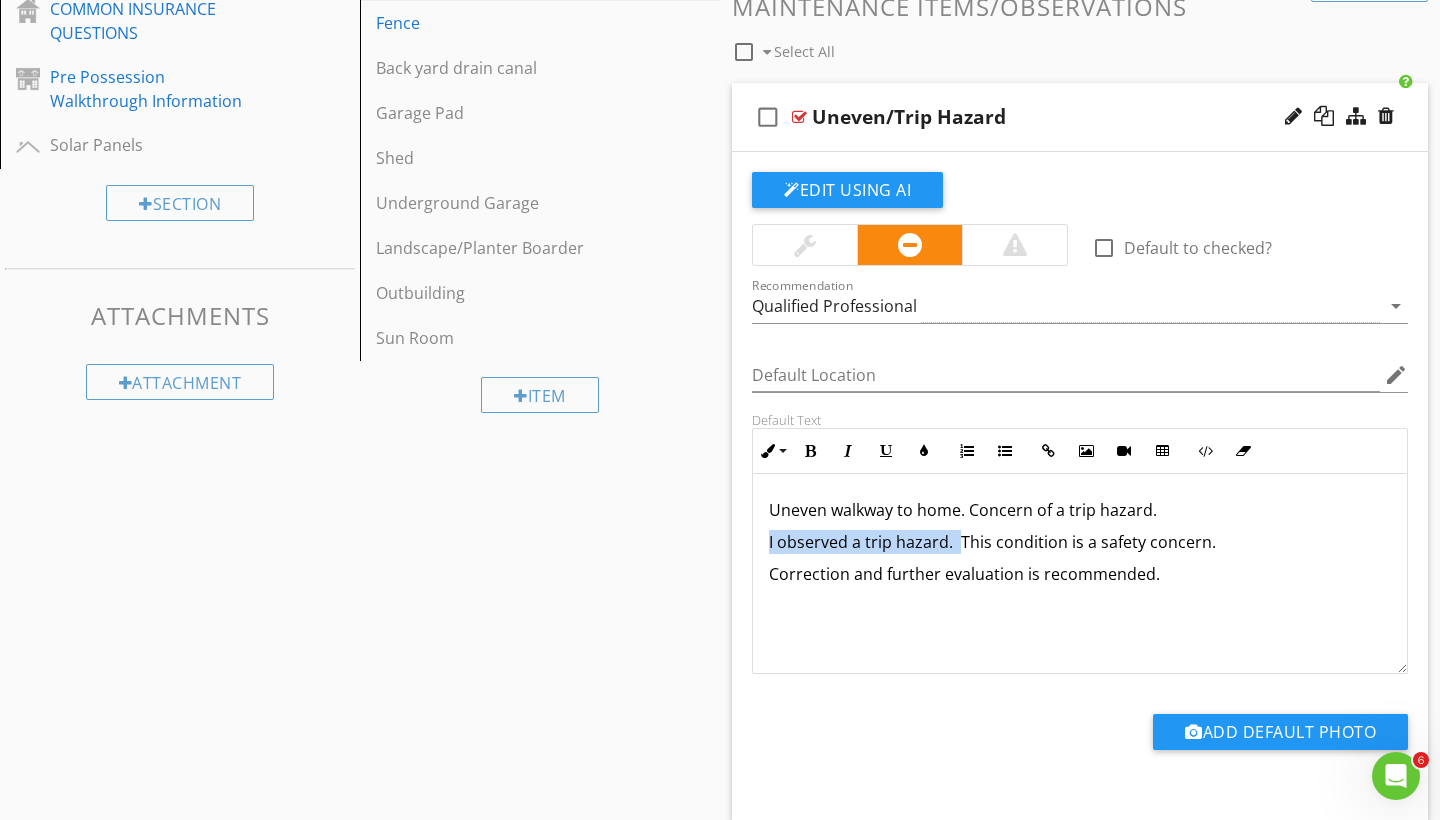 drag, startPoint x: 957, startPoint y: 539, endPoint x: 768, endPoint y: 539, distance: 189 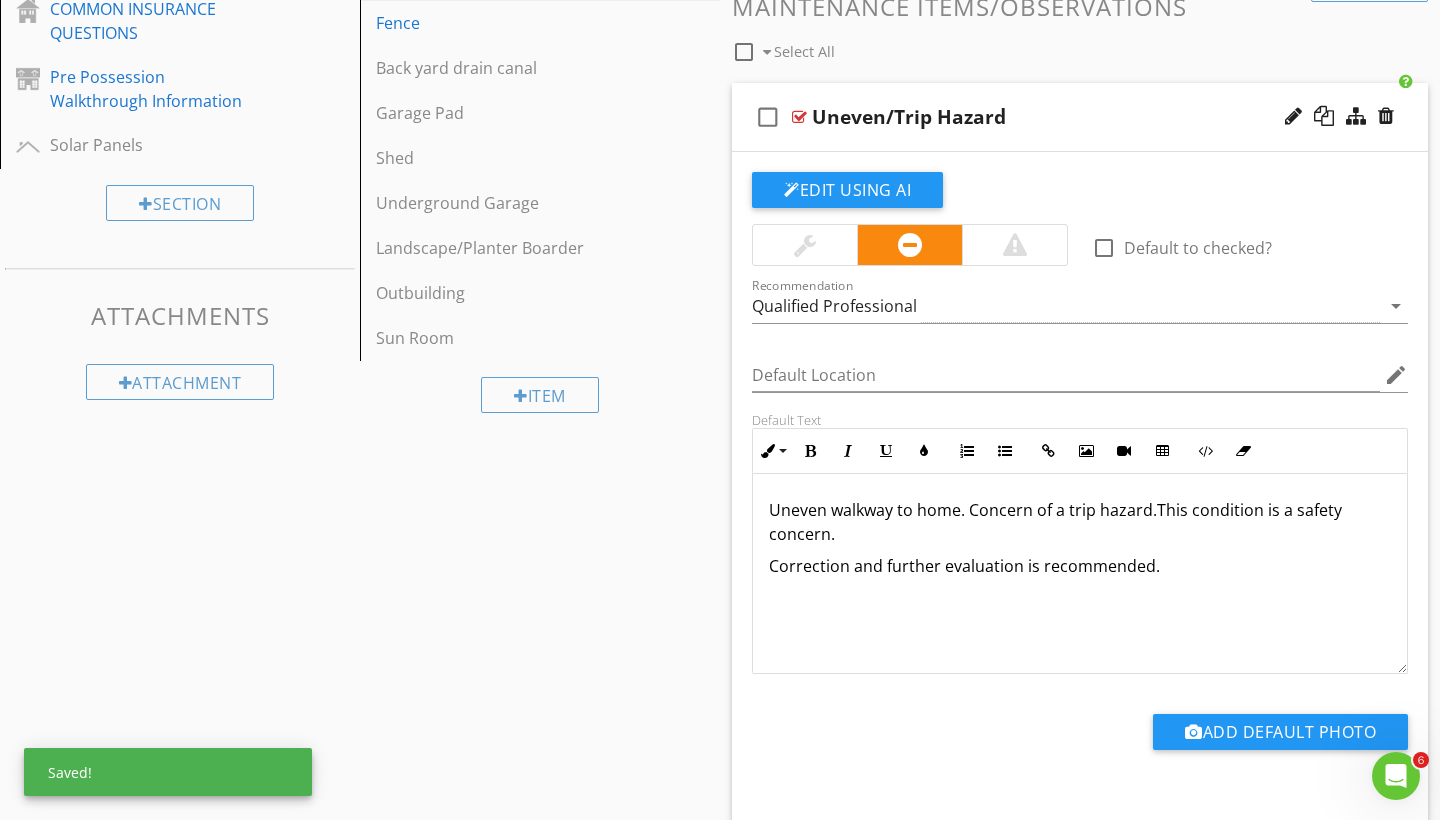 click on "Correction and further evaluation is recommended." at bounding box center (1080, 566) 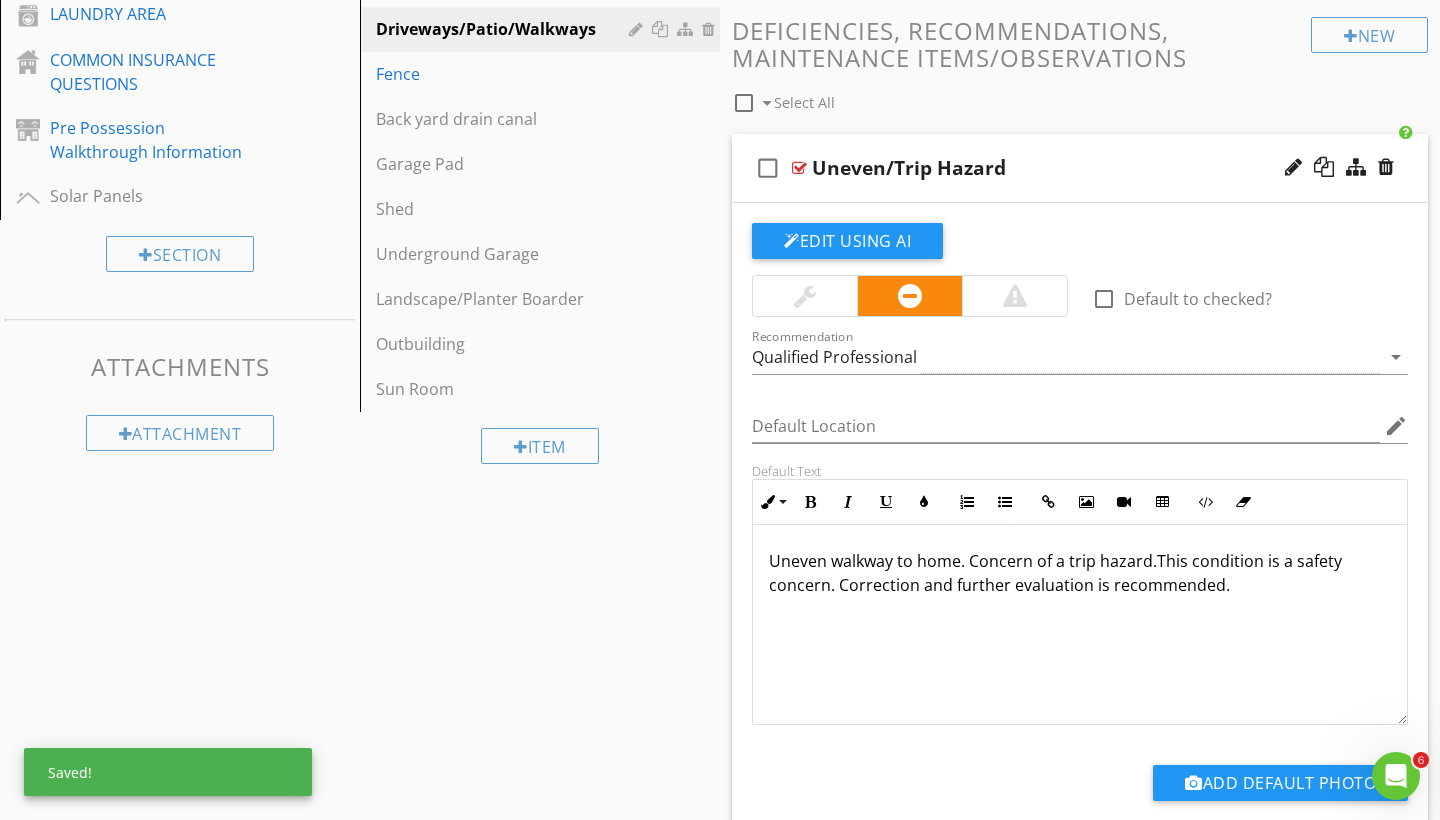 scroll, scrollTop: 768, scrollLeft: 0, axis: vertical 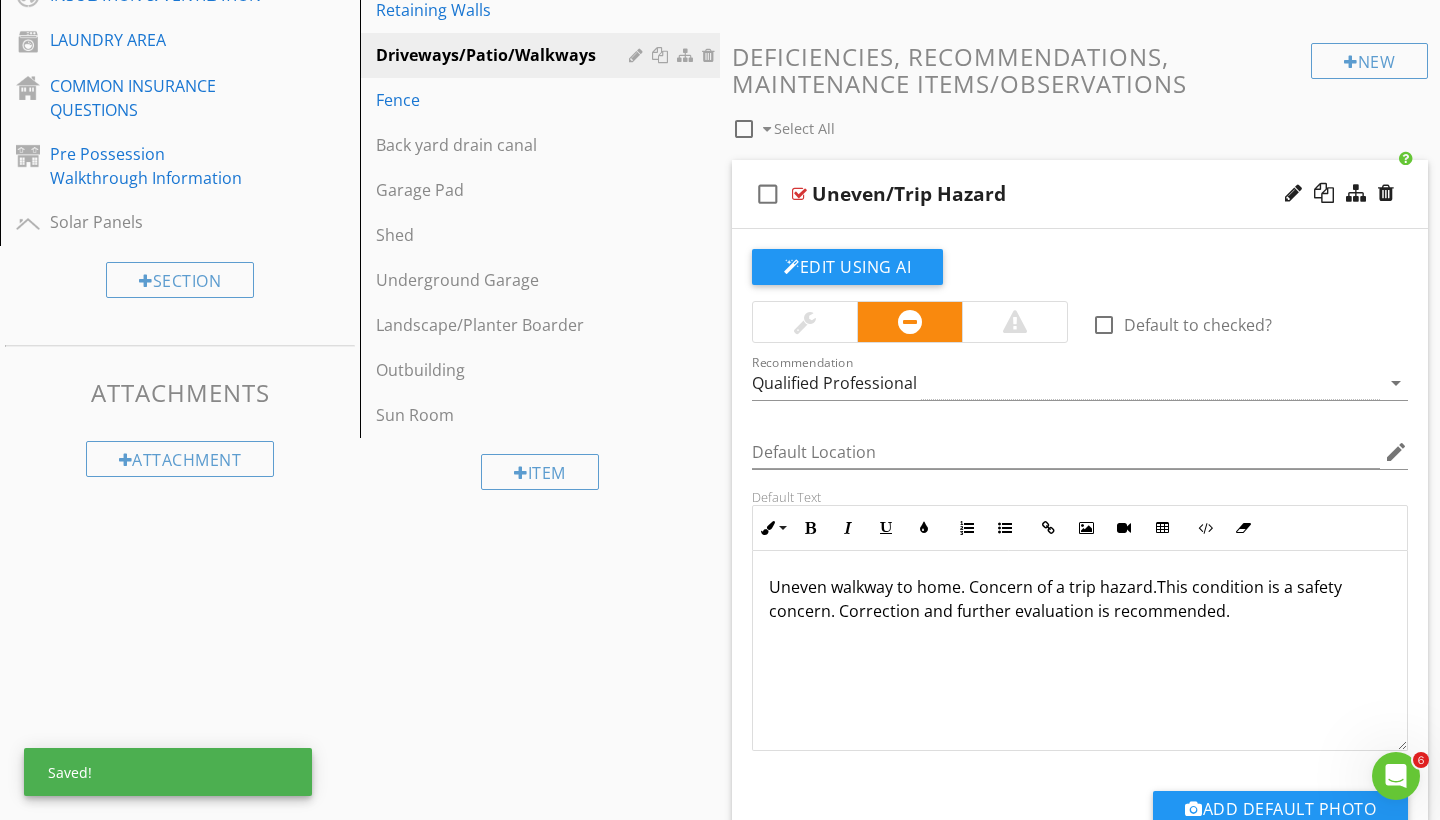 click on "Edit Using AI" at bounding box center [1080, 275] 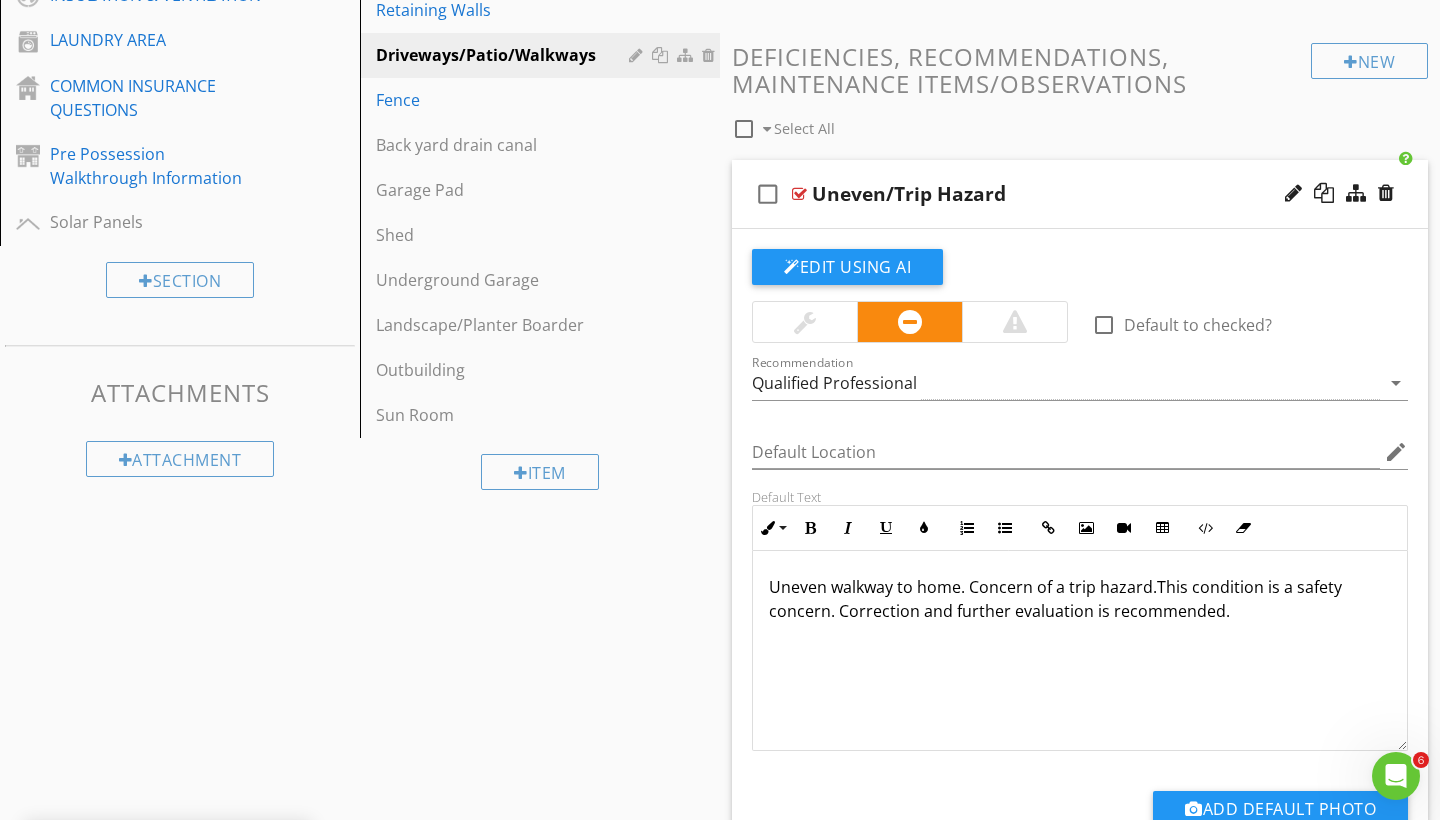 click on "Uneven/Trip Hazard" at bounding box center (1058, 194) 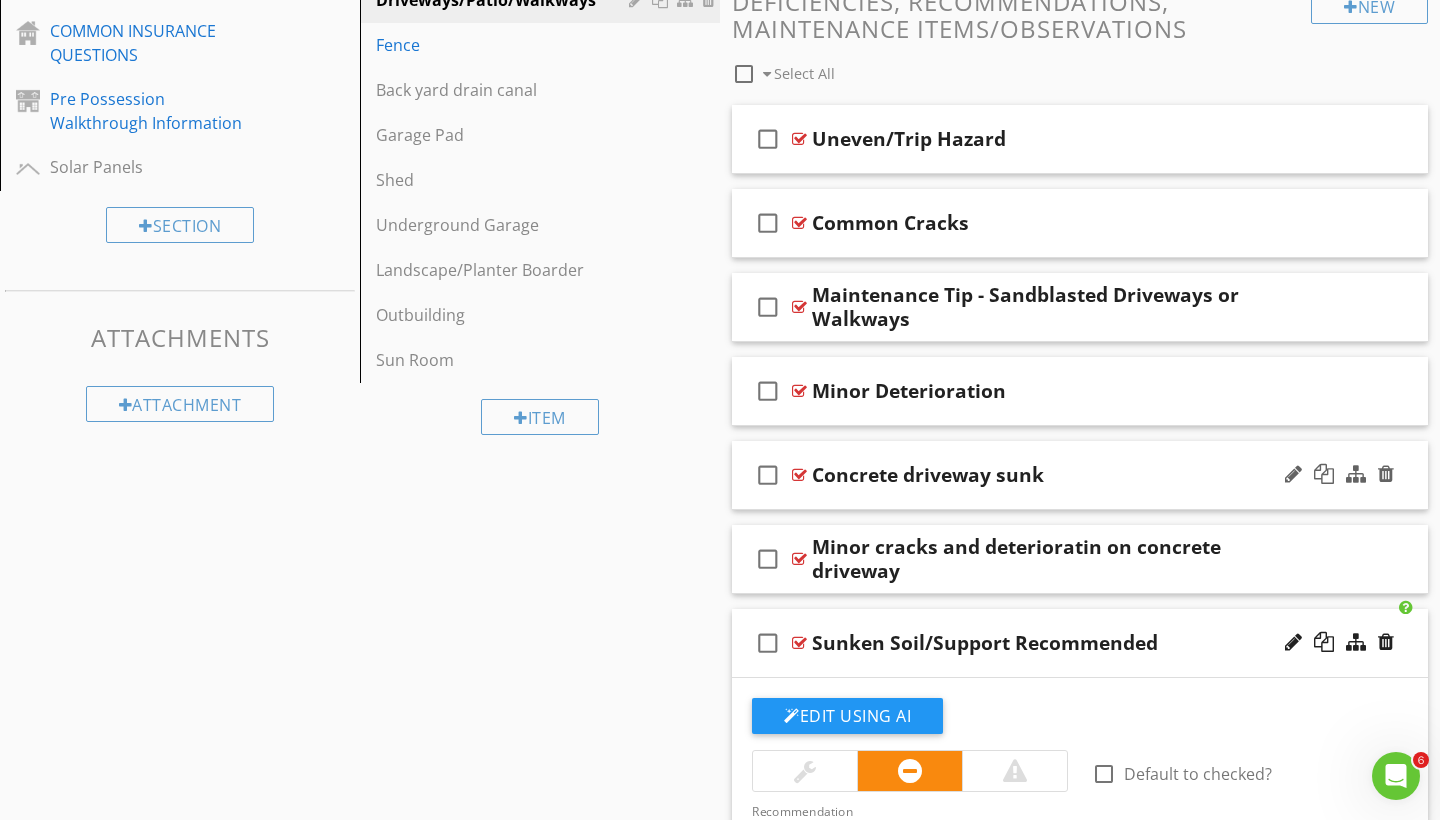 scroll, scrollTop: 886, scrollLeft: 0, axis: vertical 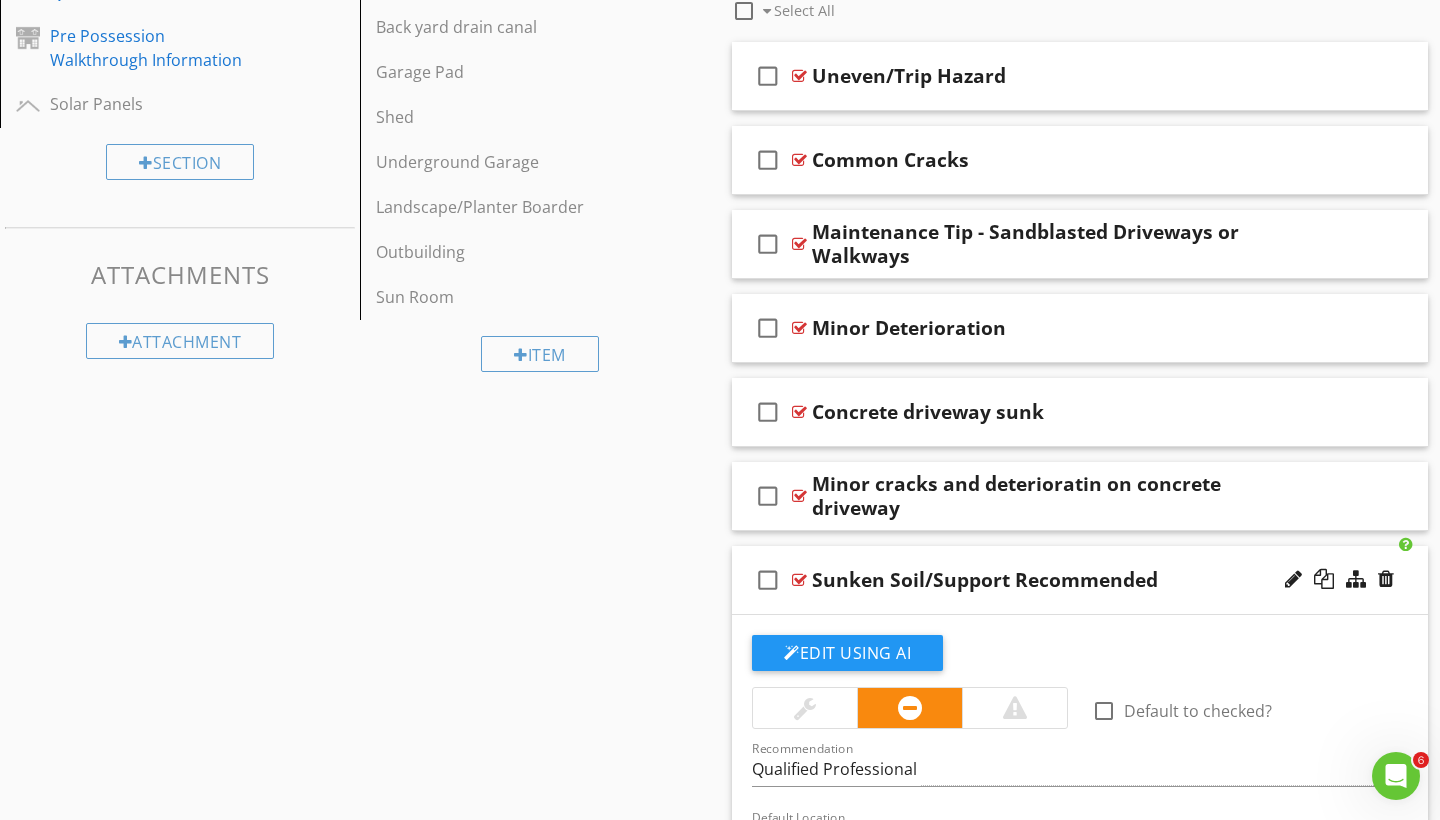 click on "check_box_outline_blank
Sunken Soil/Support Recommended" at bounding box center [1080, 580] 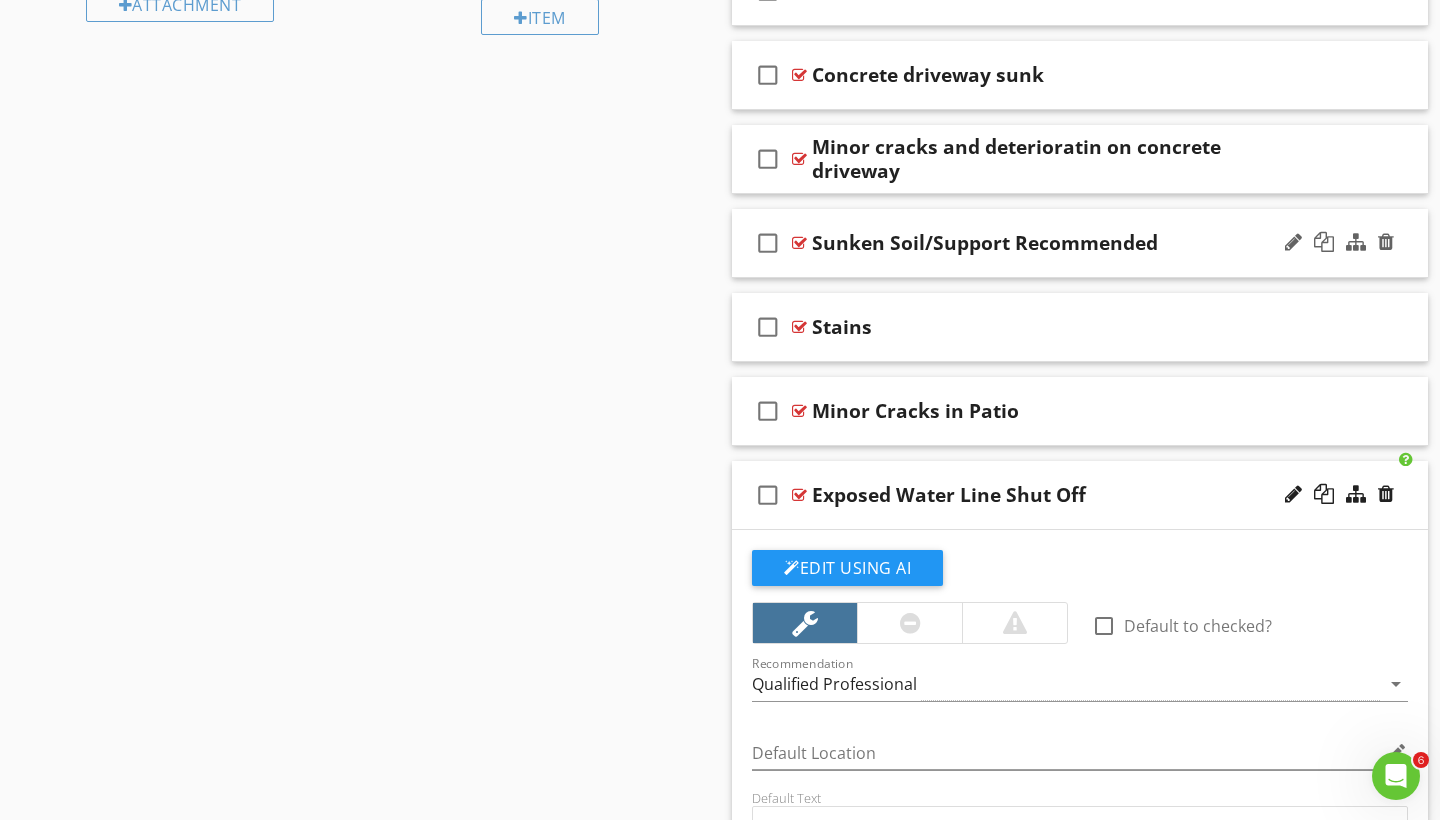 scroll, scrollTop: 1258, scrollLeft: 0, axis: vertical 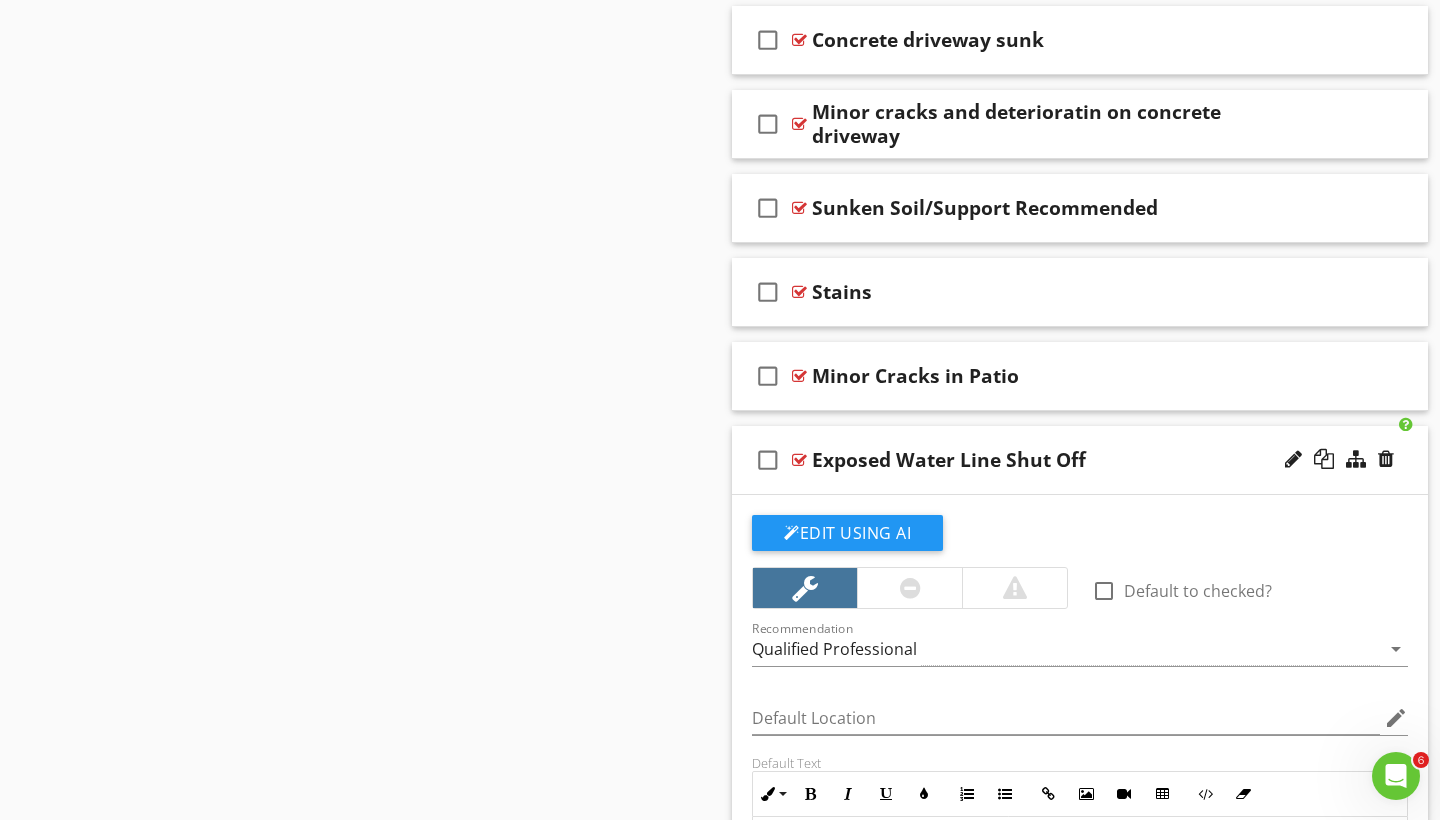 click on "check_box_outline_blank
Exposed Water Line Shut Off" at bounding box center [1080, 460] 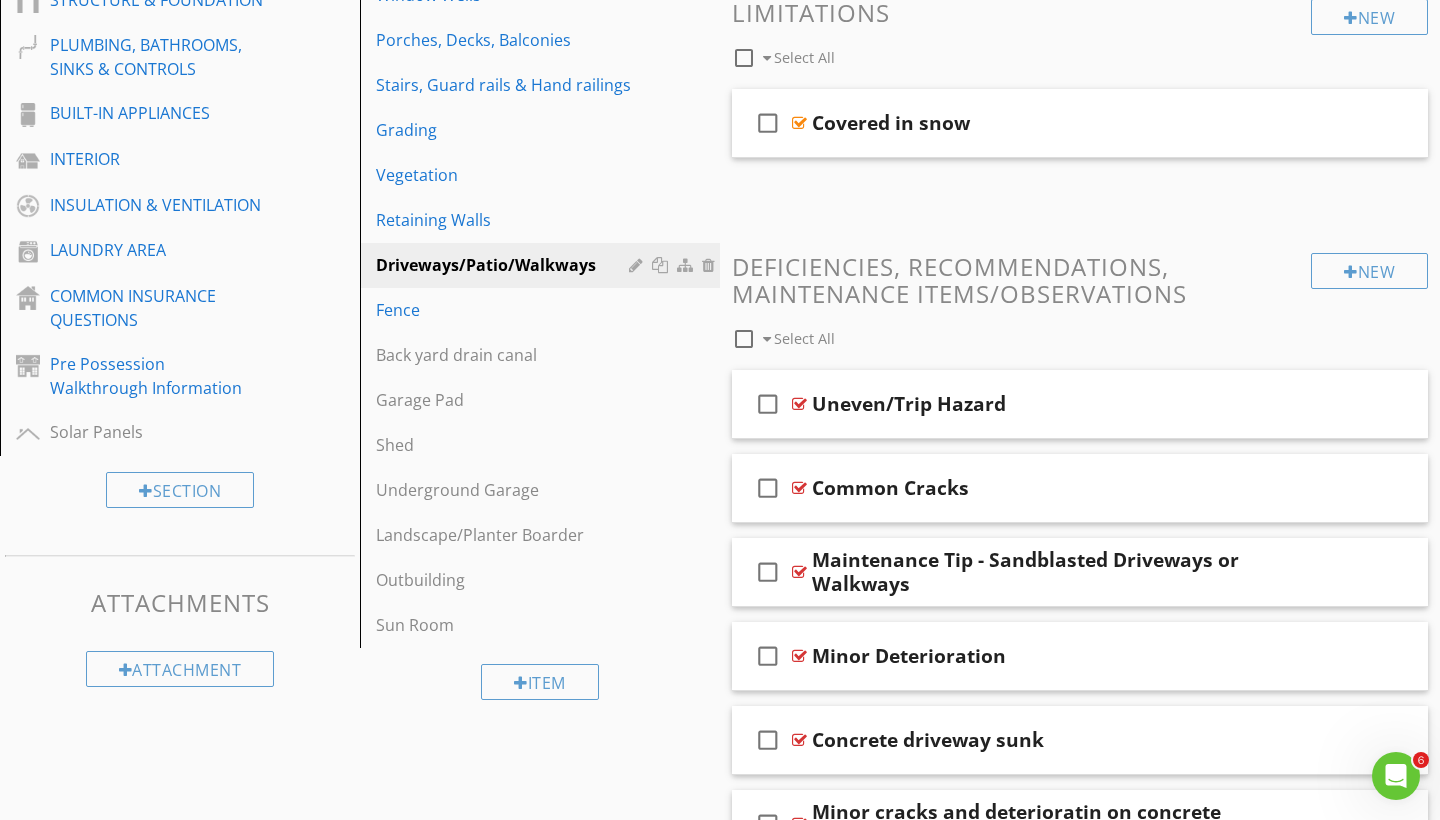 scroll, scrollTop: 516, scrollLeft: 0, axis: vertical 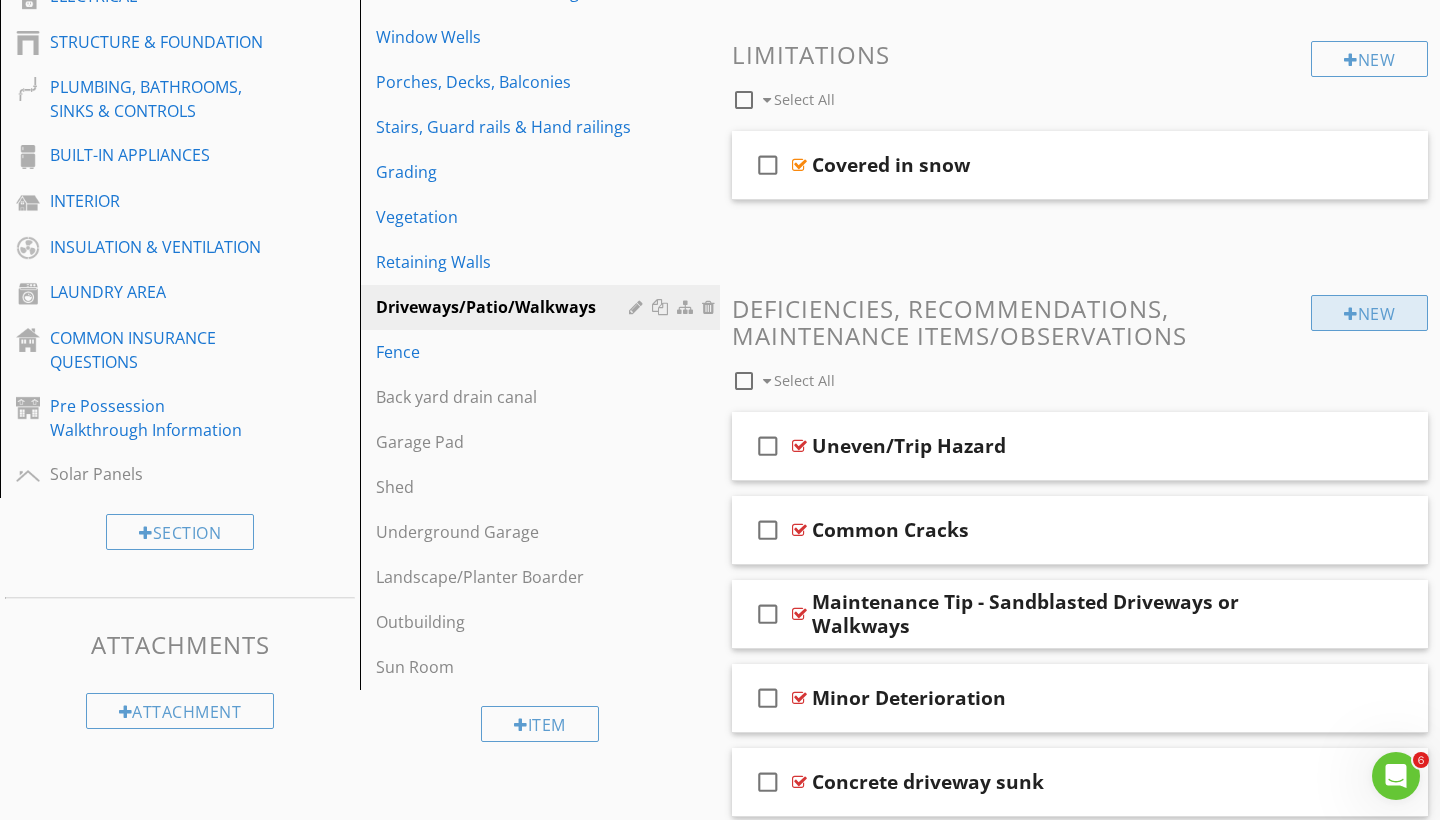 click on "New" at bounding box center [1369, 313] 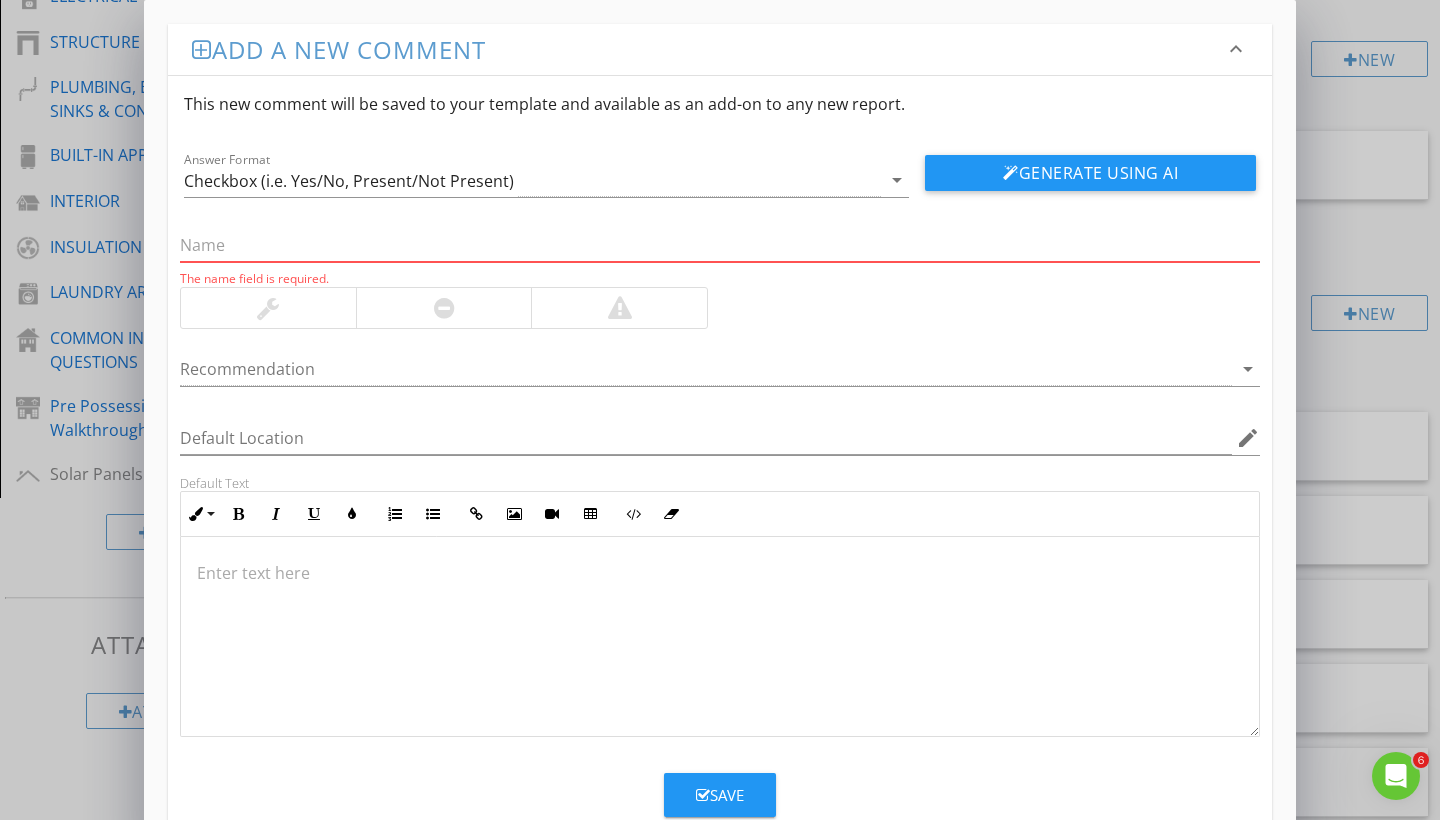 paste on "Improperly Sloped Driveway Surface" 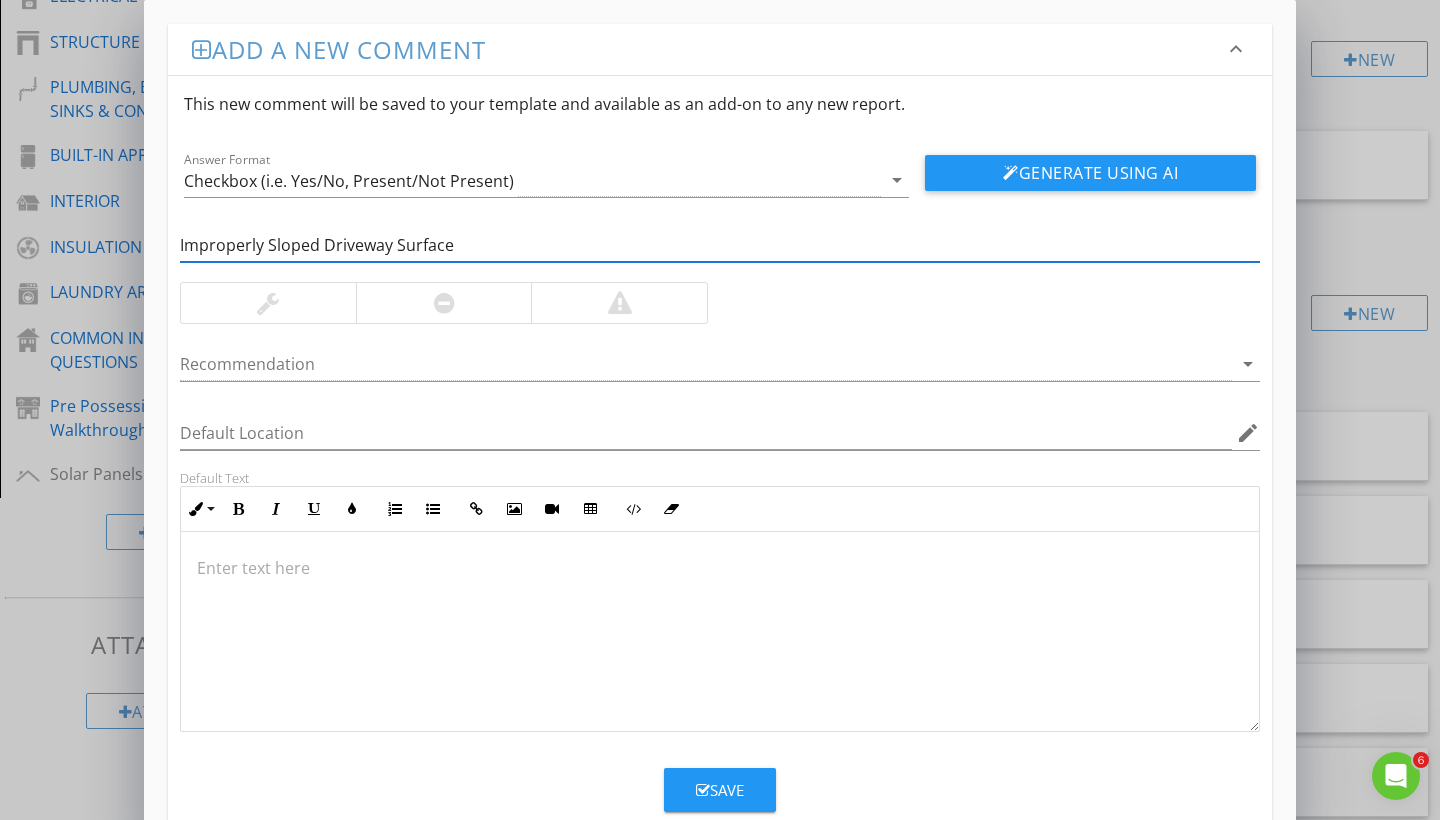 type on "Improperly Sloped Driveway Surface" 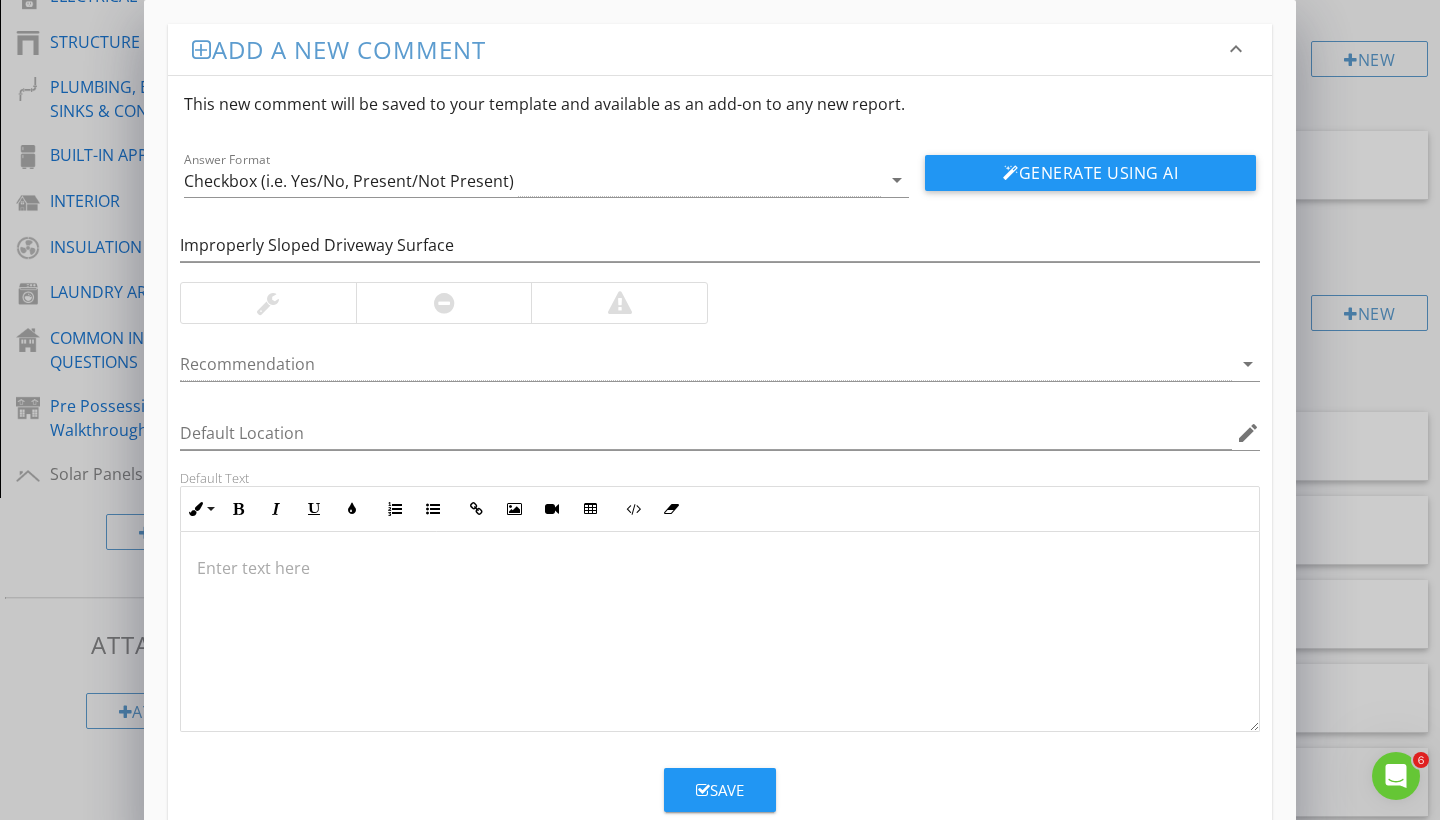 click at bounding box center [268, 303] 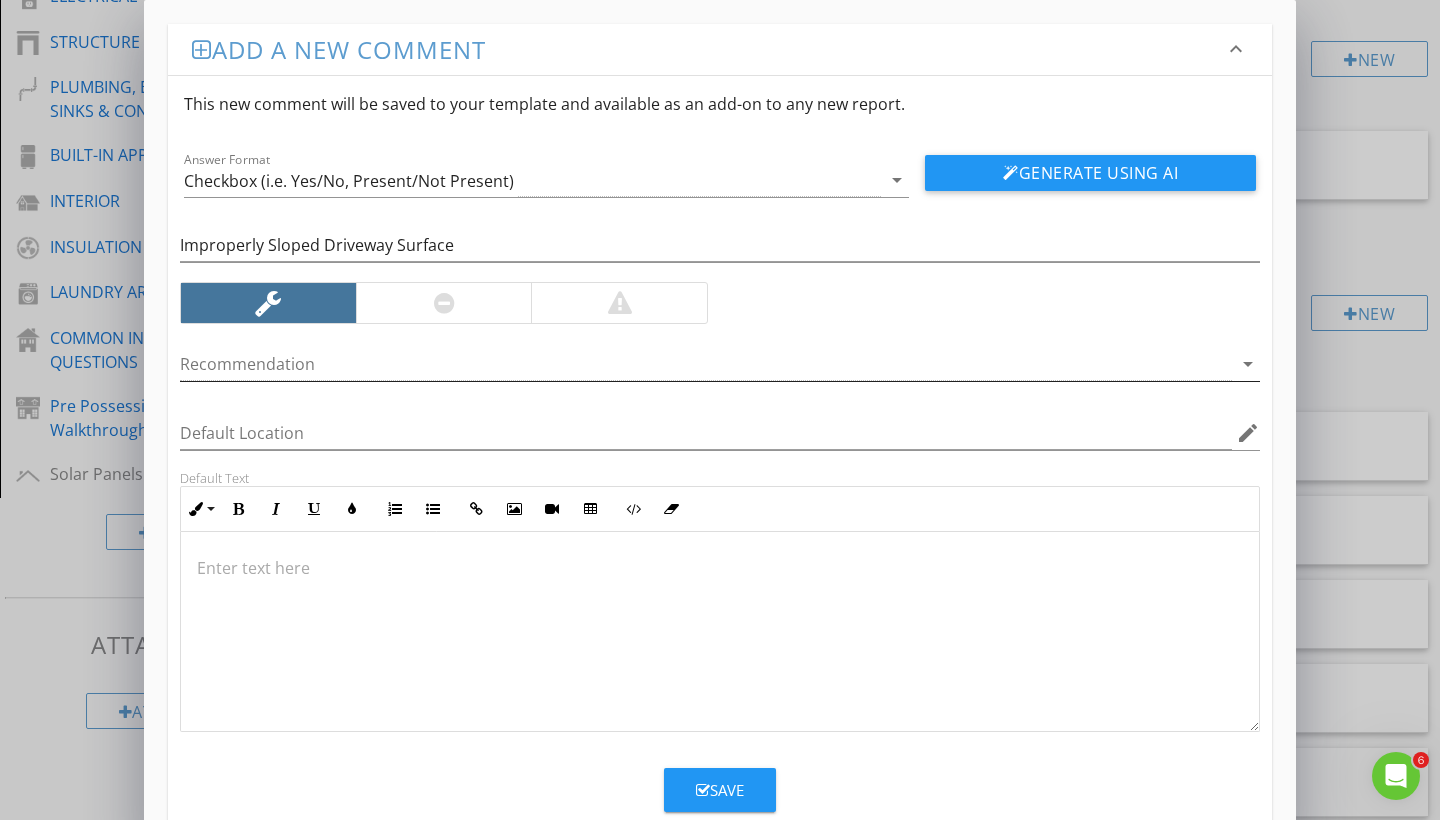 click at bounding box center [706, 364] 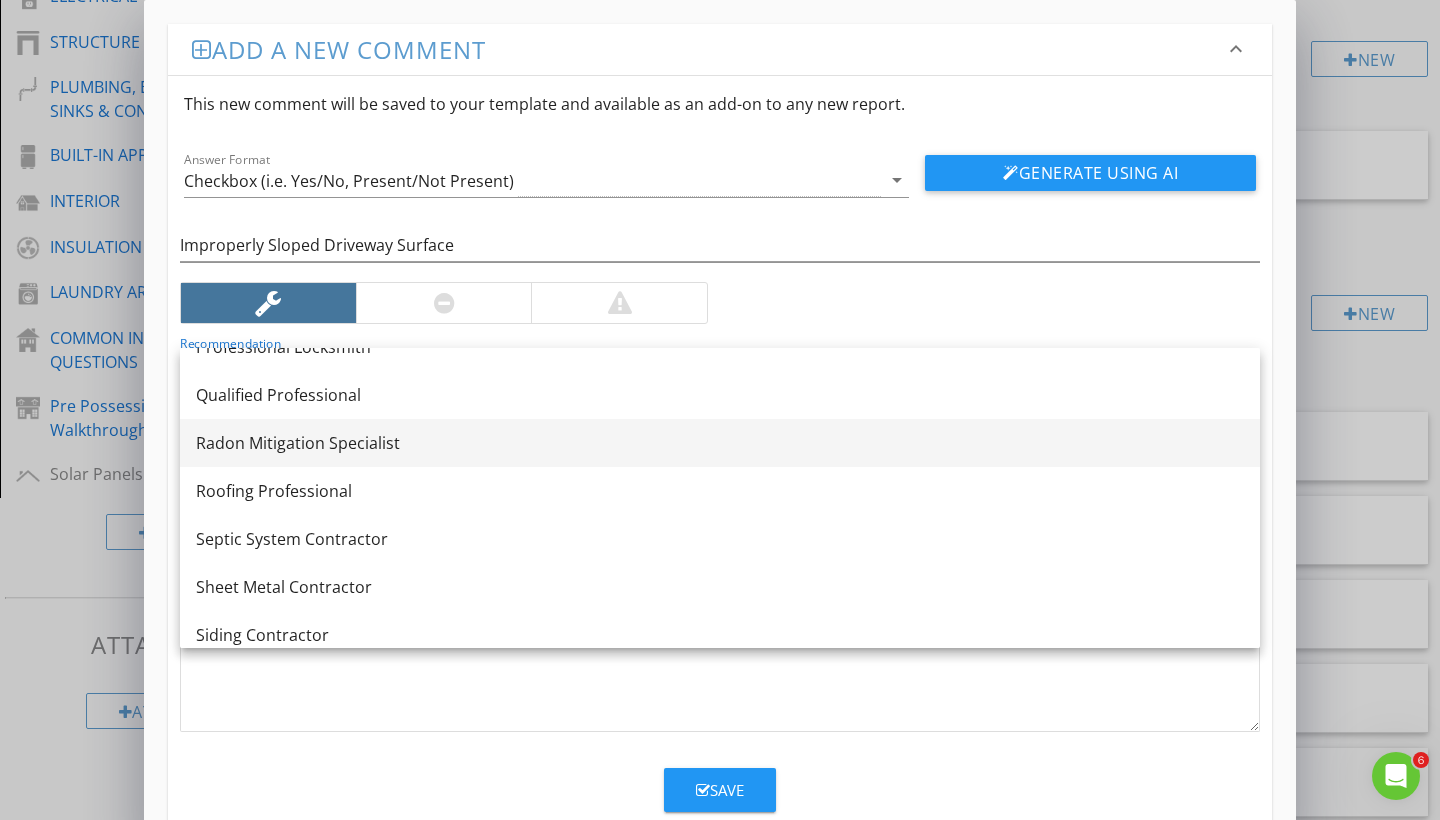 scroll, scrollTop: 2278, scrollLeft: 0, axis: vertical 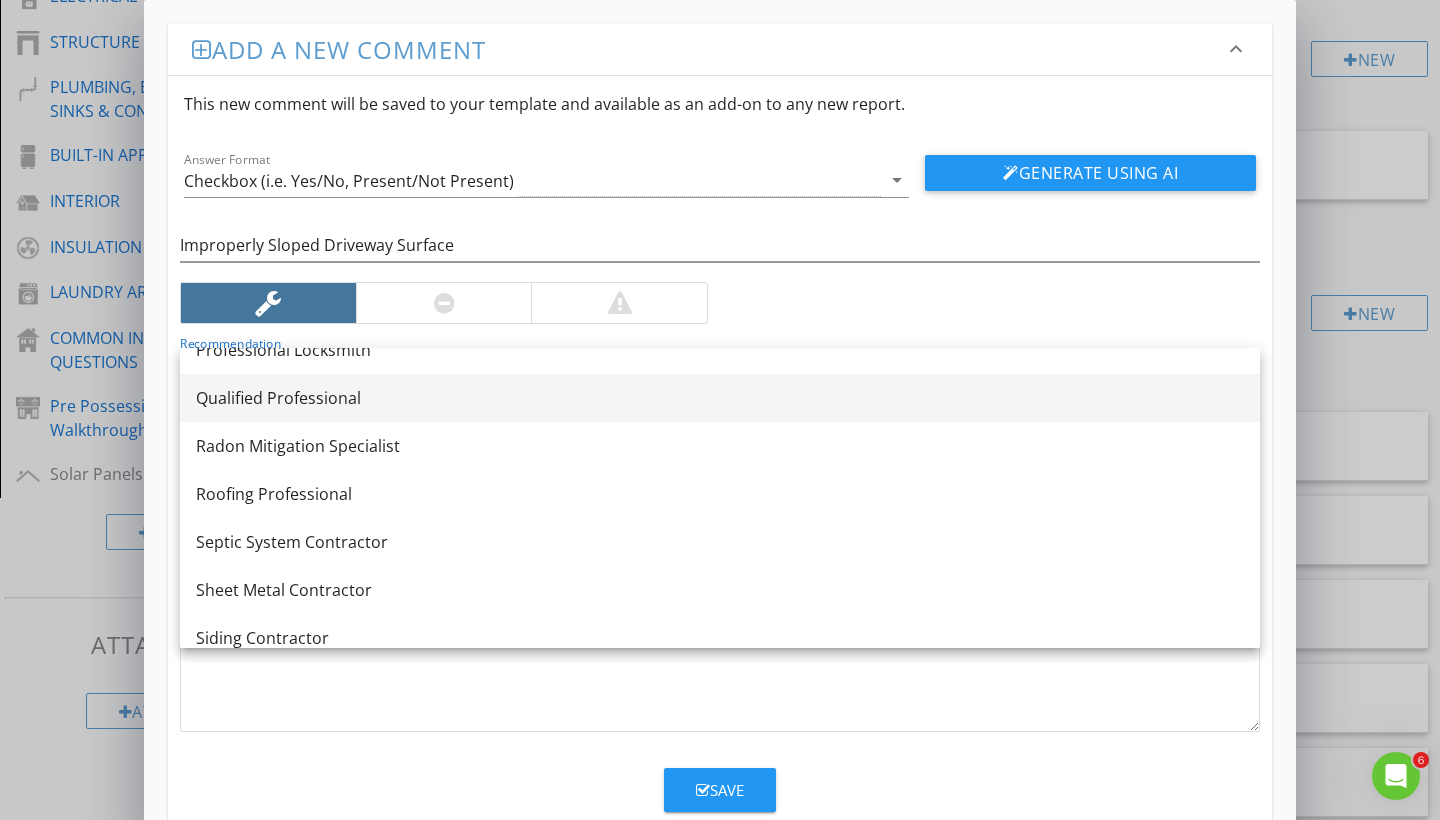click on "Qualified Professional" at bounding box center [720, 398] 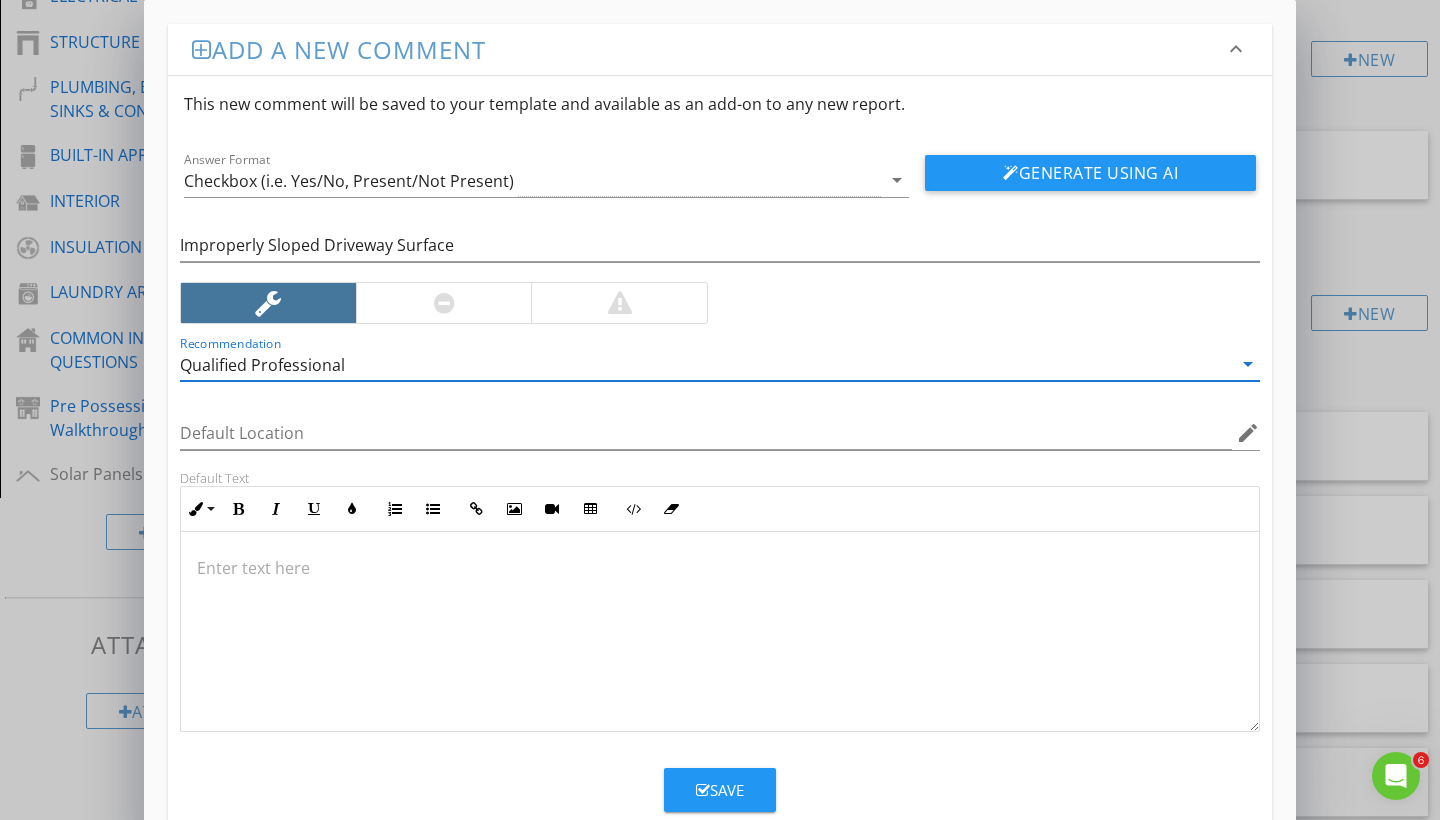 click on "Save" at bounding box center [720, 790] 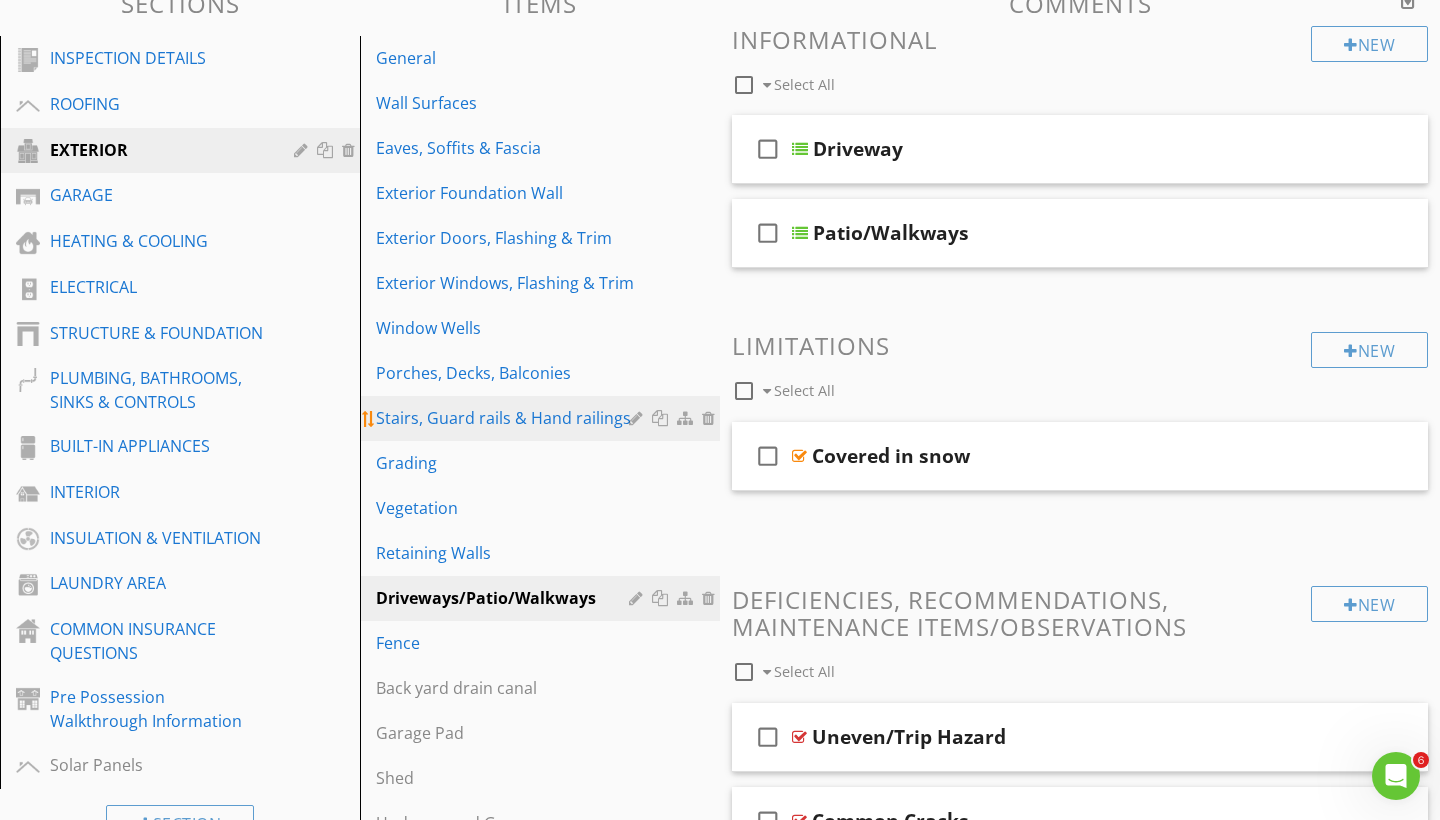 scroll, scrollTop: 237, scrollLeft: 0, axis: vertical 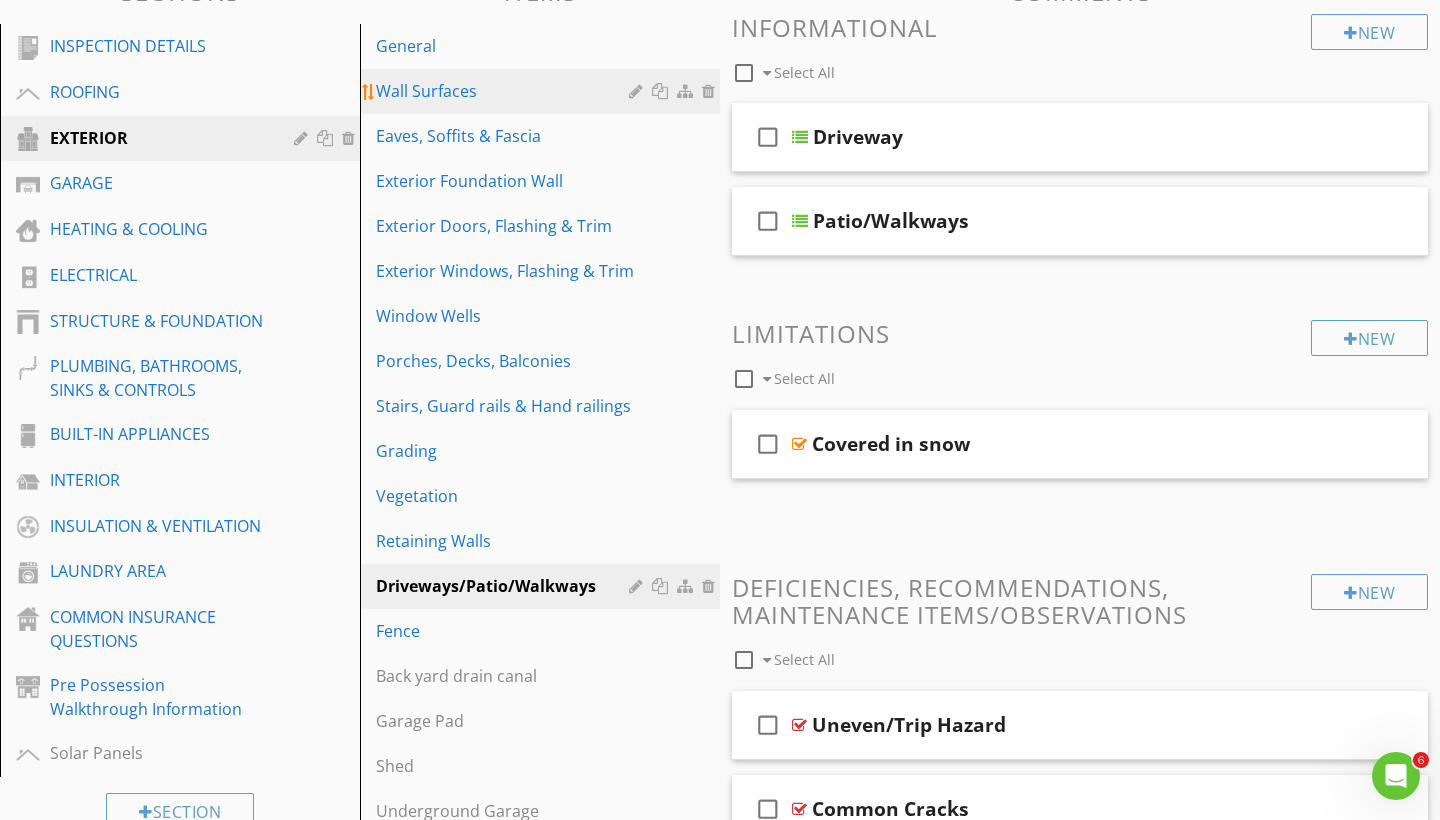 click on "Wall Surfaces" at bounding box center (505, 91) 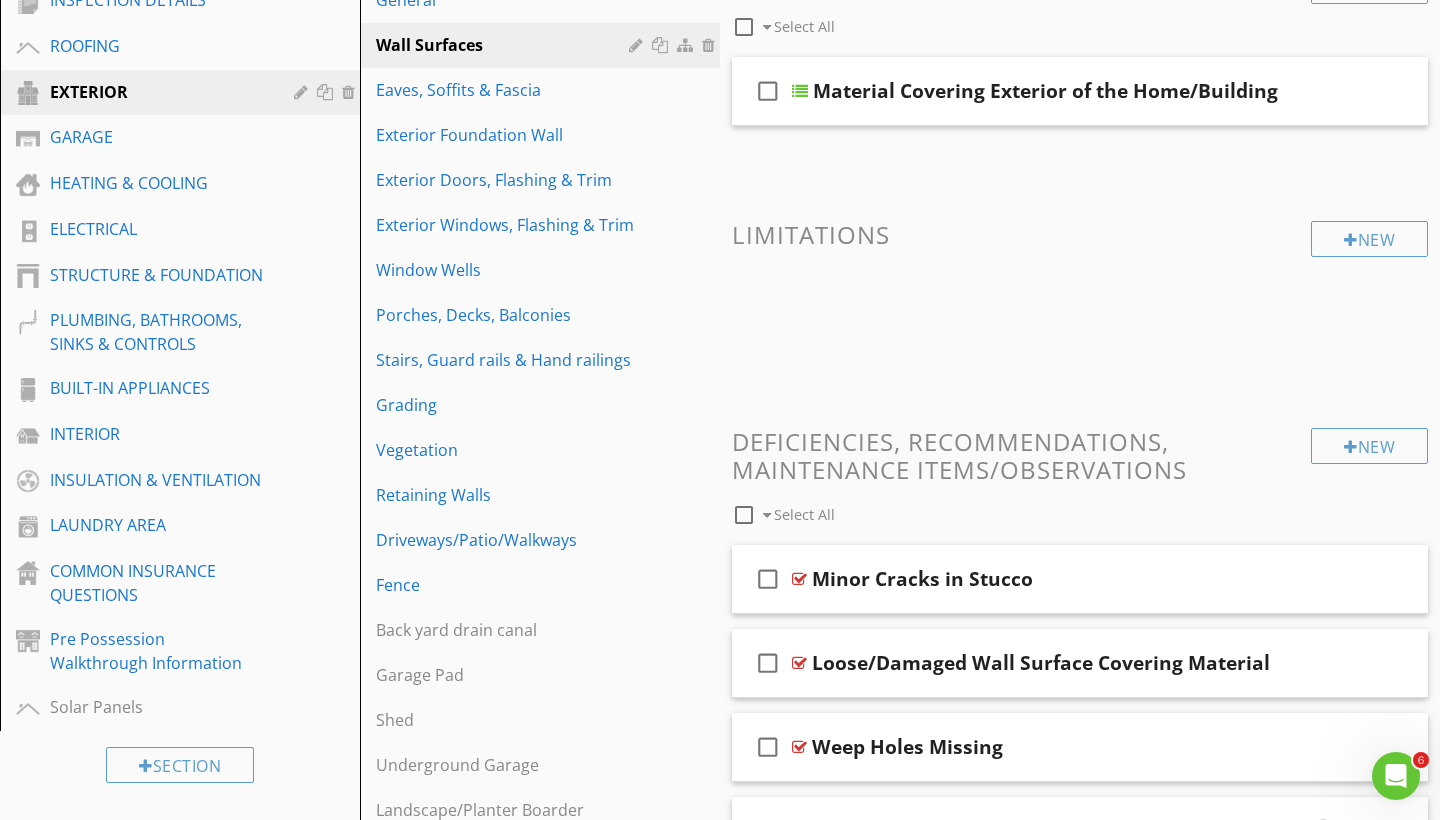 scroll, scrollTop: 131, scrollLeft: 0, axis: vertical 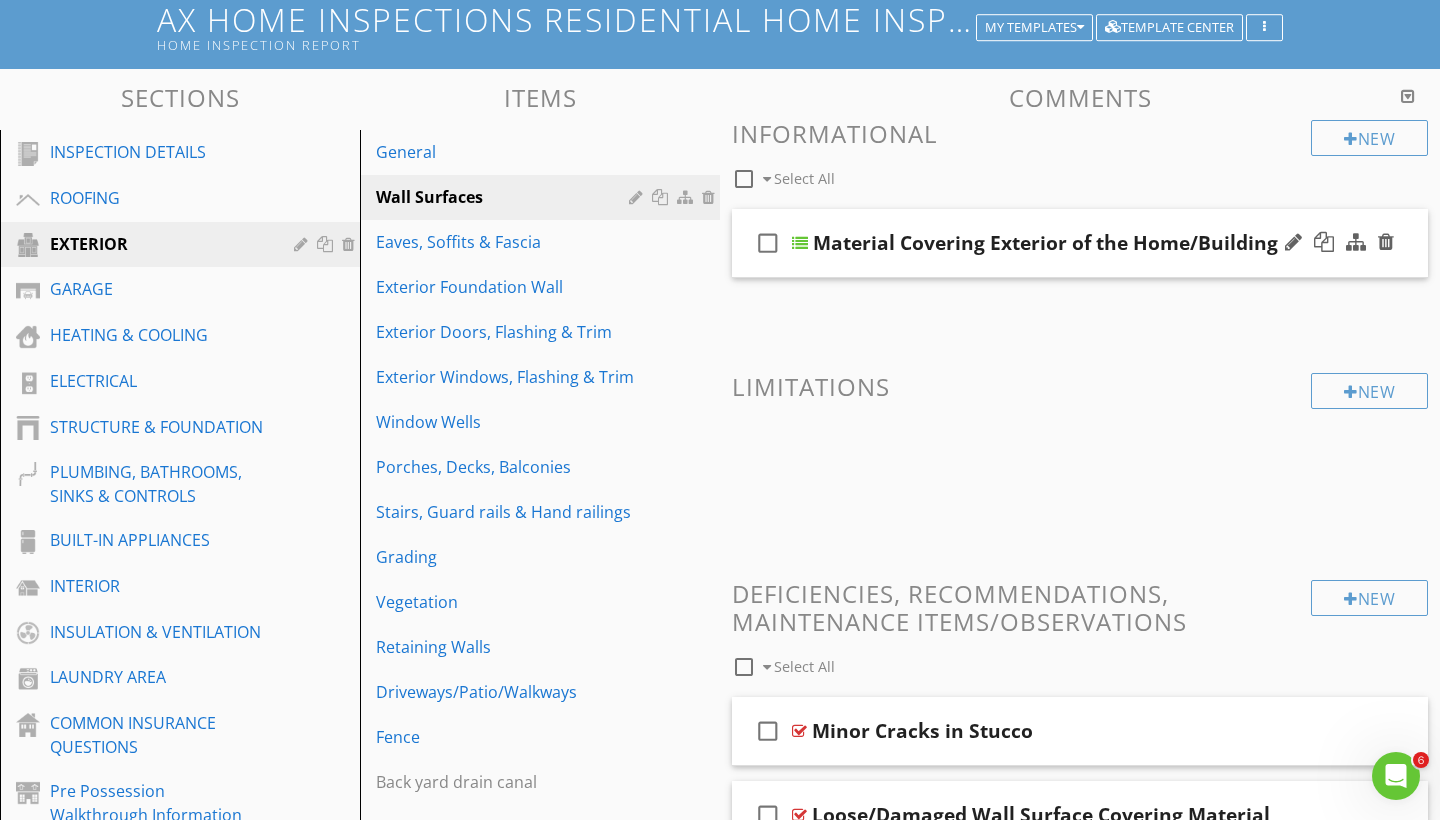 click on "check_box_outline_blank
Material Covering Exterior of the Home/Building" at bounding box center (1080, 243) 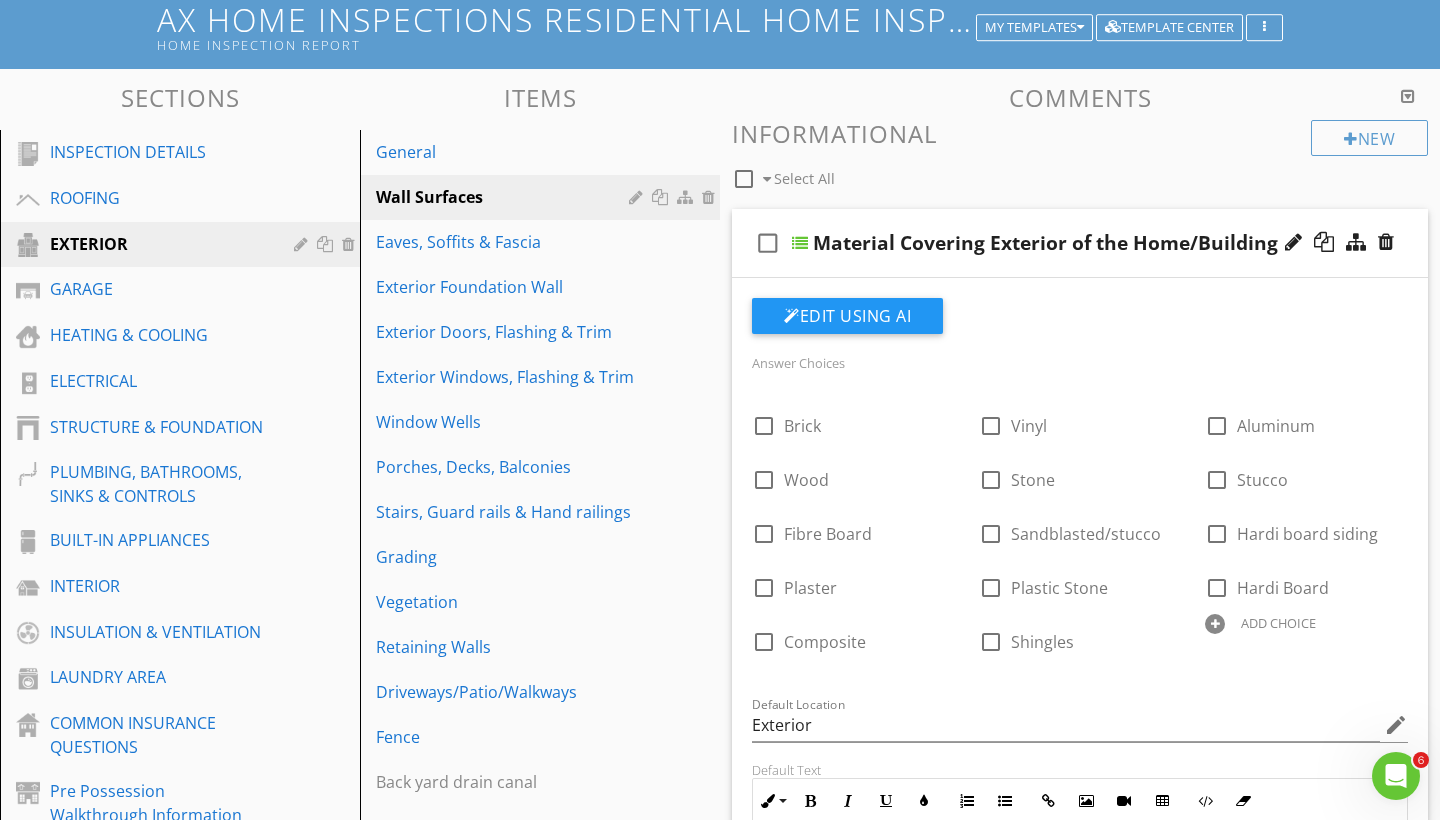 click on "check_box_outline_blank
Material Covering Exterior of the Home/Building" at bounding box center [1080, 243] 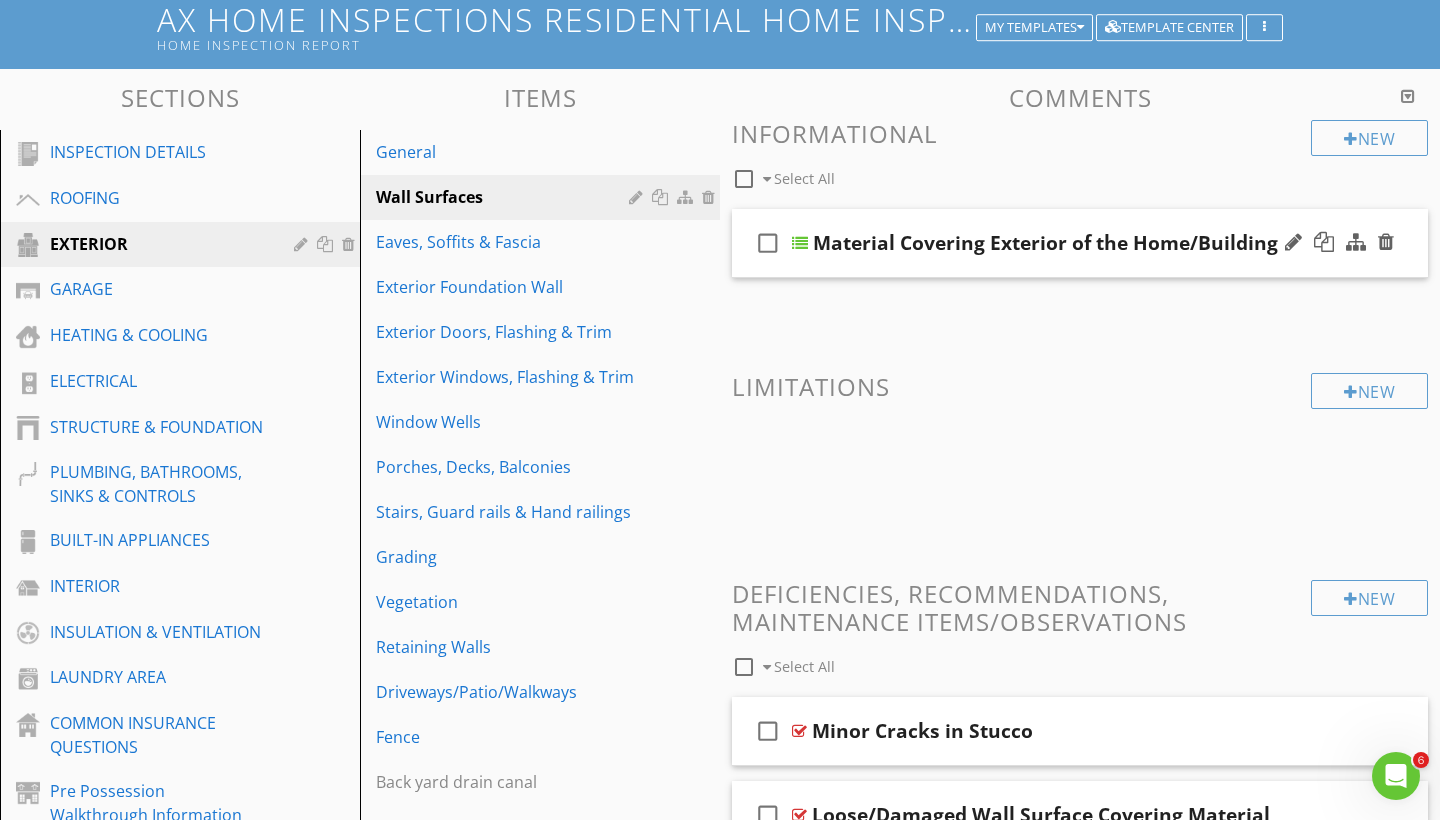 click on "check_box_outline_blank
Material Covering Exterior of the Home/Building" at bounding box center (1080, 243) 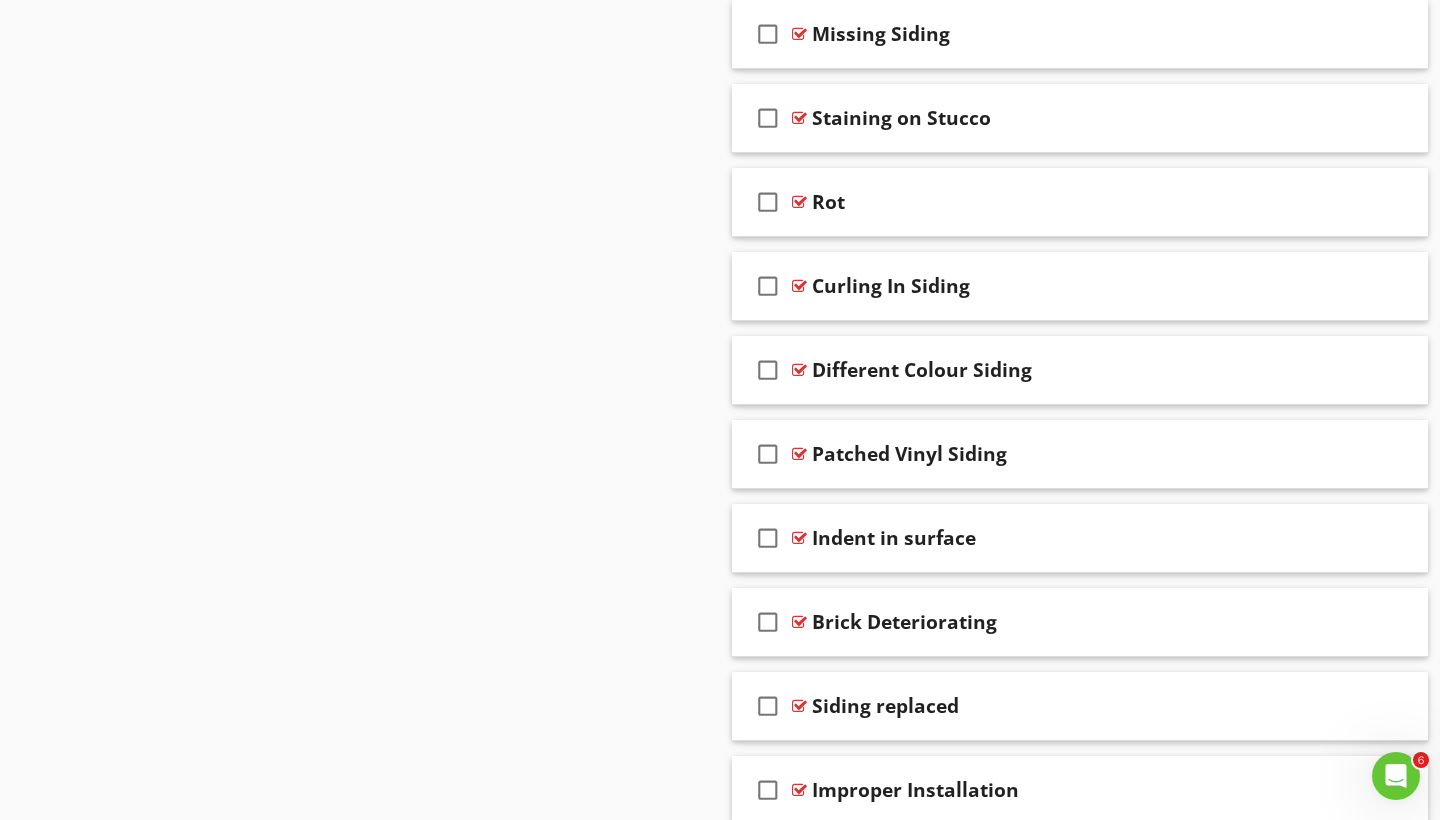 scroll, scrollTop: 2463, scrollLeft: 0, axis: vertical 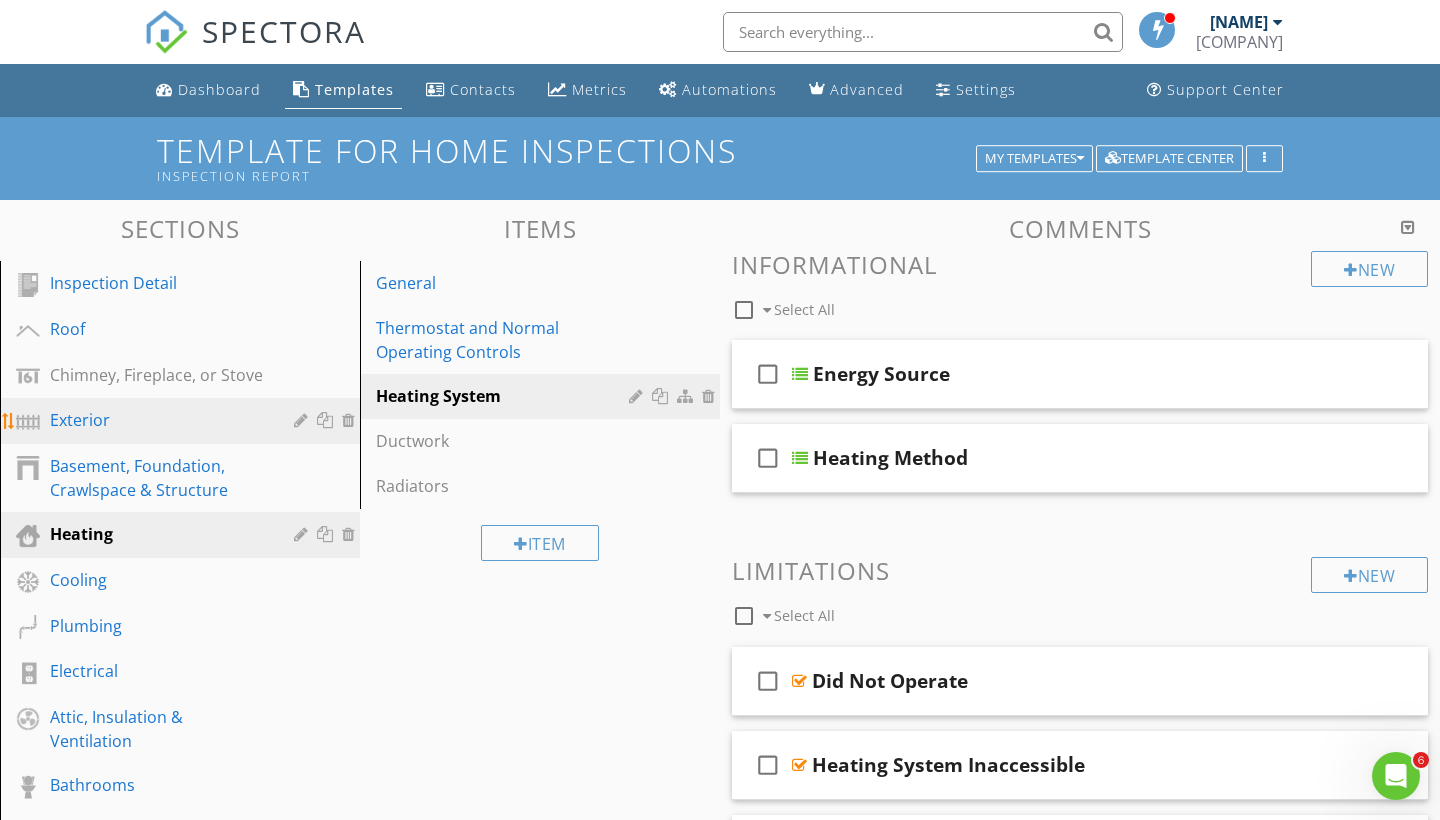 click on "Exterior" at bounding box center [157, 420] 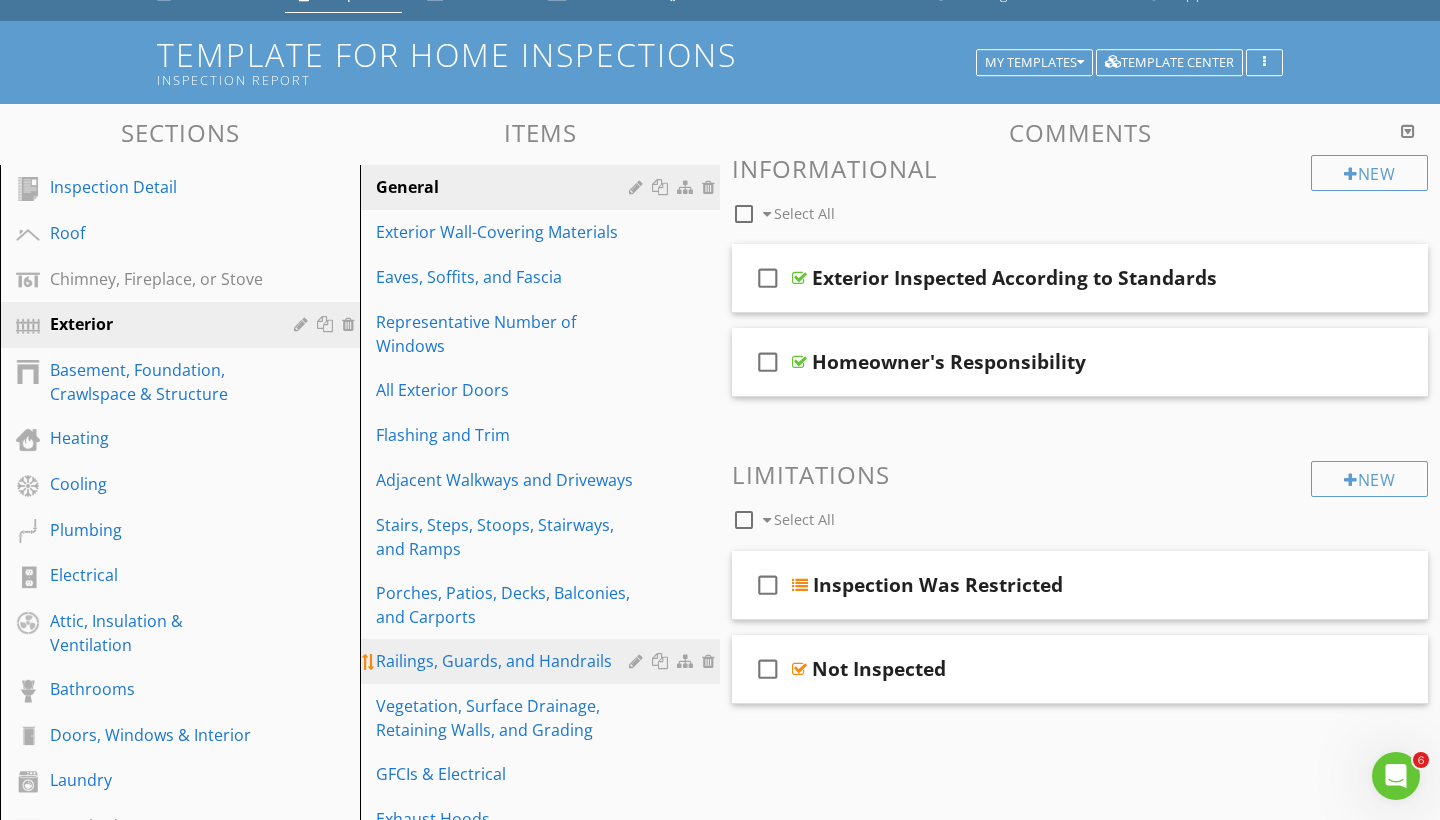 scroll, scrollTop: 79, scrollLeft: 0, axis: vertical 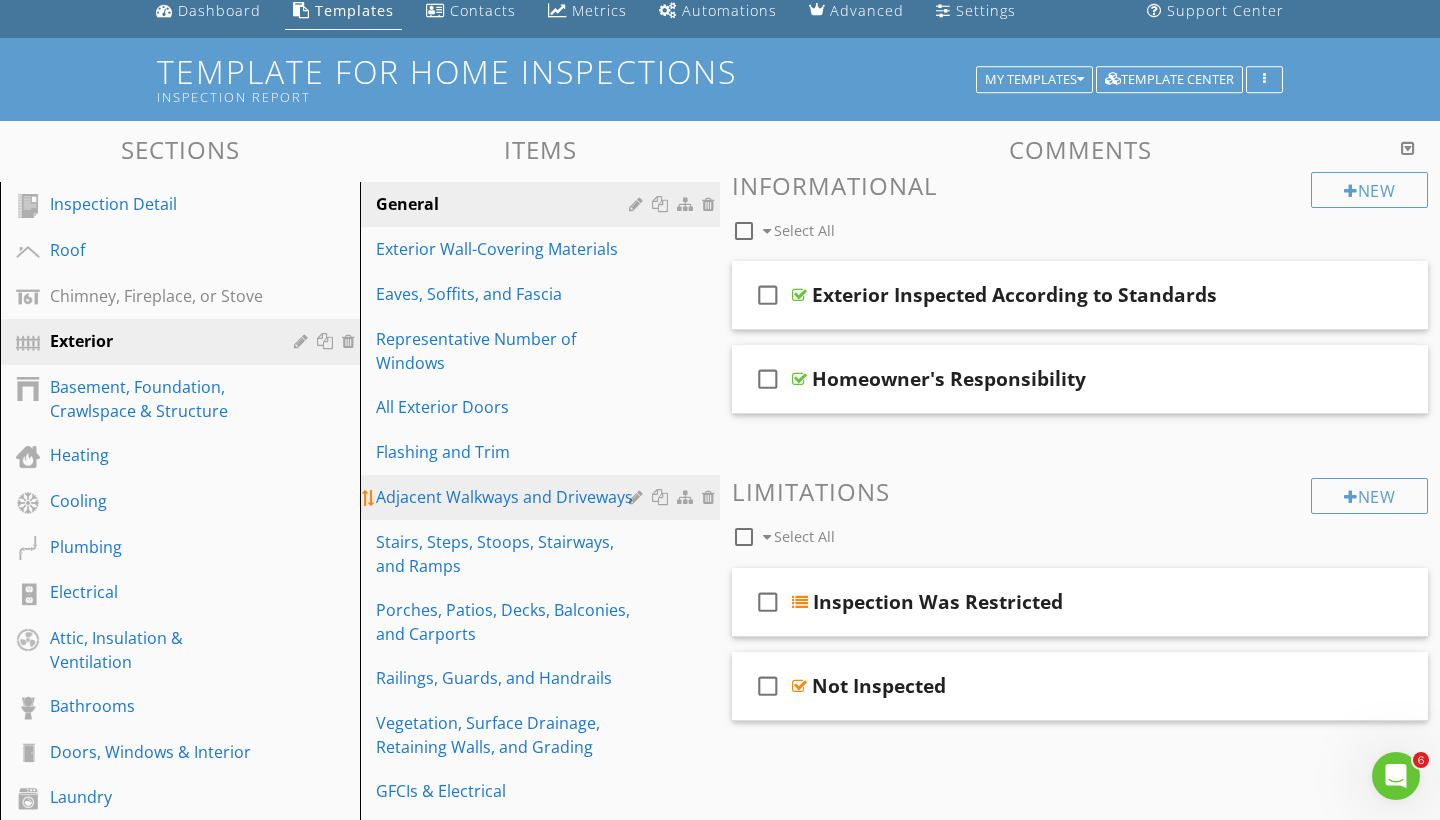 click on "Adjacent Walkways and Driveways" at bounding box center [543, 497] 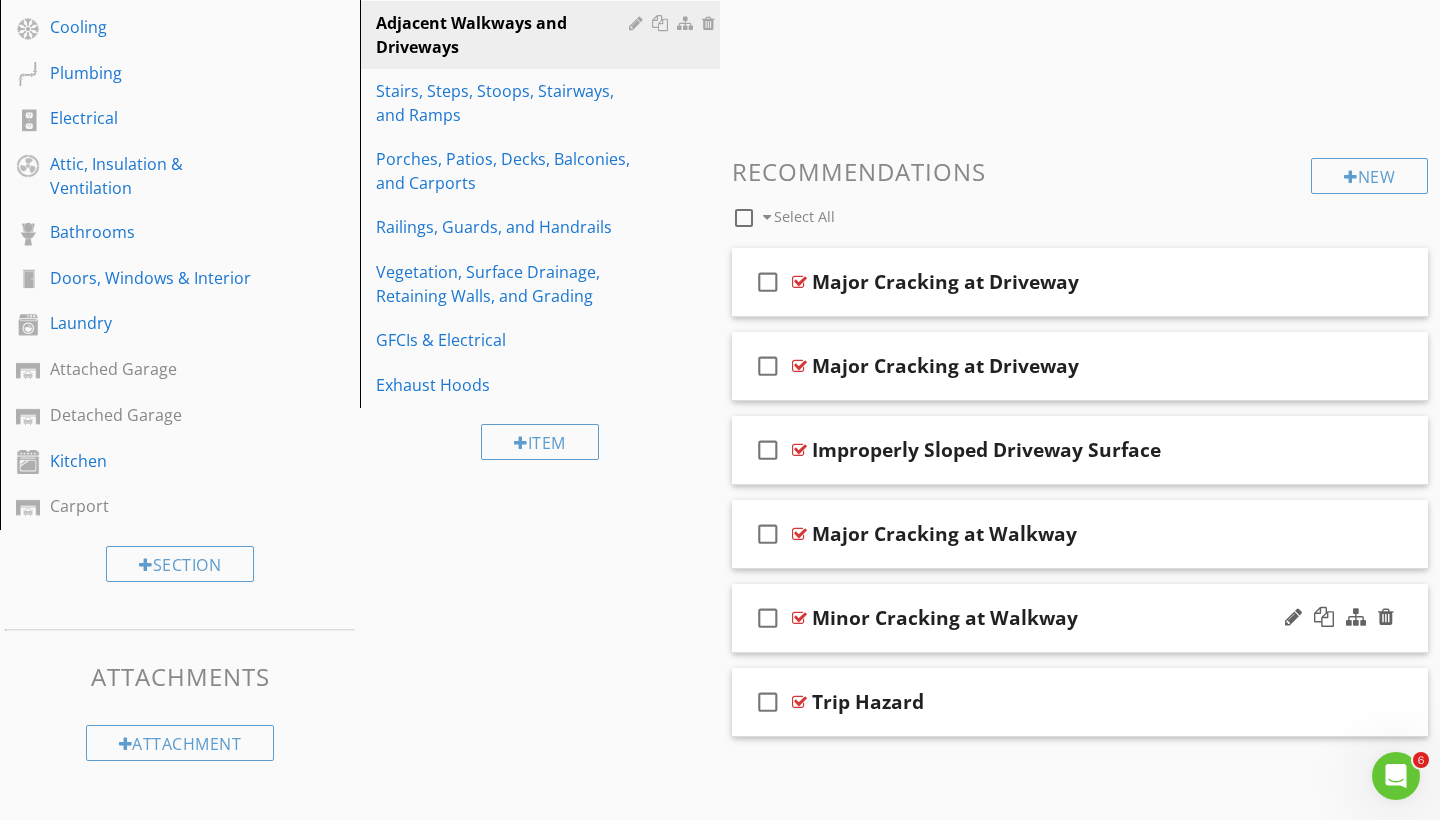 scroll, scrollTop: 552, scrollLeft: 0, axis: vertical 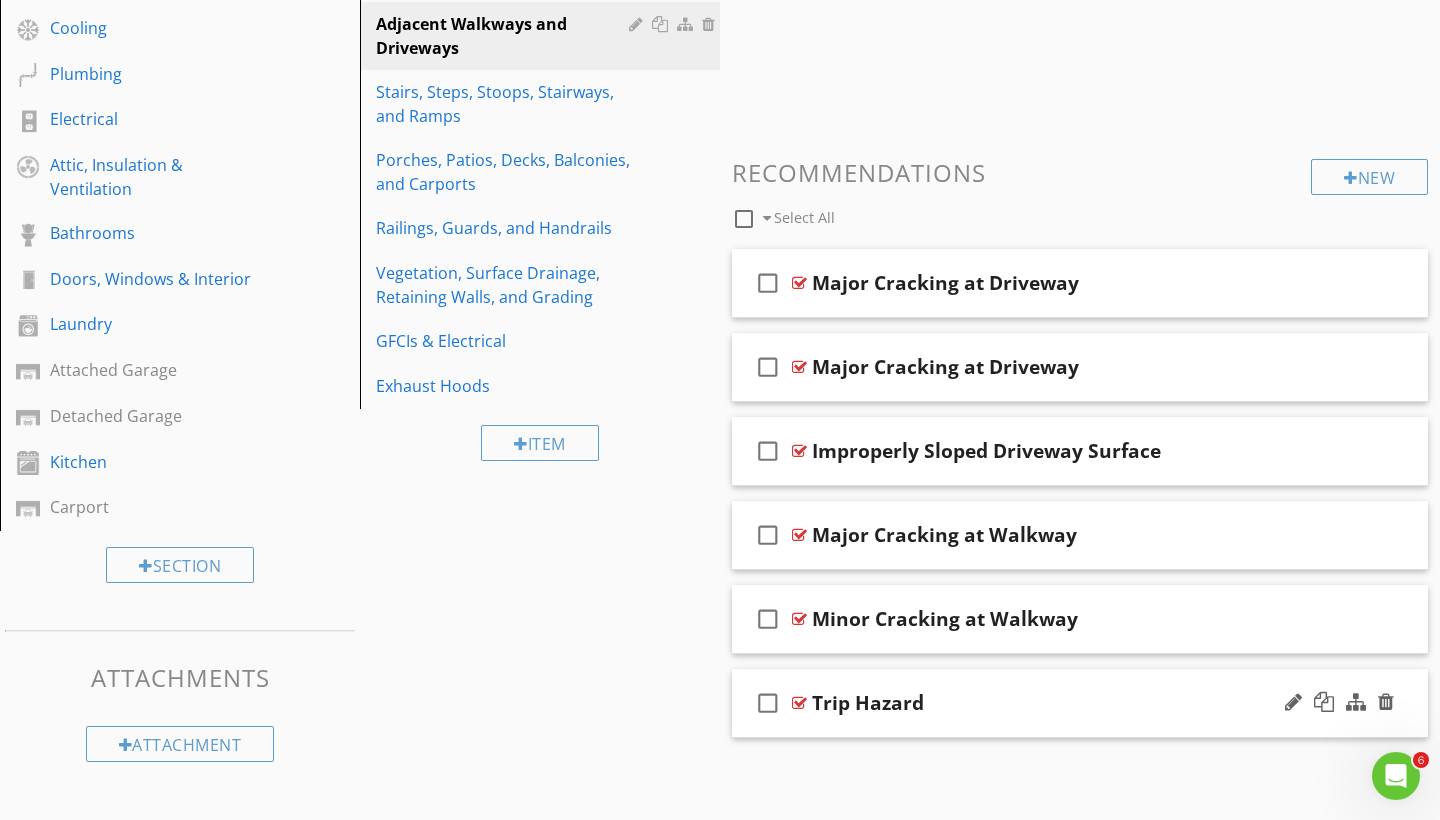click on "check_box_outline_blank
Trip Hazard" at bounding box center [1080, 703] 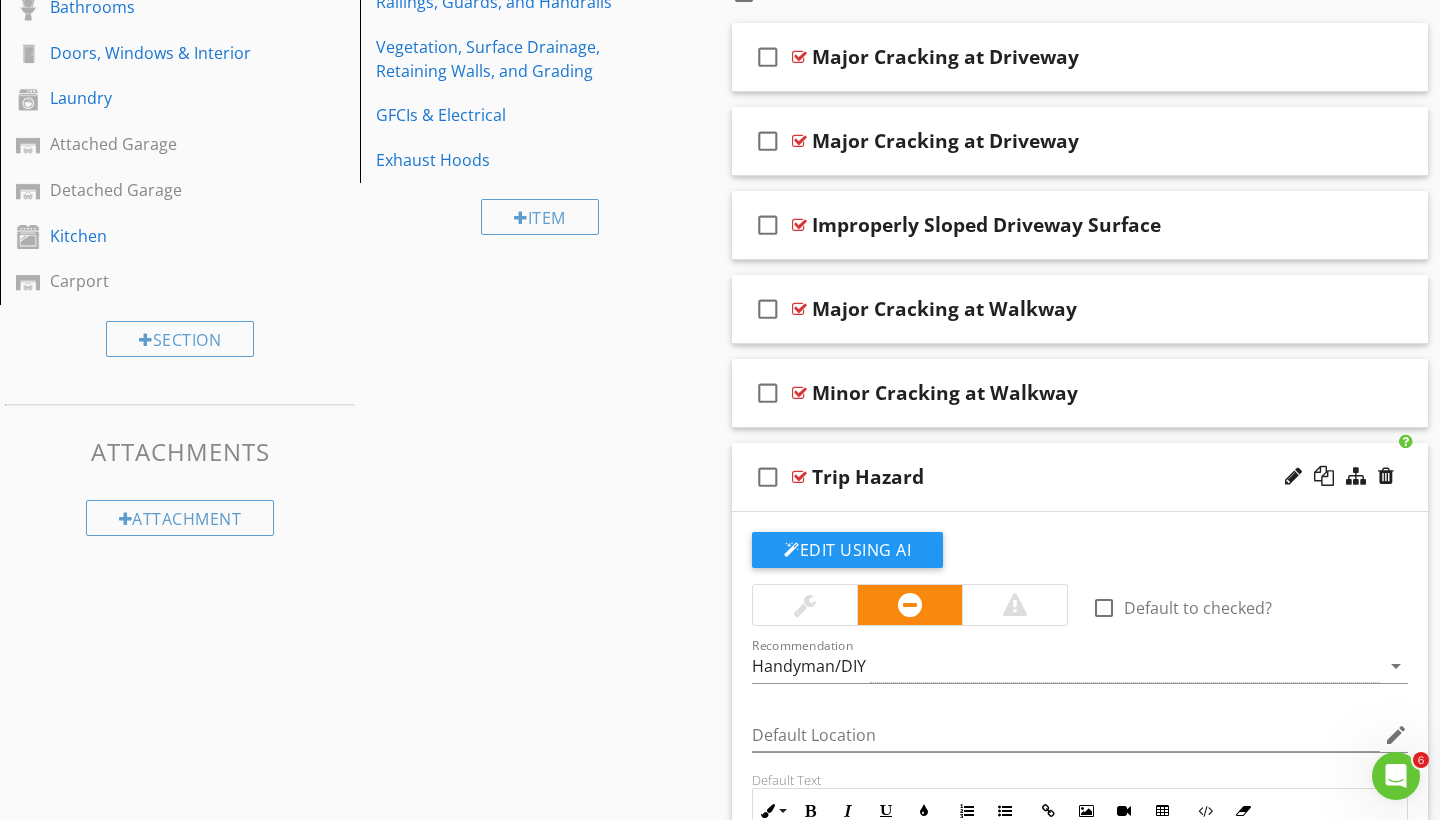 scroll, scrollTop: 1090, scrollLeft: 0, axis: vertical 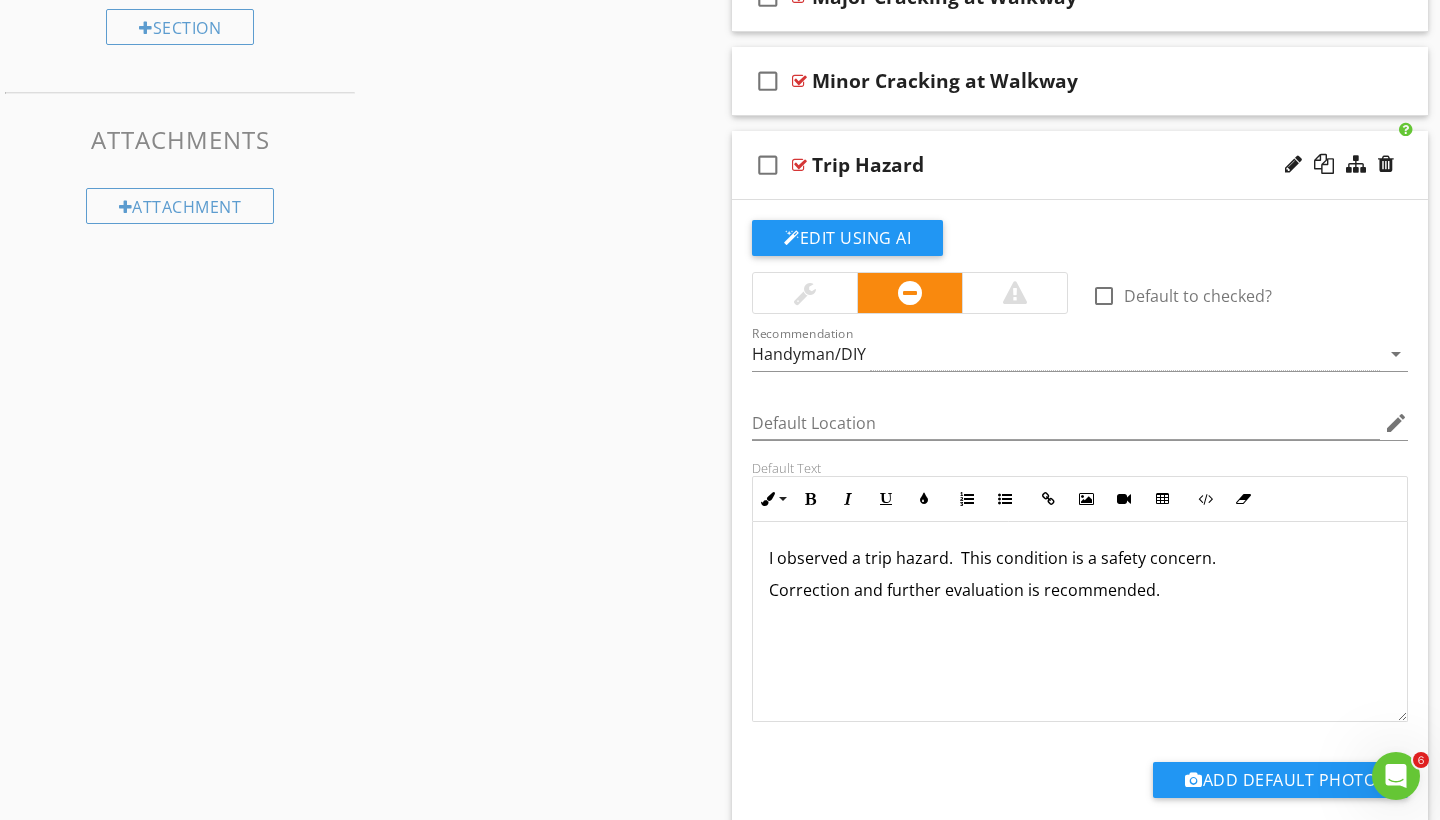 click on "I observed a trip hazard.  This condition is a safety concern." at bounding box center (1080, 558) 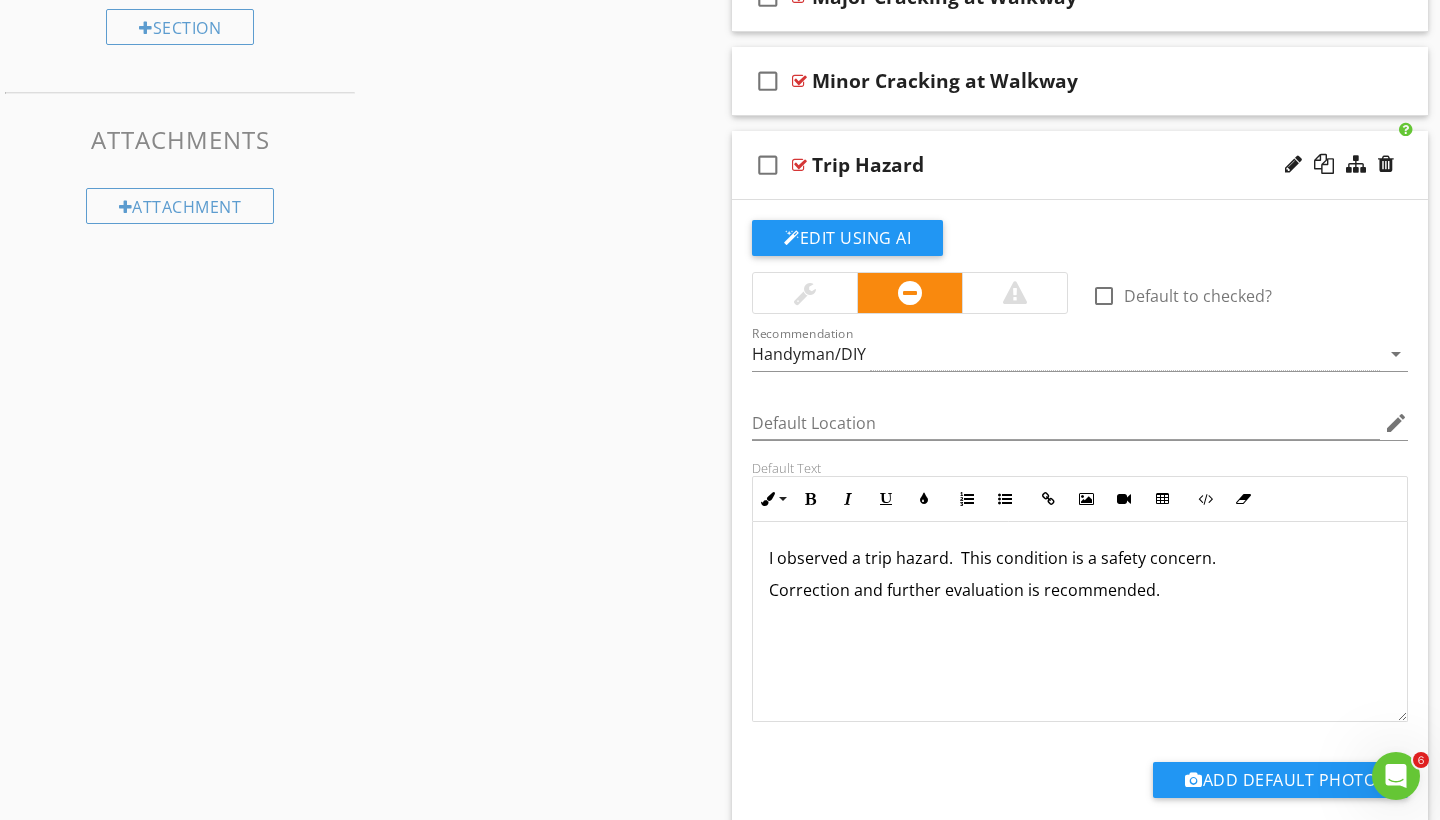 drag, startPoint x: 770, startPoint y: 551, endPoint x: 1173, endPoint y: 589, distance: 404.7876 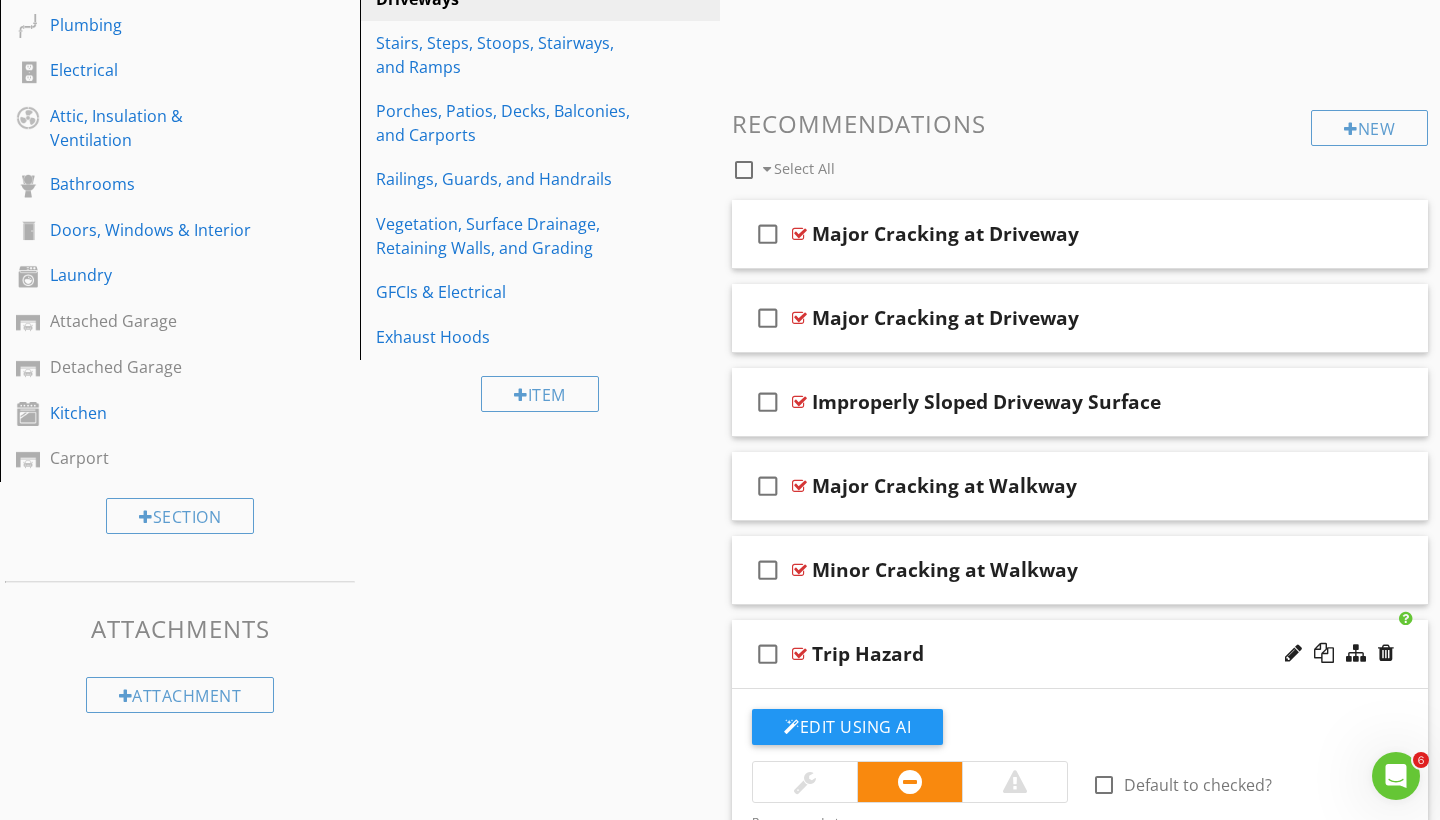 scroll, scrollTop: 709, scrollLeft: 0, axis: vertical 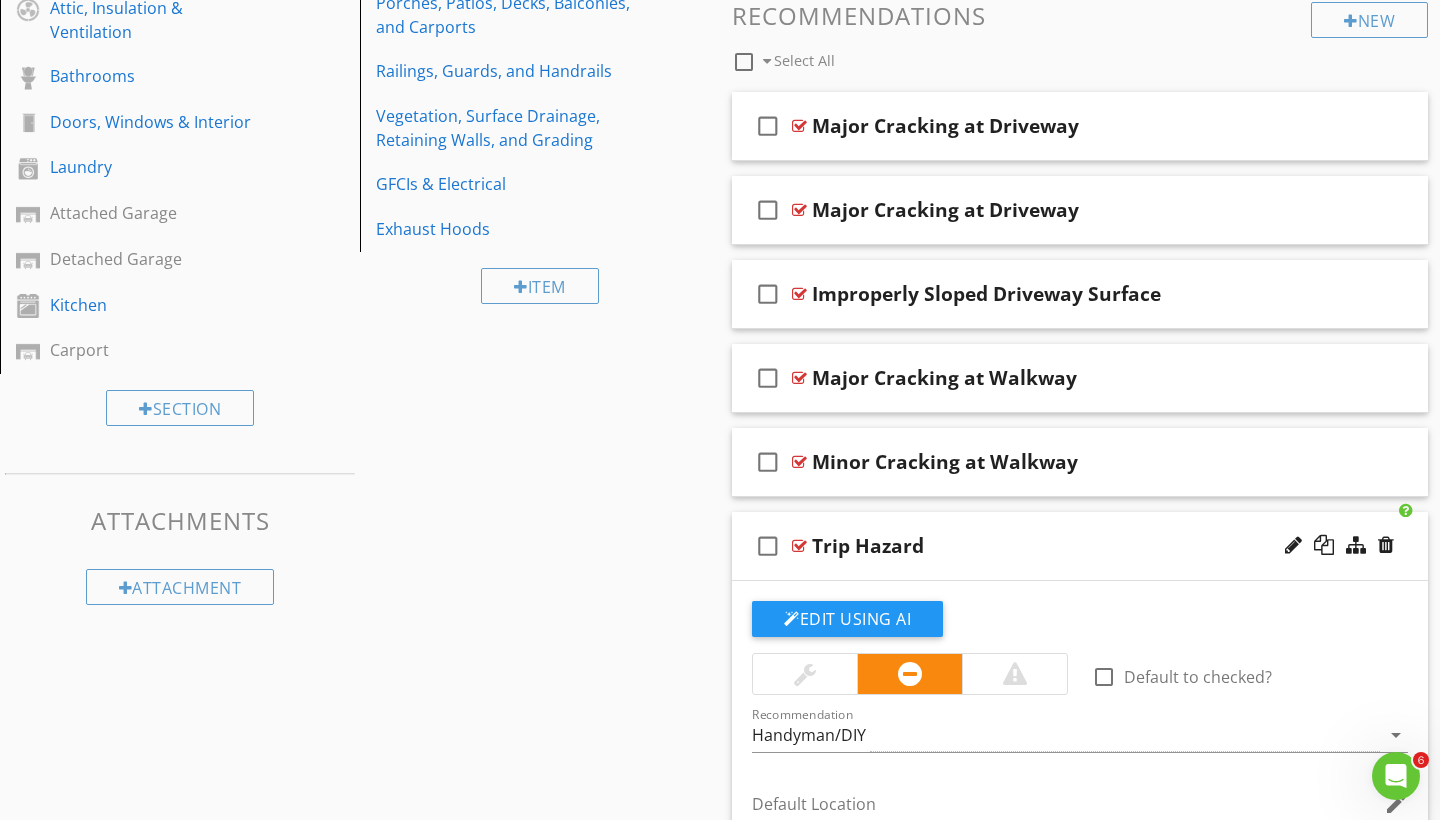 click on "check_box_outline_blank
Trip Hazard" at bounding box center [1080, 546] 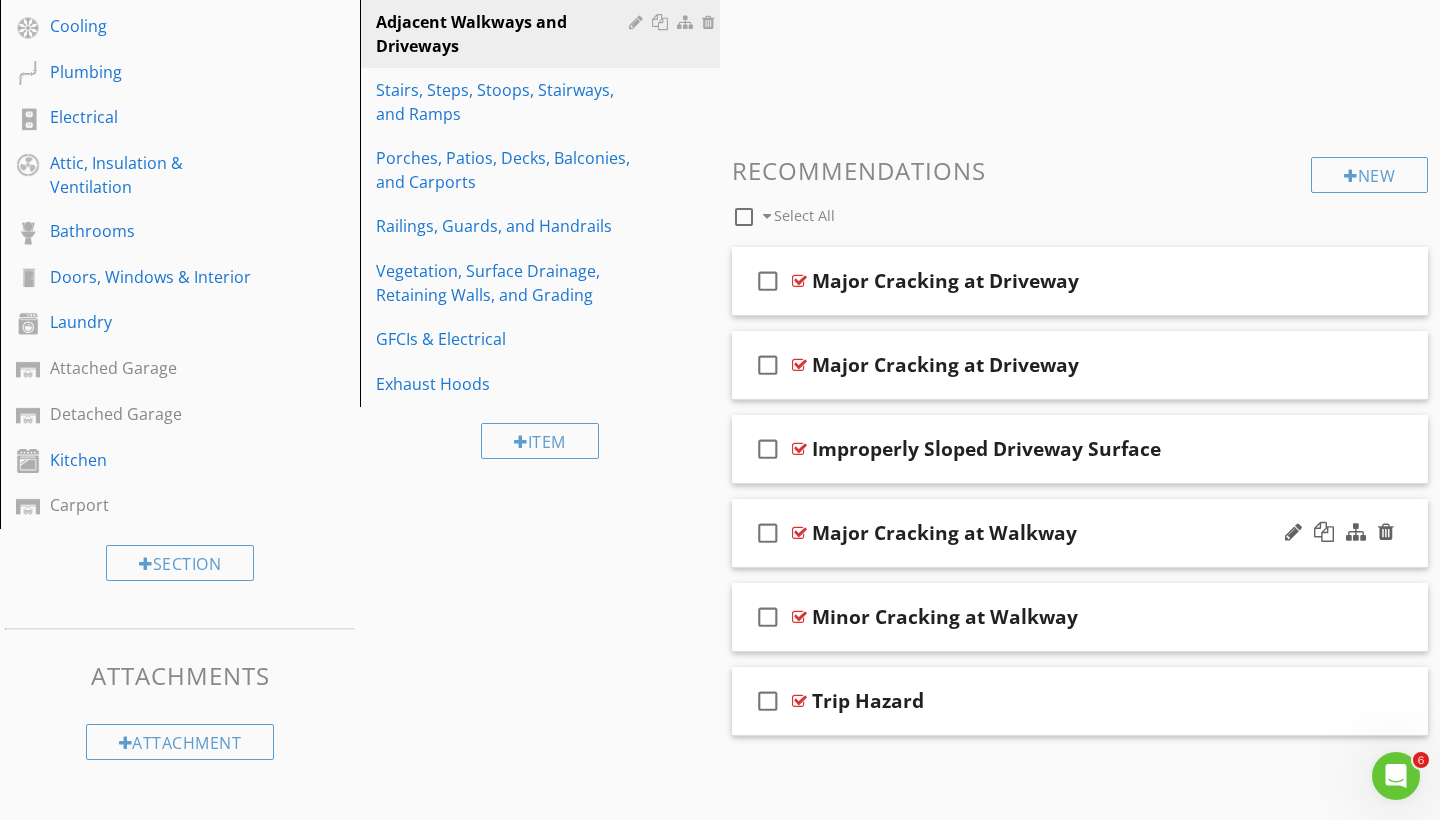 scroll, scrollTop: 552, scrollLeft: 0, axis: vertical 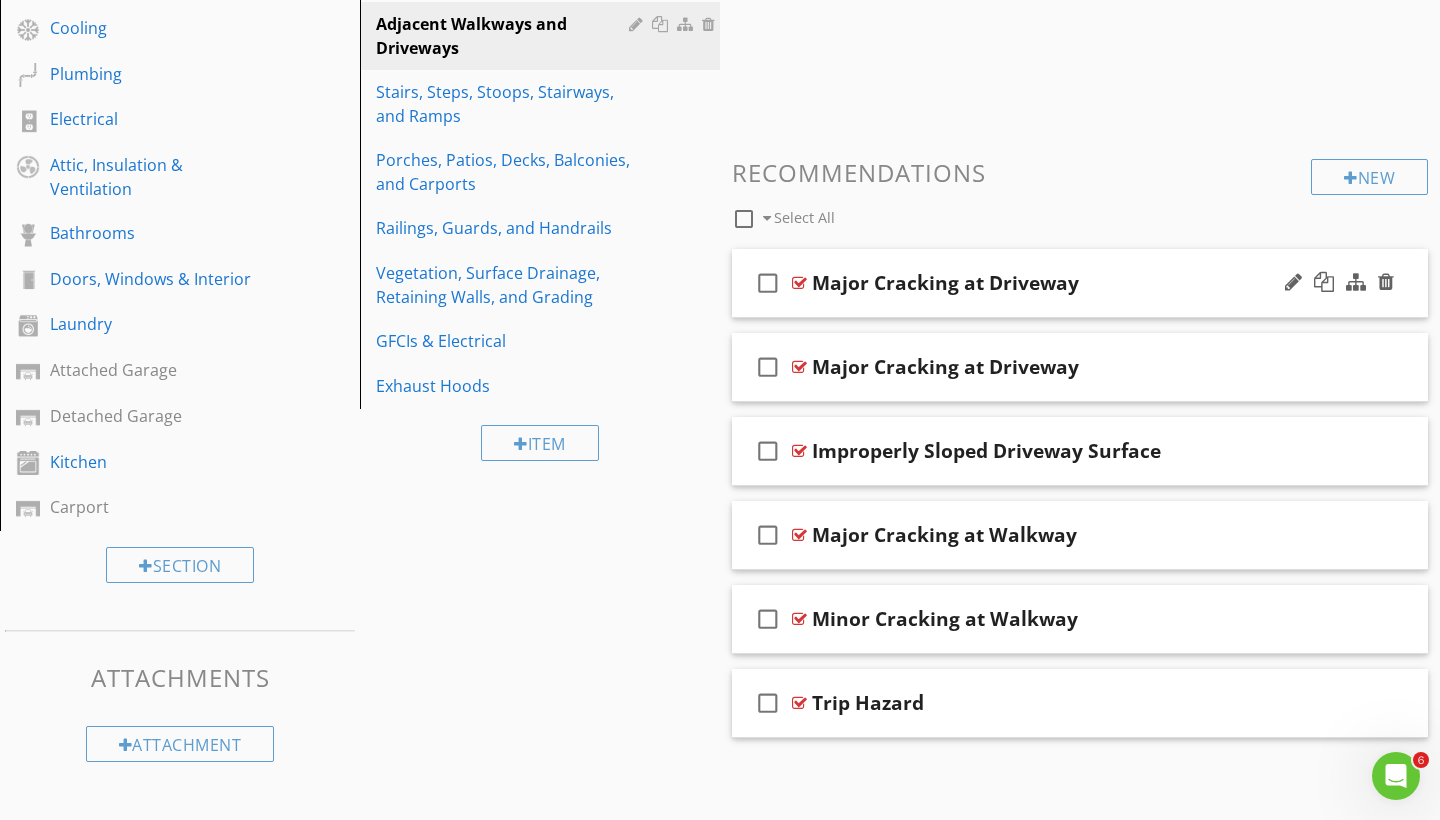 click on "Major Cracking at Driveway" at bounding box center (945, 283) 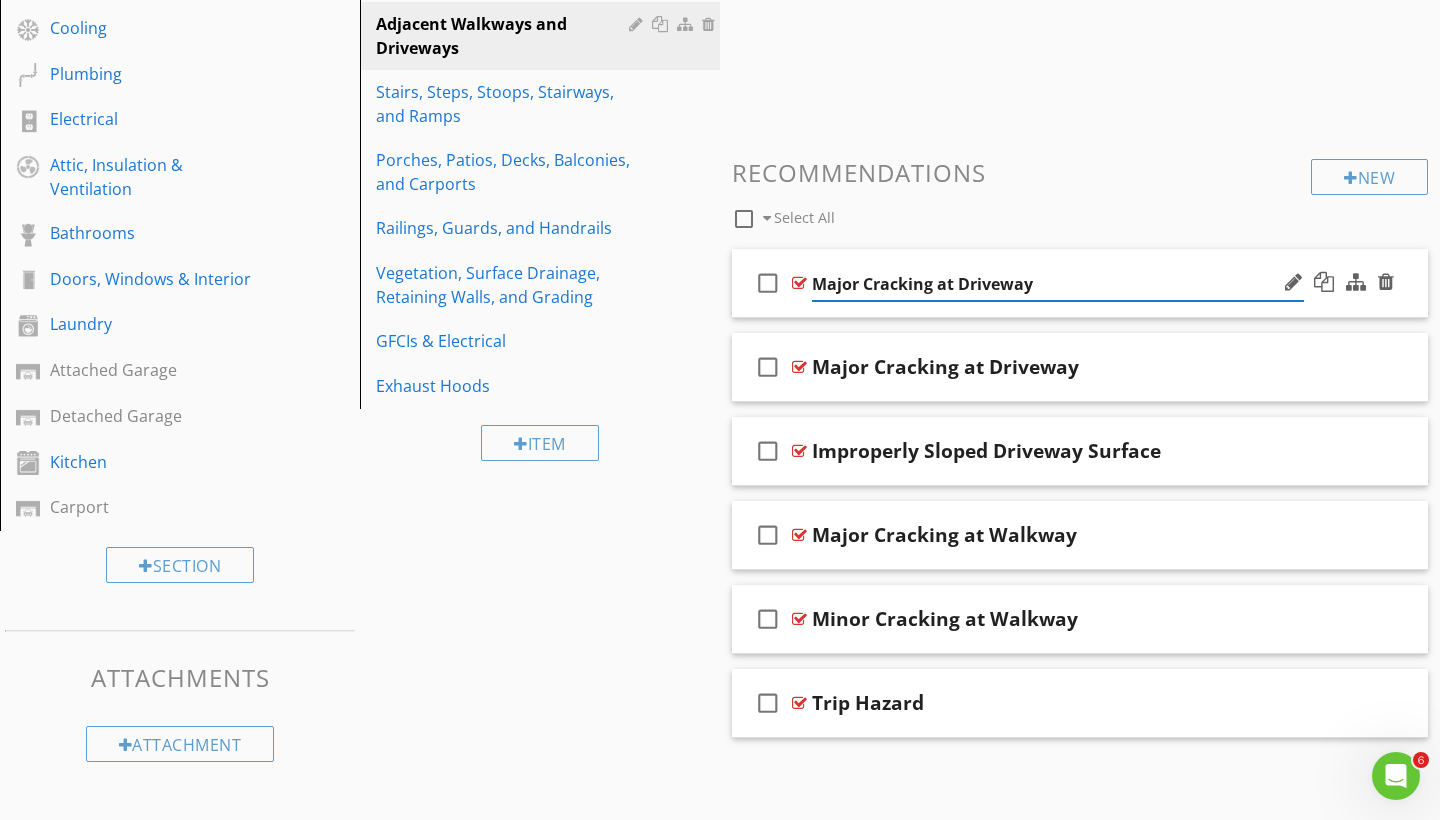 click on "check_box_outline_blank         Major Cracking at Driveway" at bounding box center (1080, 283) 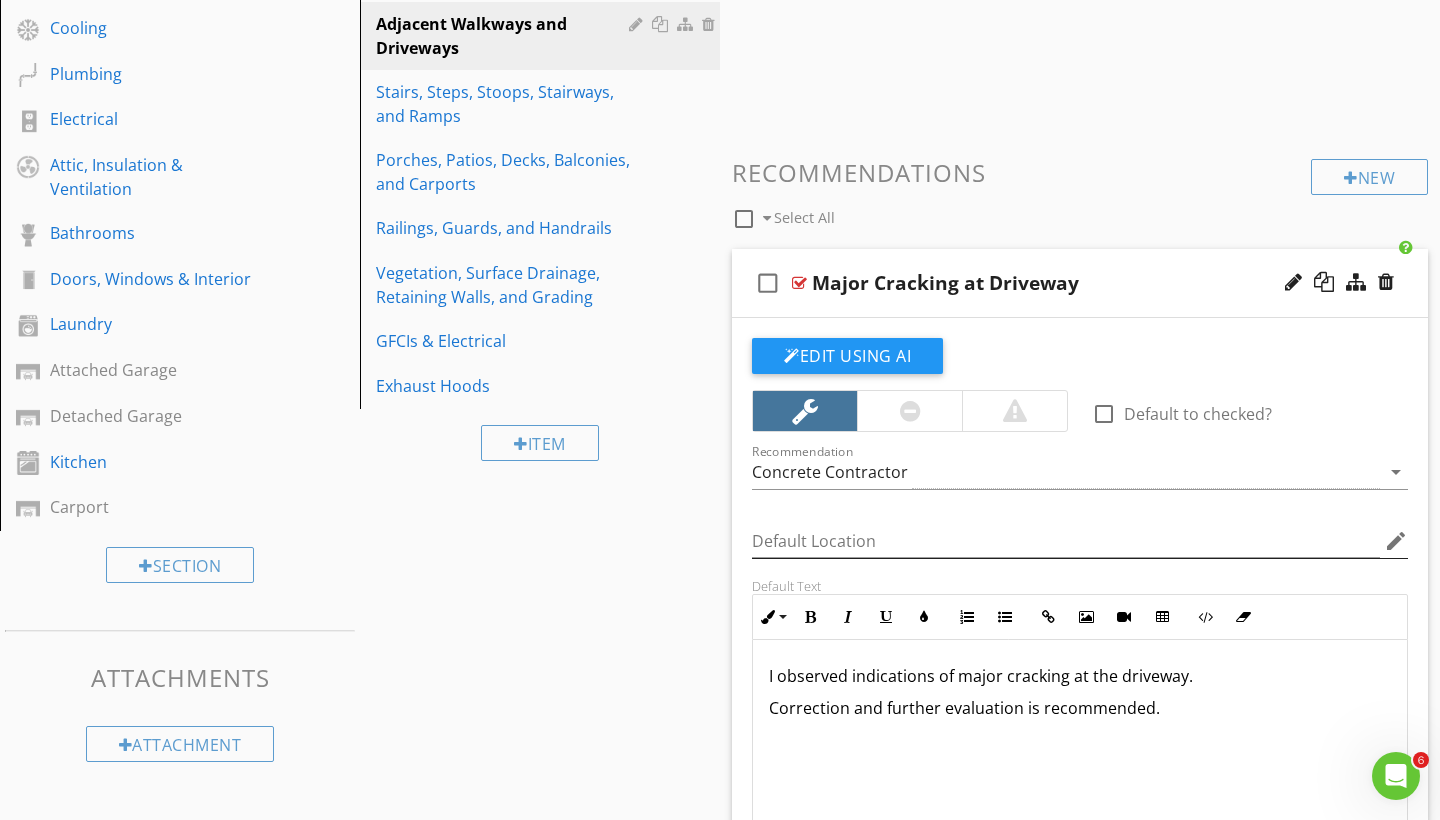scroll, scrollTop: 567, scrollLeft: 0, axis: vertical 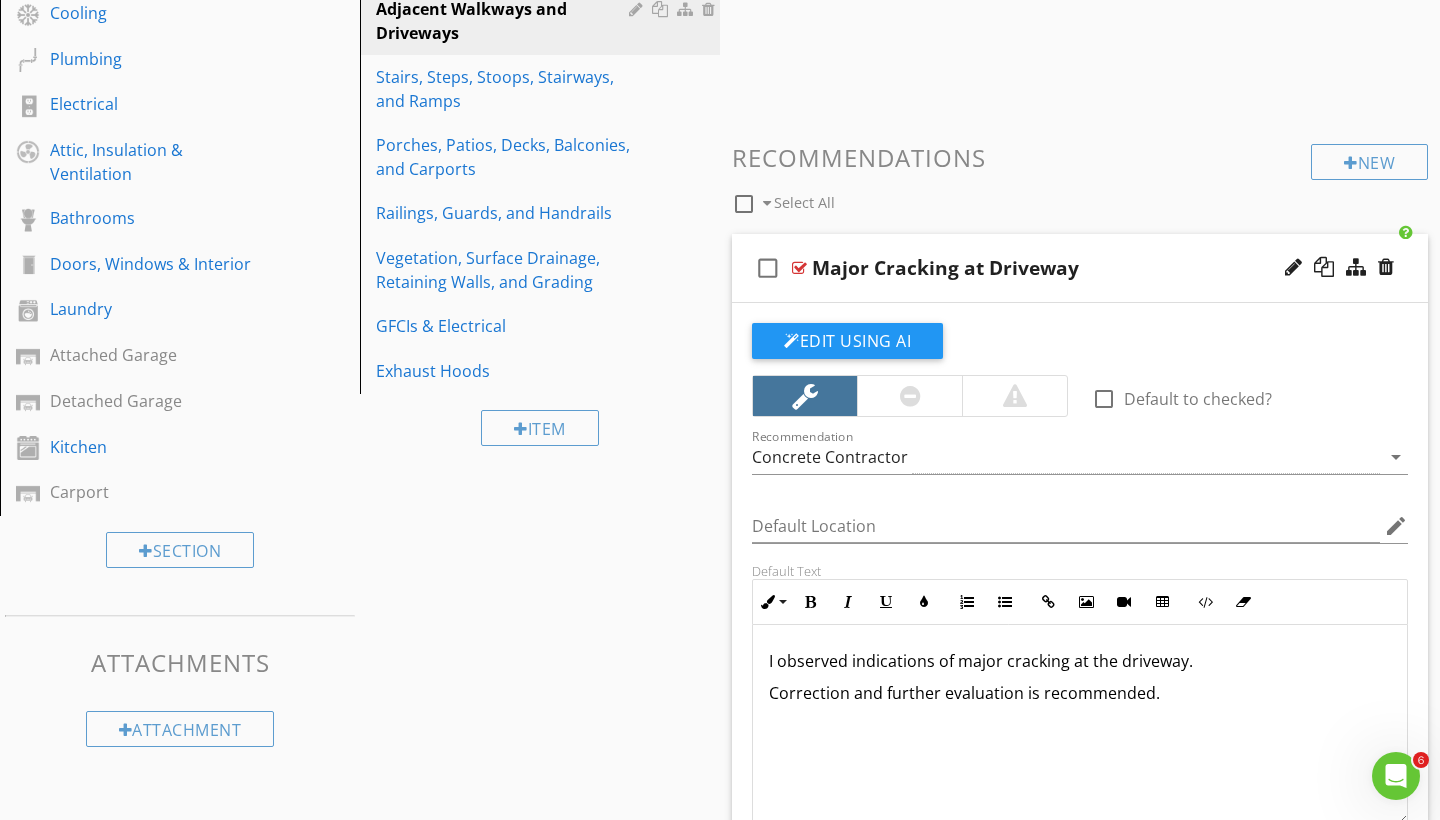 click on "check_box_outline_blank
Major Cracking at Driveway" at bounding box center [1080, 268] 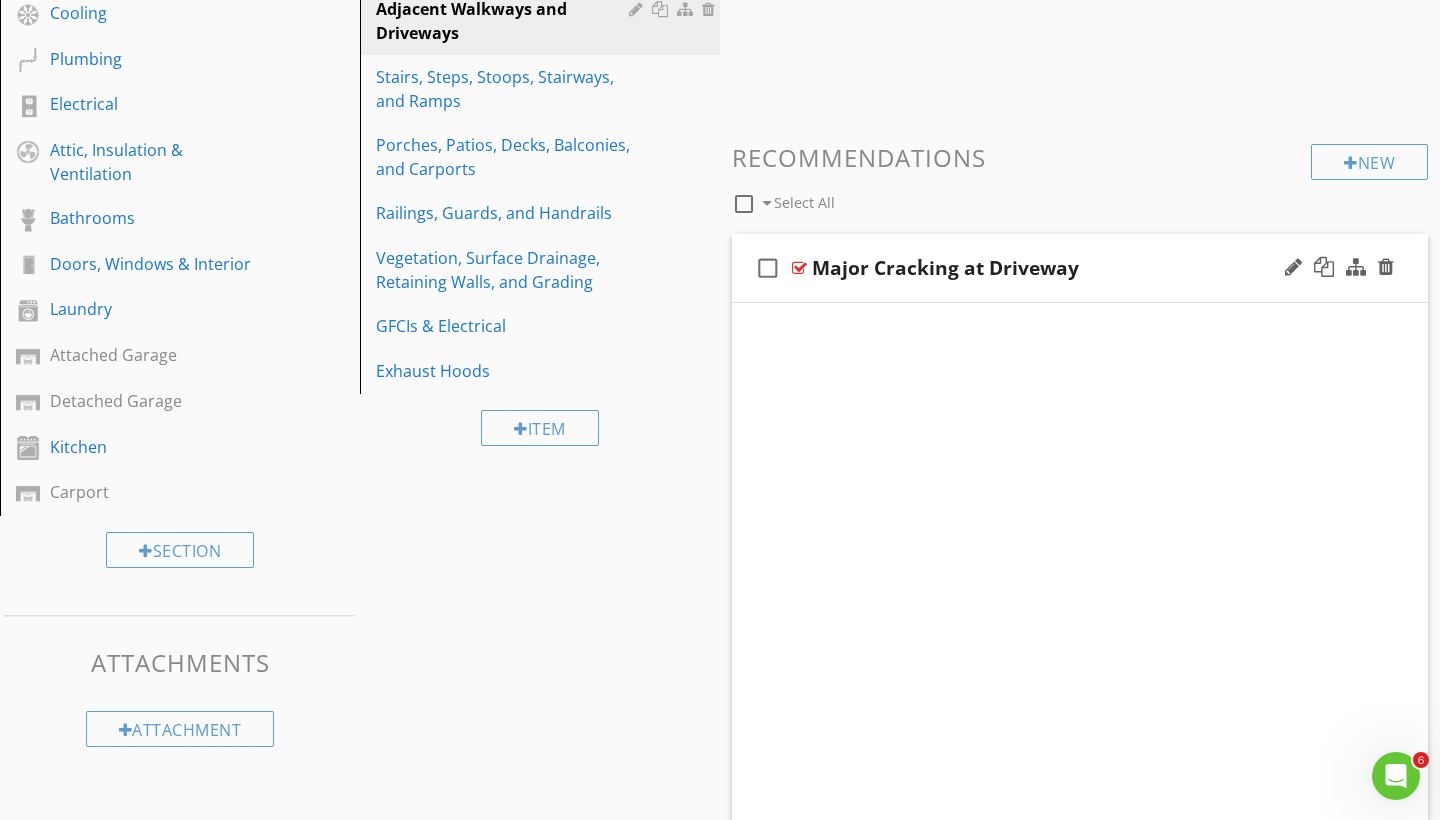 scroll, scrollTop: 552, scrollLeft: 0, axis: vertical 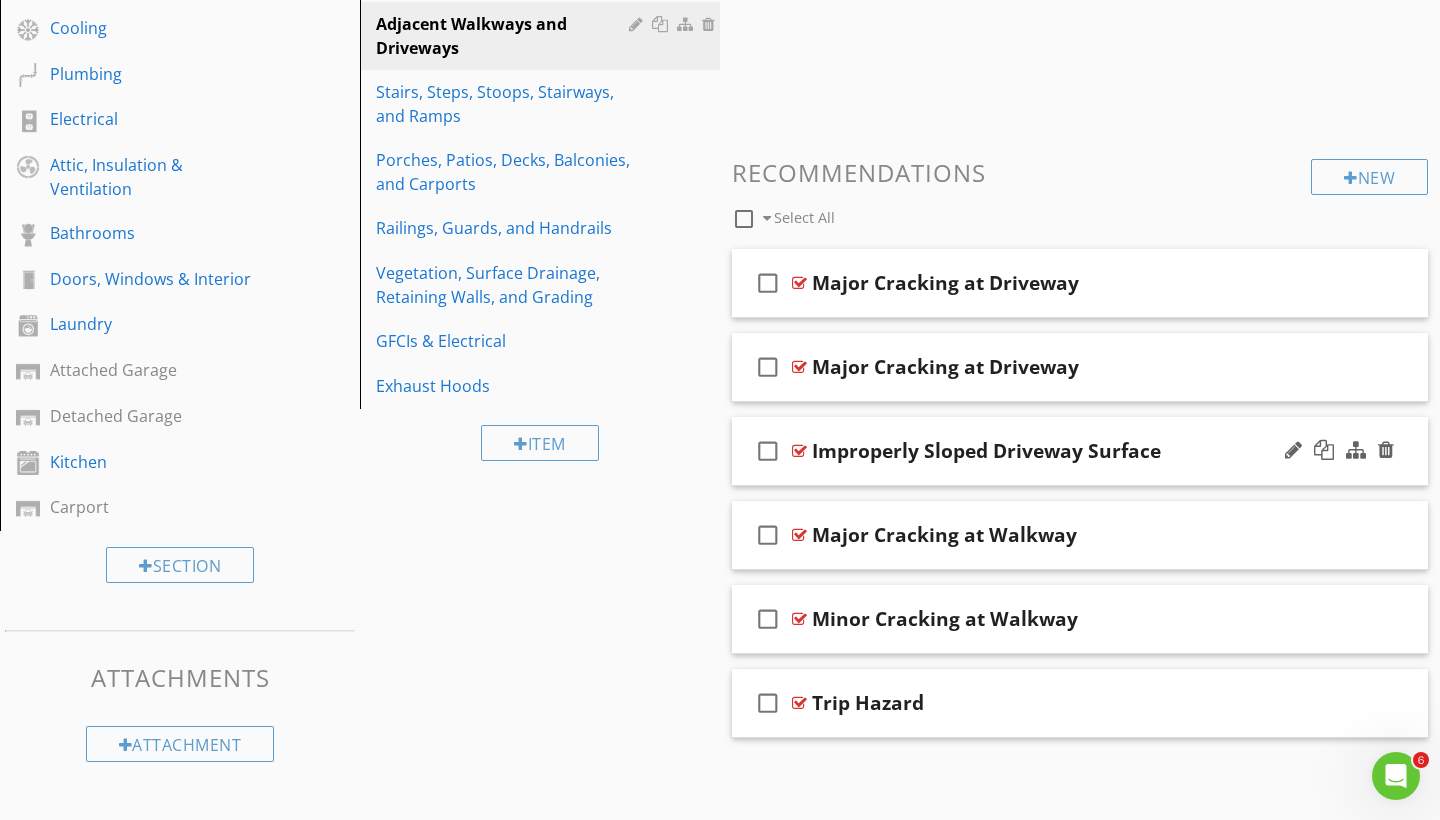 click on "check_box_outline_blank
Improperly Sloped Driveway Surface" at bounding box center (1080, 451) 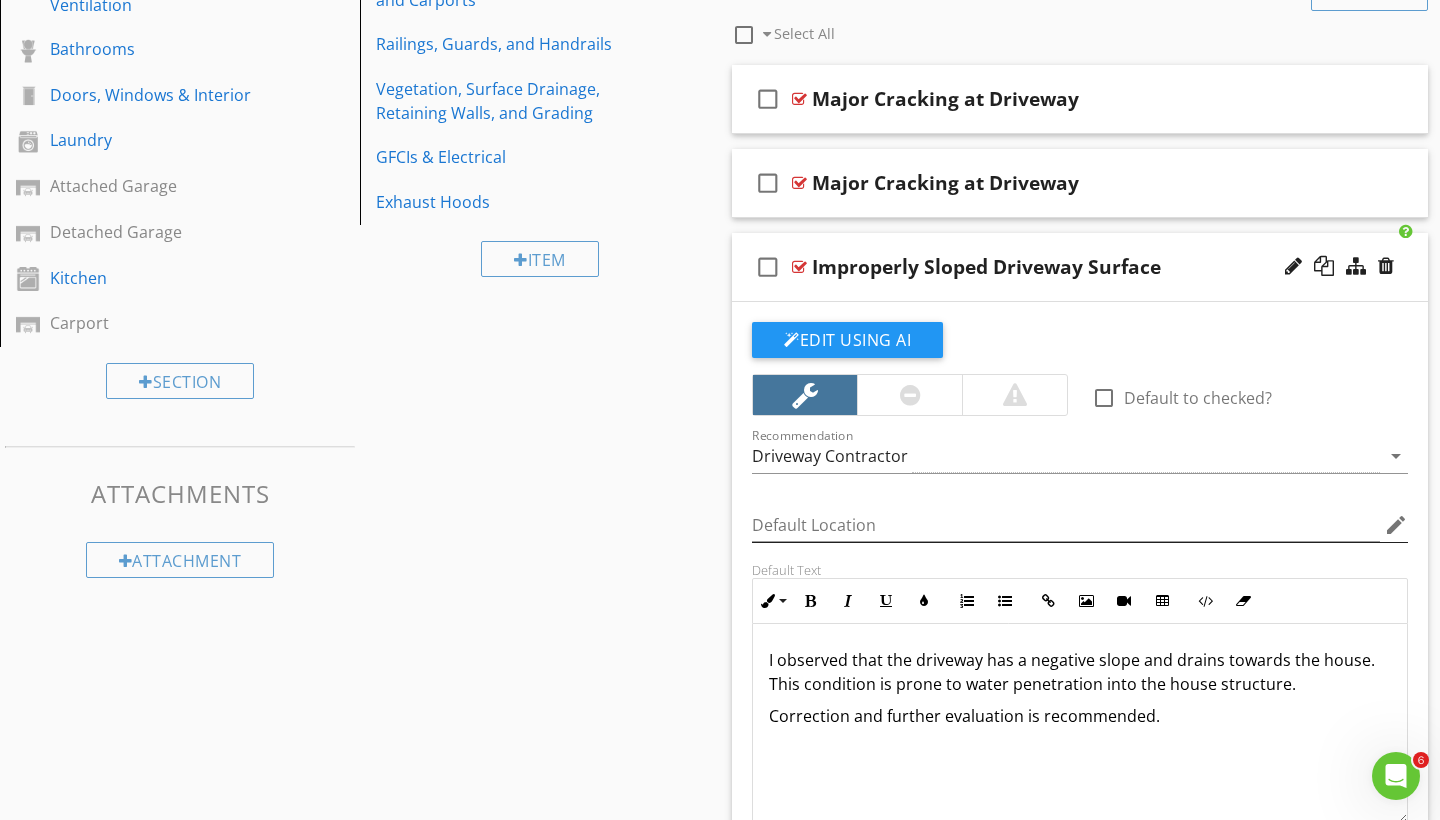scroll, scrollTop: 721, scrollLeft: 0, axis: vertical 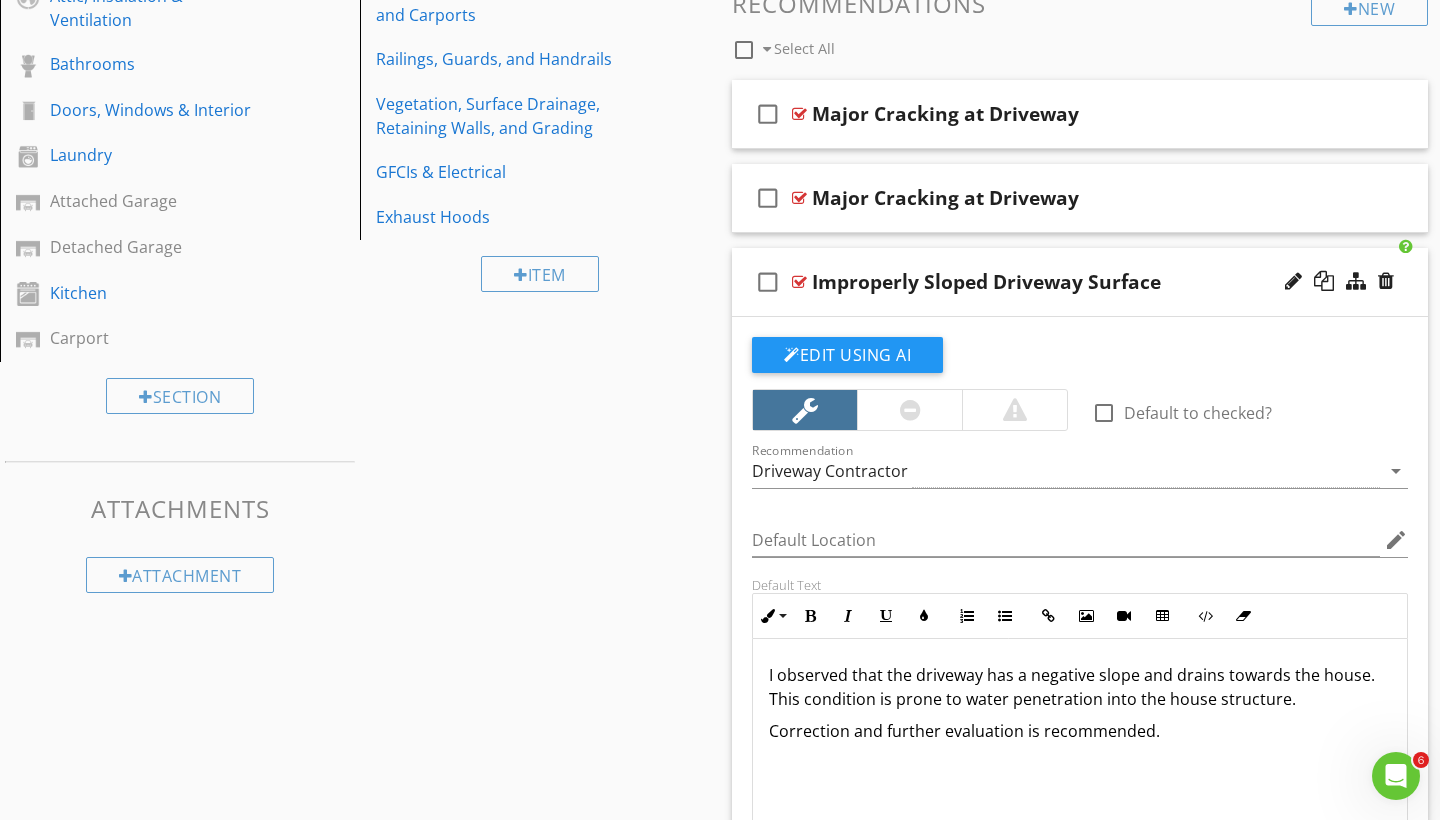 click on "Improperly Sloped Driveway Surface" at bounding box center (986, 282) 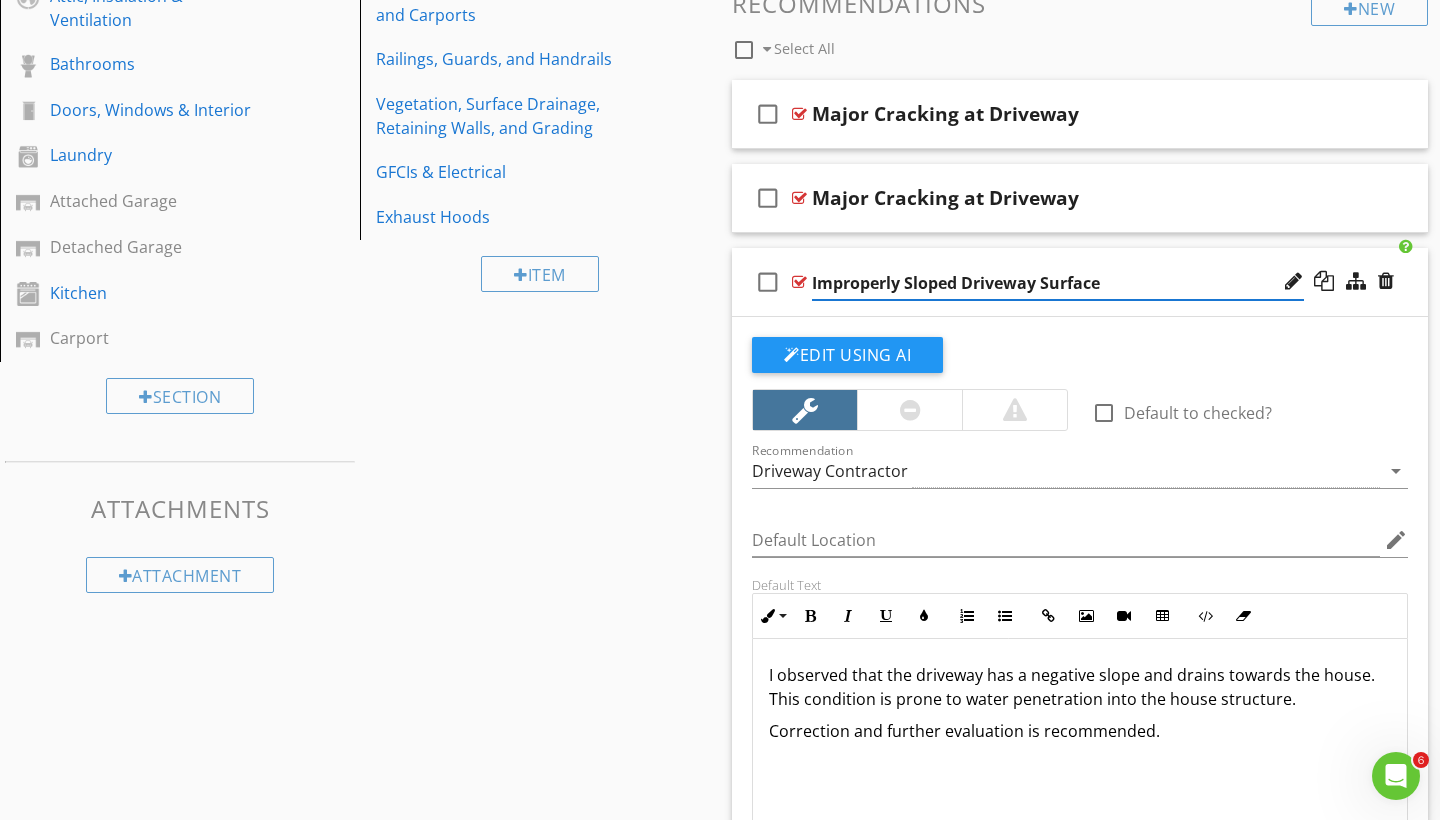 click on "Improperly Sloped Driveway Surface" at bounding box center [1058, 283] 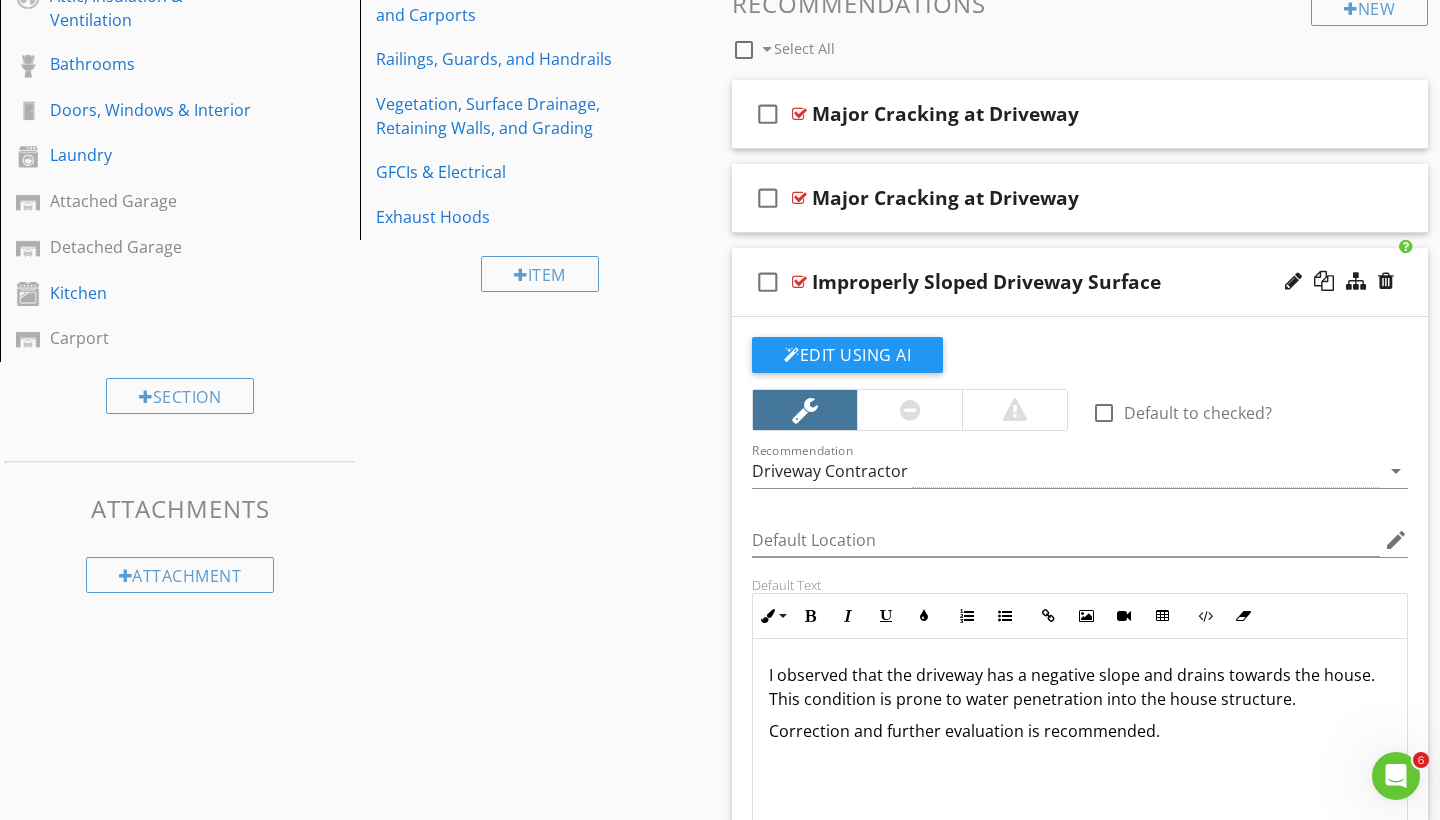 click on "I observed that the driveway has a negative slope and drains towards the house. This condition is prone to water penetration into the house structure." at bounding box center [1080, 687] 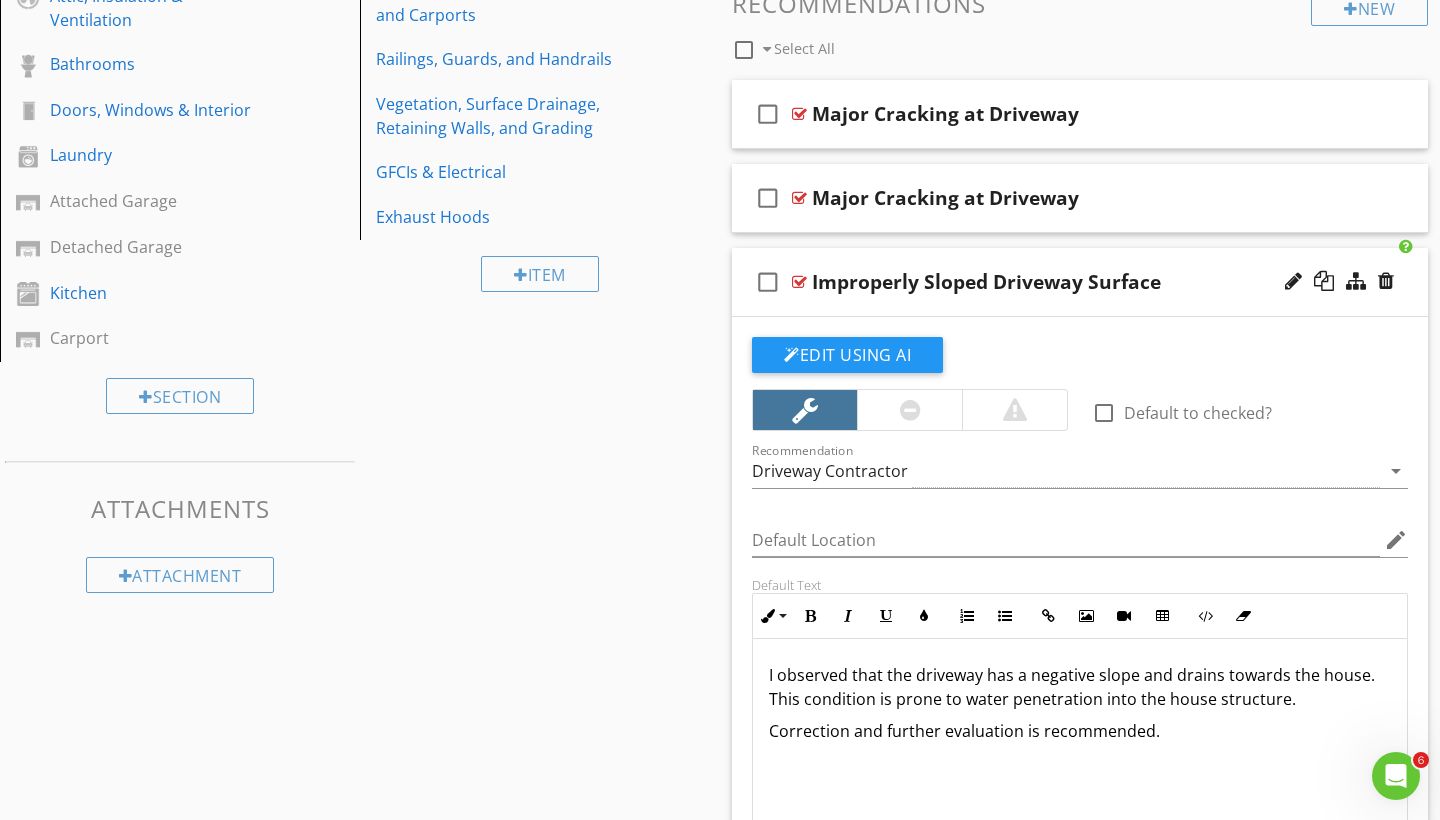 drag, startPoint x: 769, startPoint y: 671, endPoint x: 1198, endPoint y: 736, distance: 433.8963 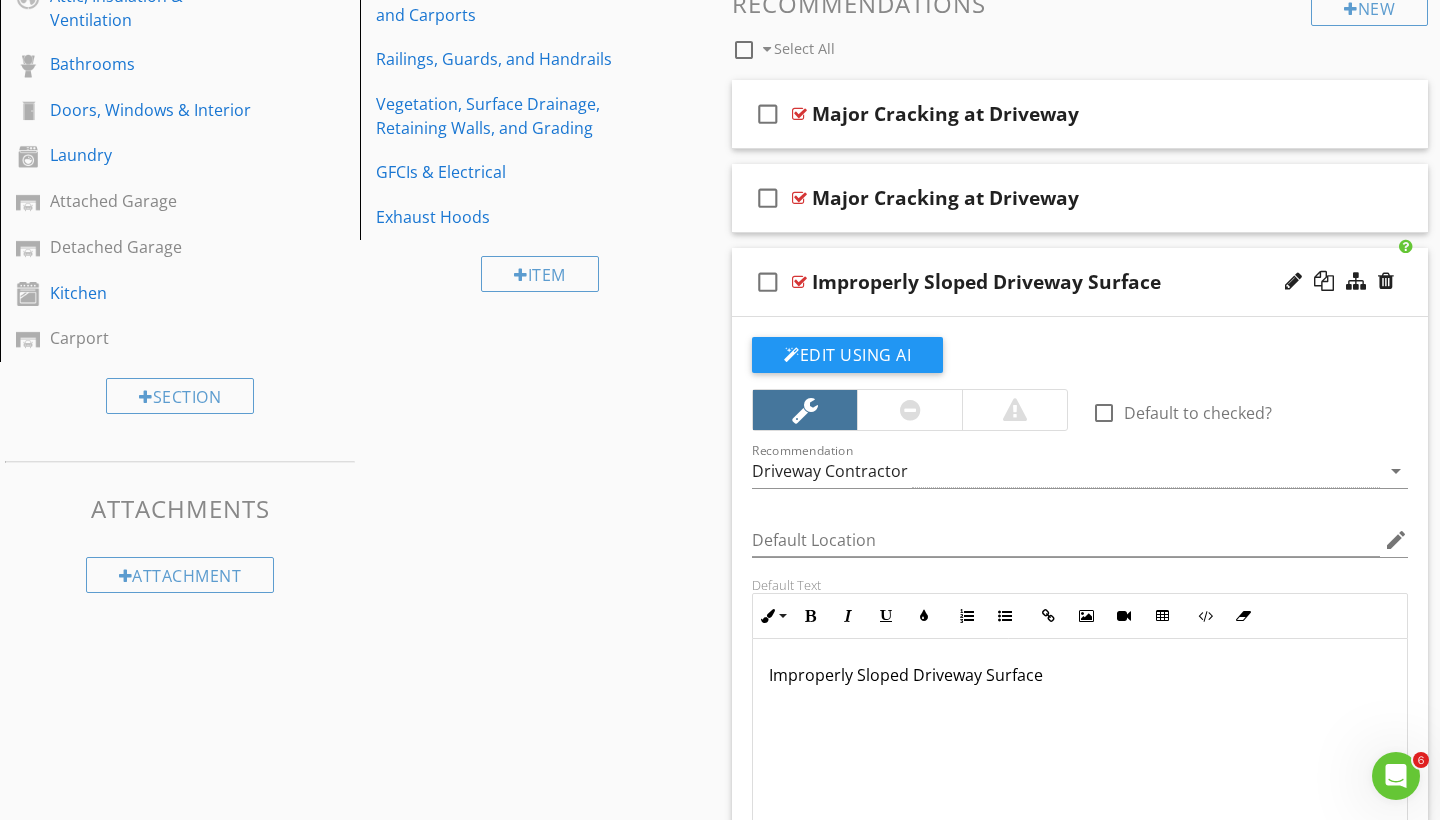click on "check_box_outline_blank
Improperly Sloped Driveway Surface" at bounding box center (1080, 282) 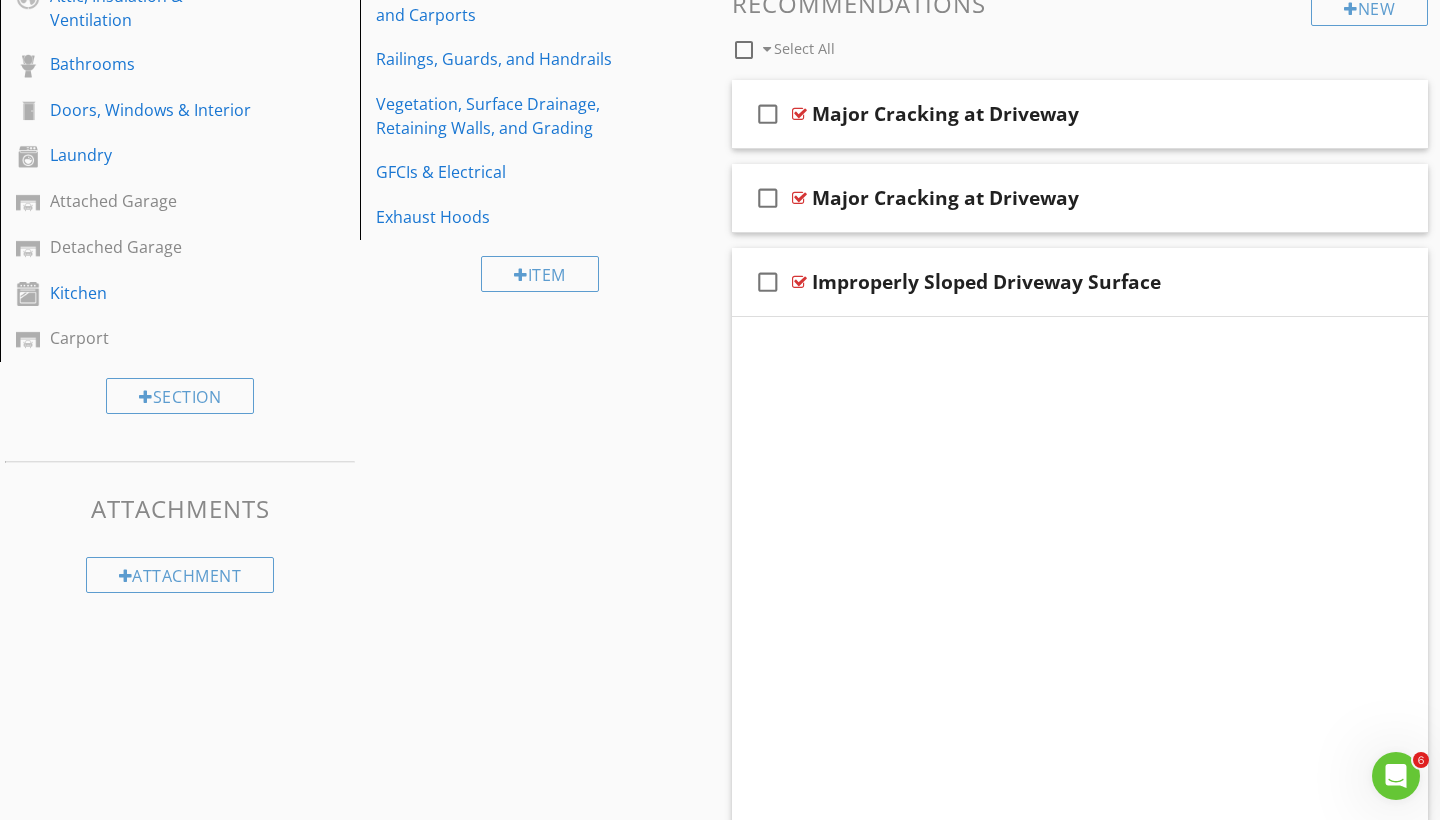scroll, scrollTop: 552, scrollLeft: 0, axis: vertical 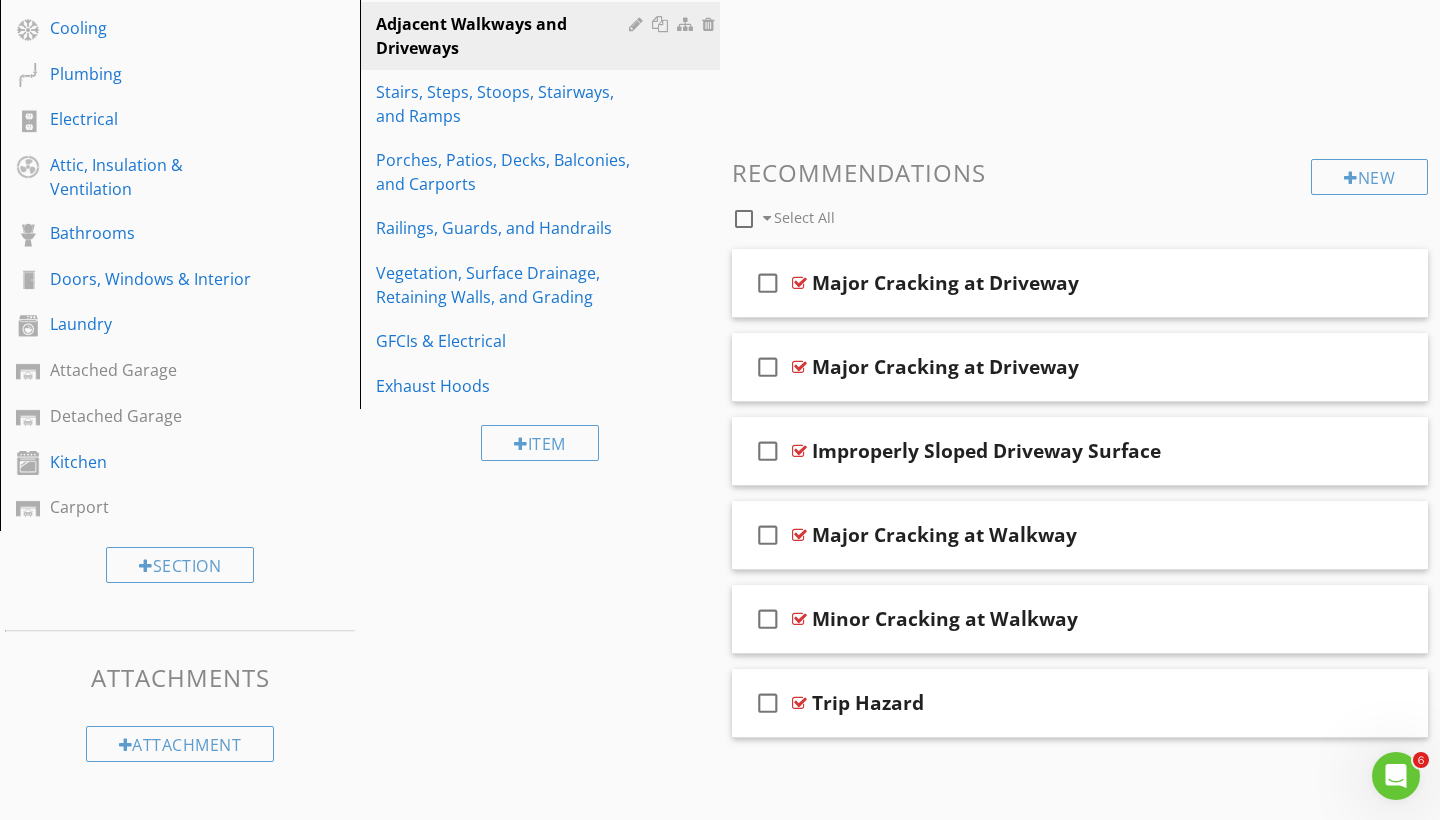 click on "check_box_outline_blank
Improperly Sloped Driveway Surface" at bounding box center (1080, 451) 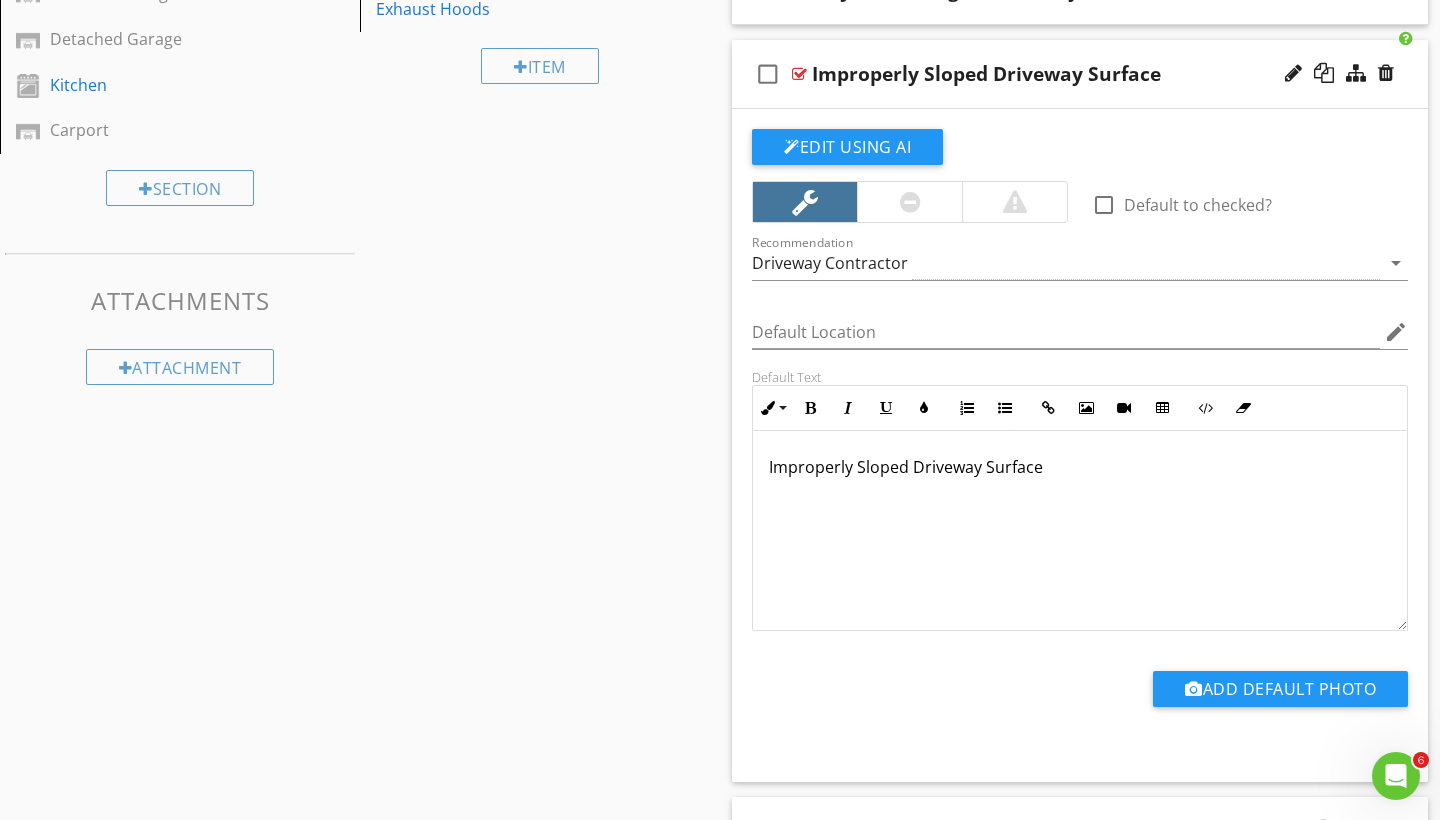 scroll, scrollTop: 871, scrollLeft: 0, axis: vertical 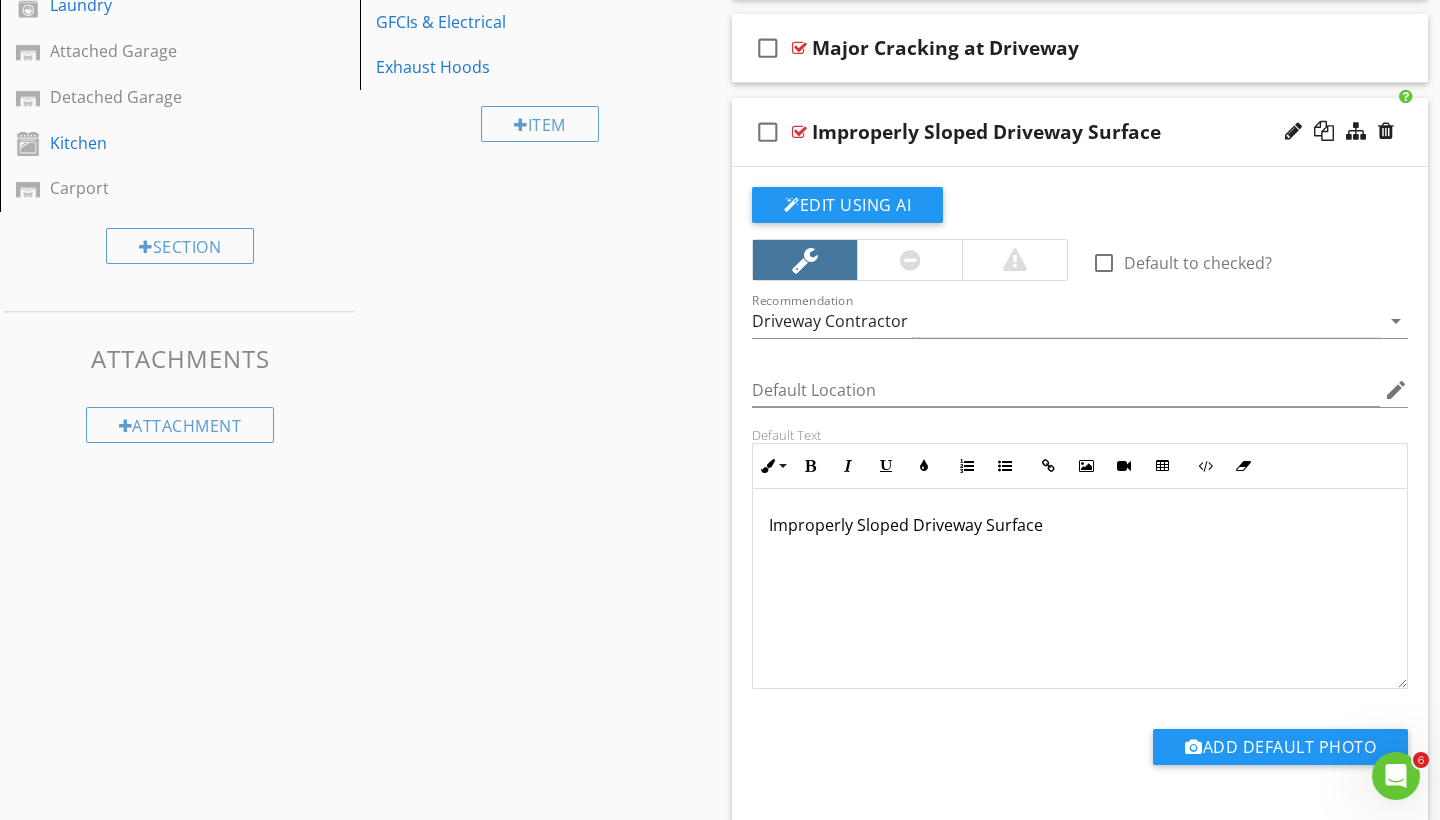 click on "check_box_outline_blank
Improperly Sloped Driveway Surface" at bounding box center (1080, 132) 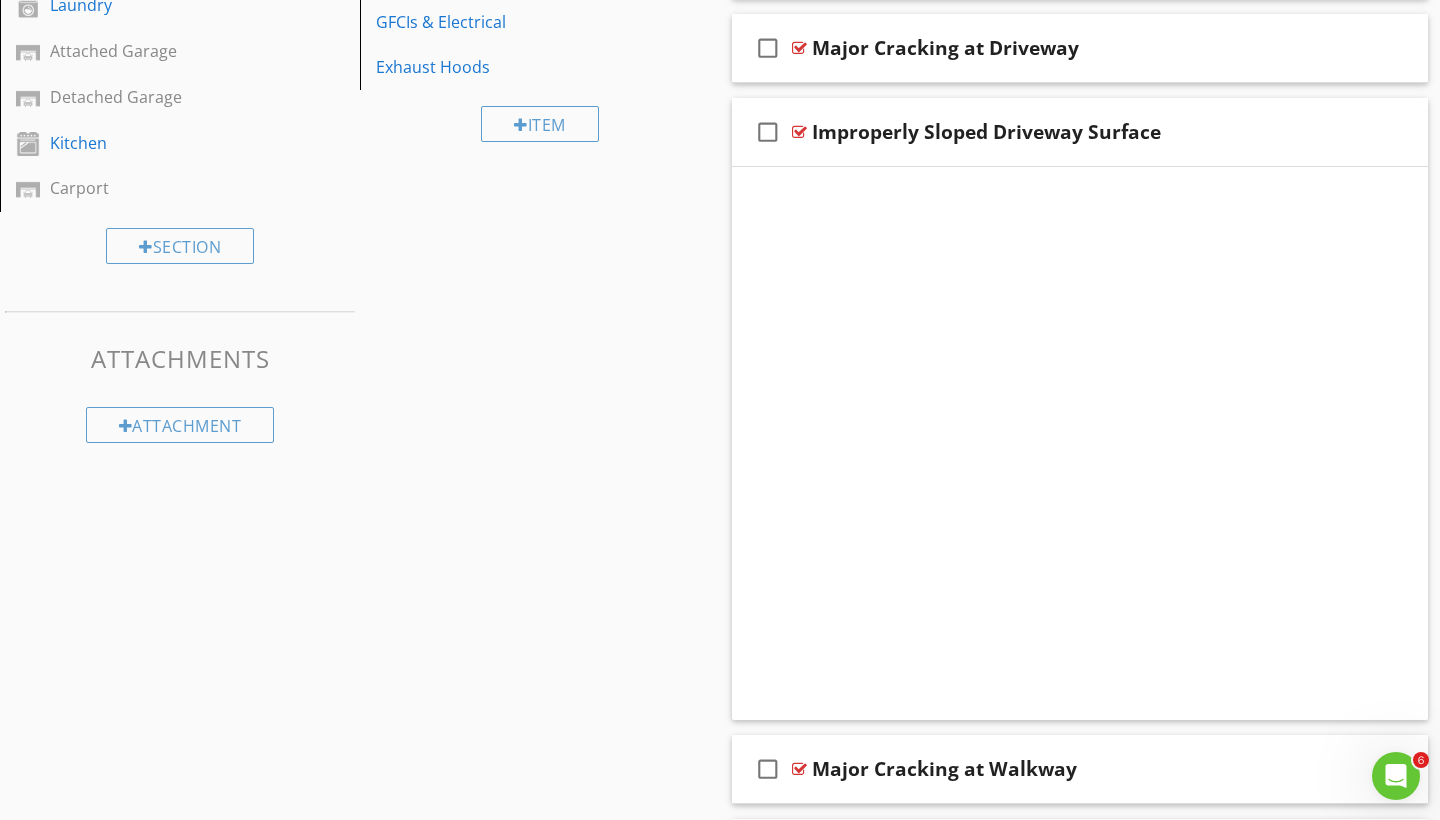 scroll, scrollTop: 552, scrollLeft: 0, axis: vertical 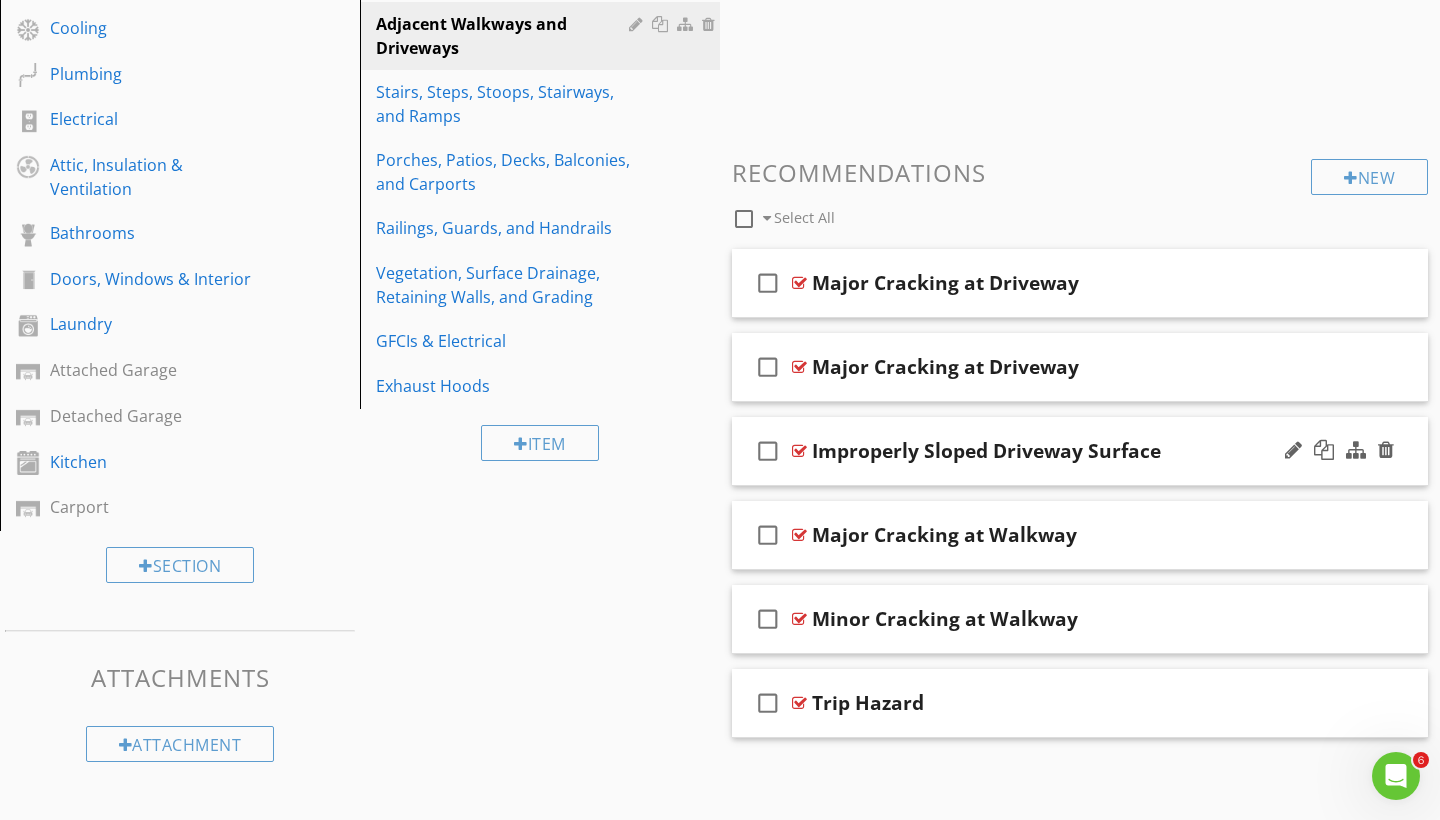 click on "check_box_outline_blank
Improperly Sloped Driveway Surface" at bounding box center [1080, 451] 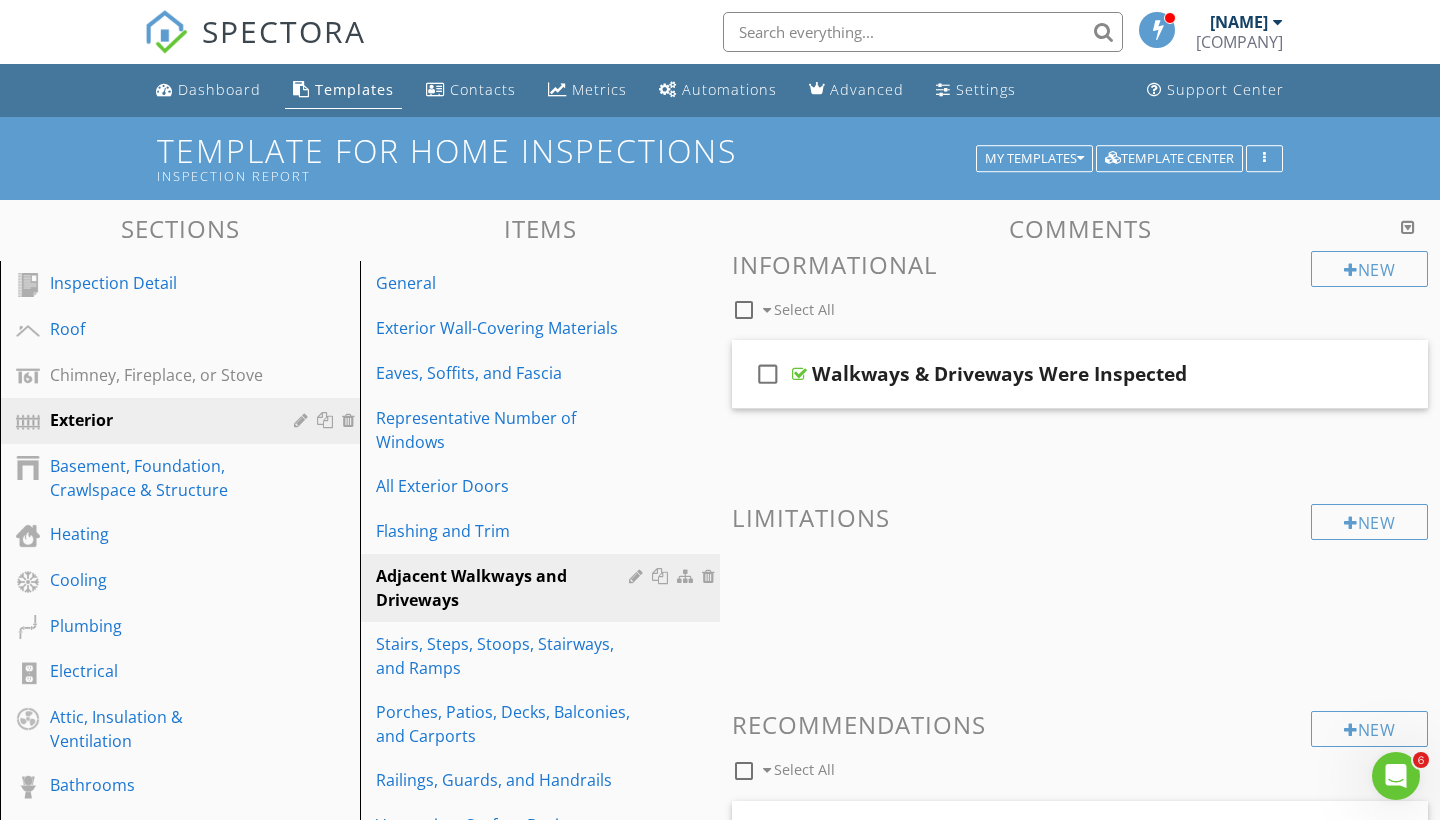 scroll, scrollTop: 0, scrollLeft: 0, axis: both 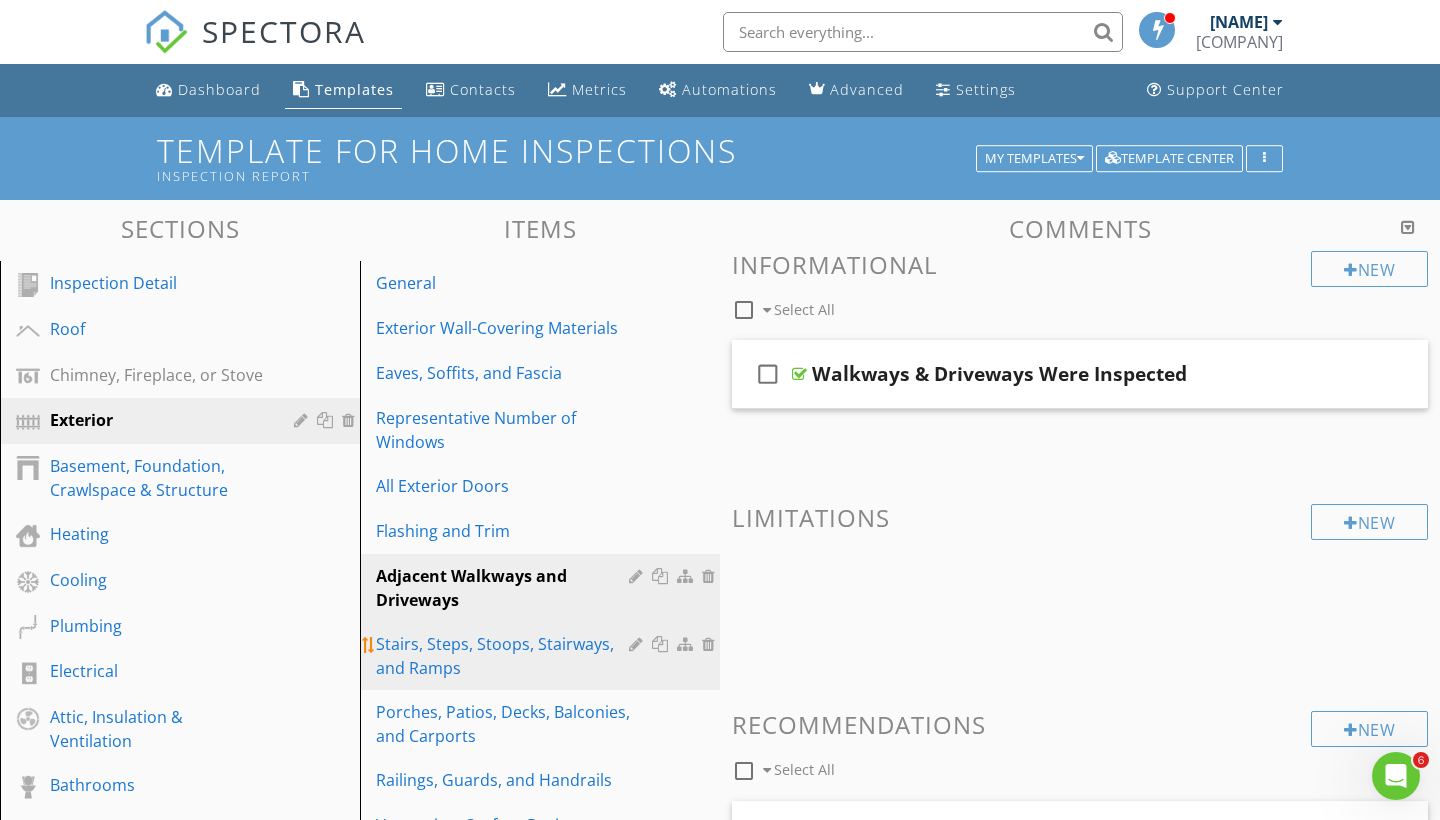 click on "Stairs, Steps, Stoops, Stairways, and Ramps" at bounding box center (505, 656) 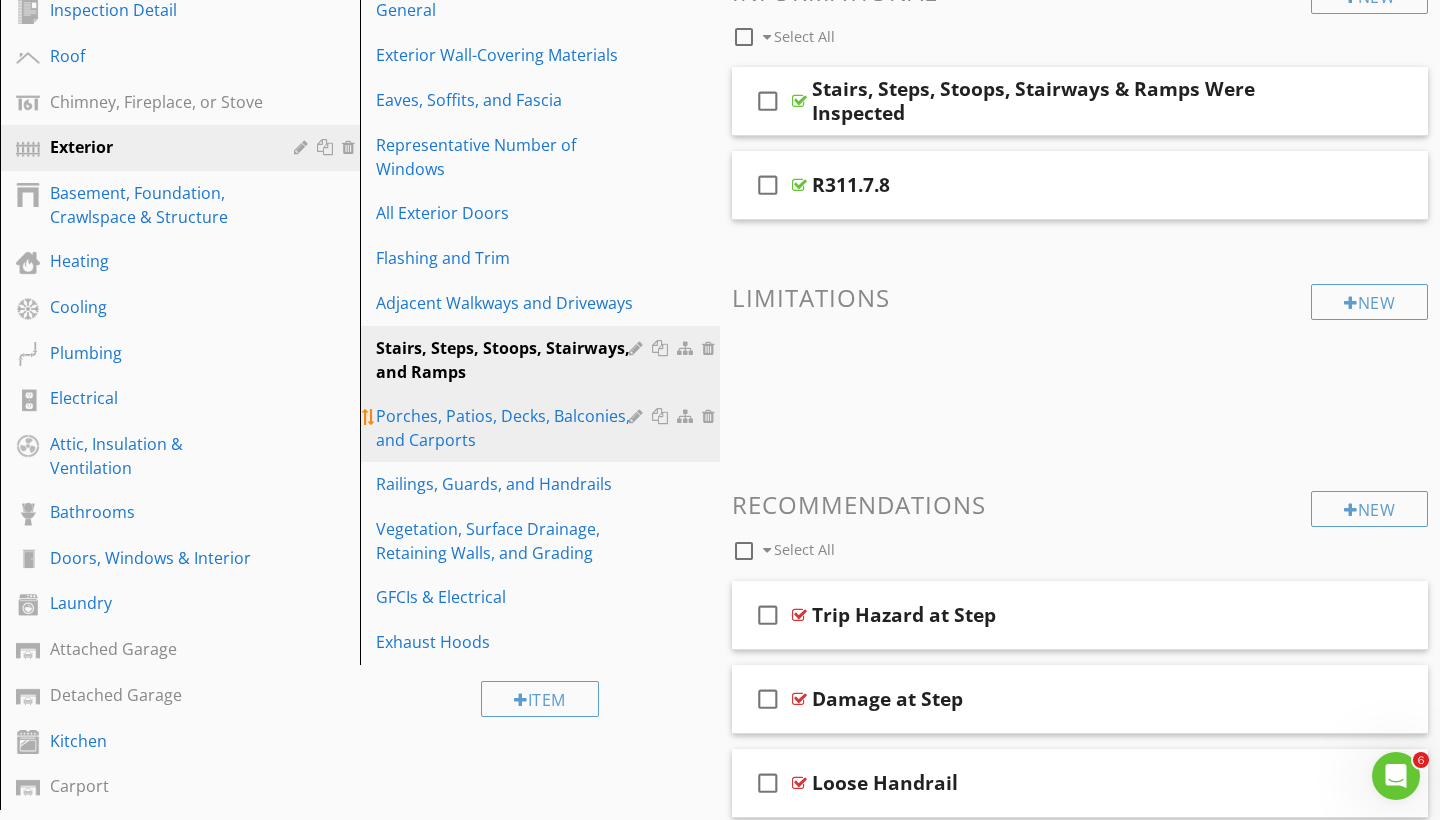 scroll, scrollTop: 399, scrollLeft: 0, axis: vertical 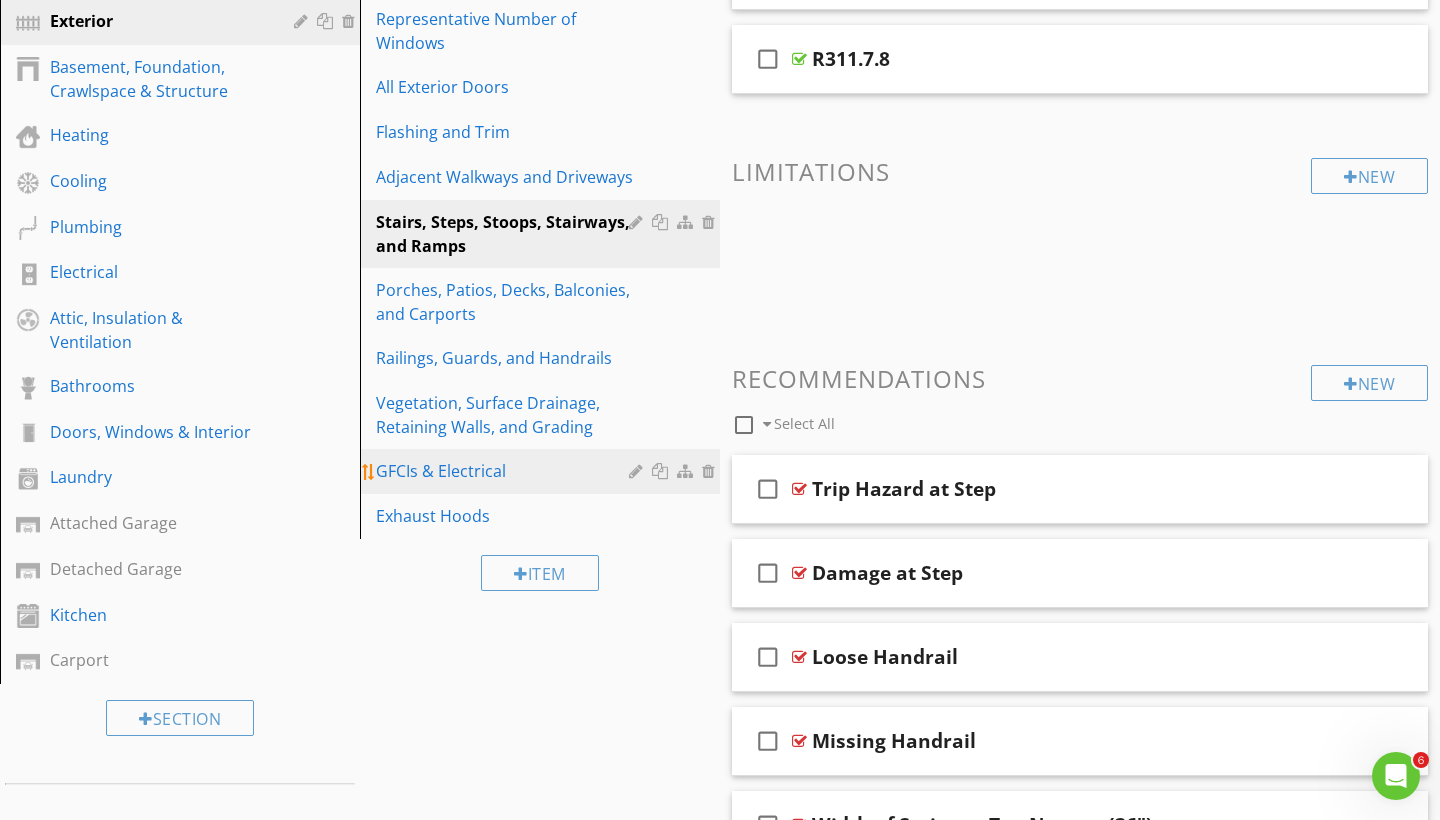 click on "GFCIs & Electrical" at bounding box center [505, 471] 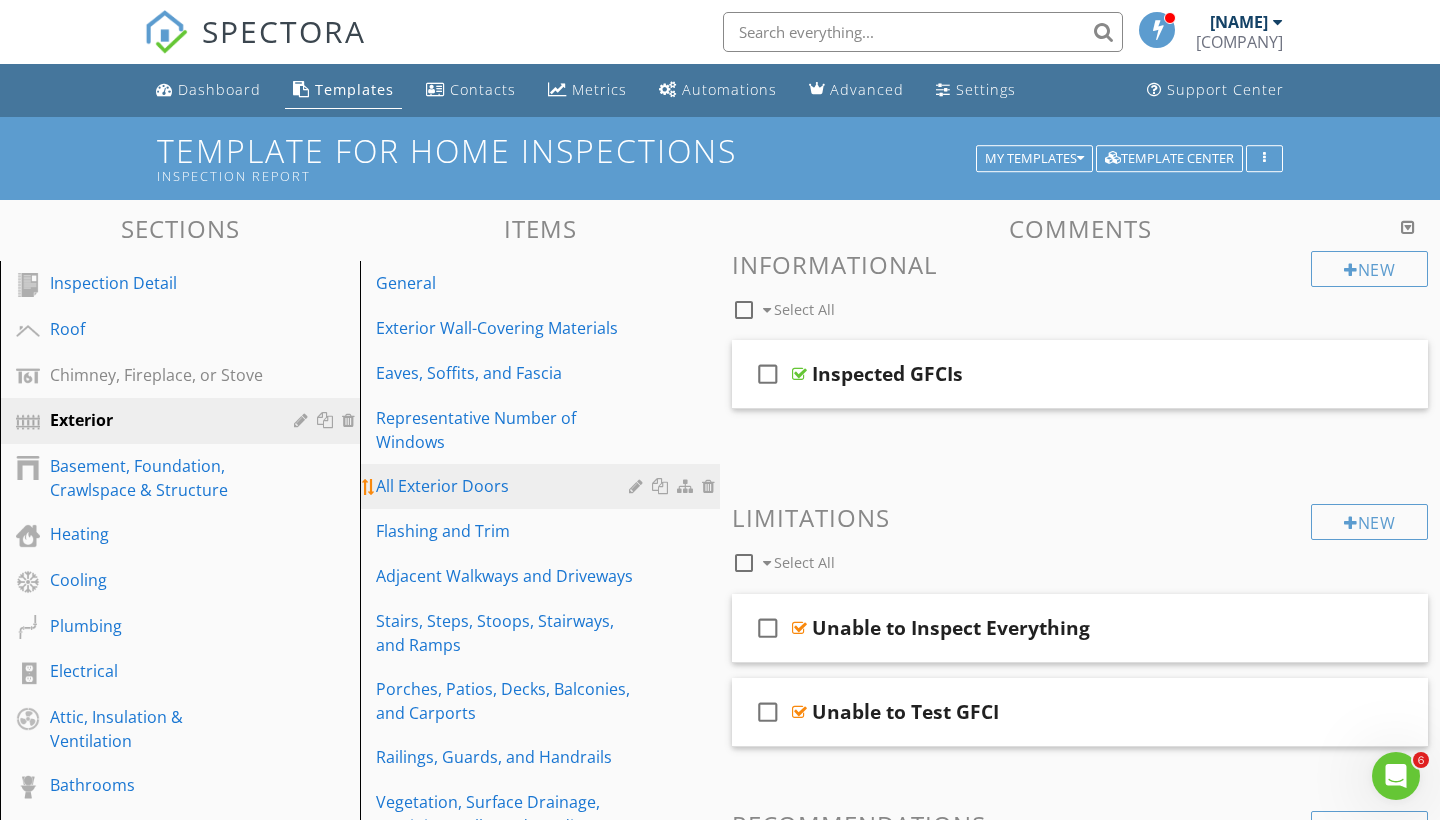 scroll, scrollTop: 203, scrollLeft: 0, axis: vertical 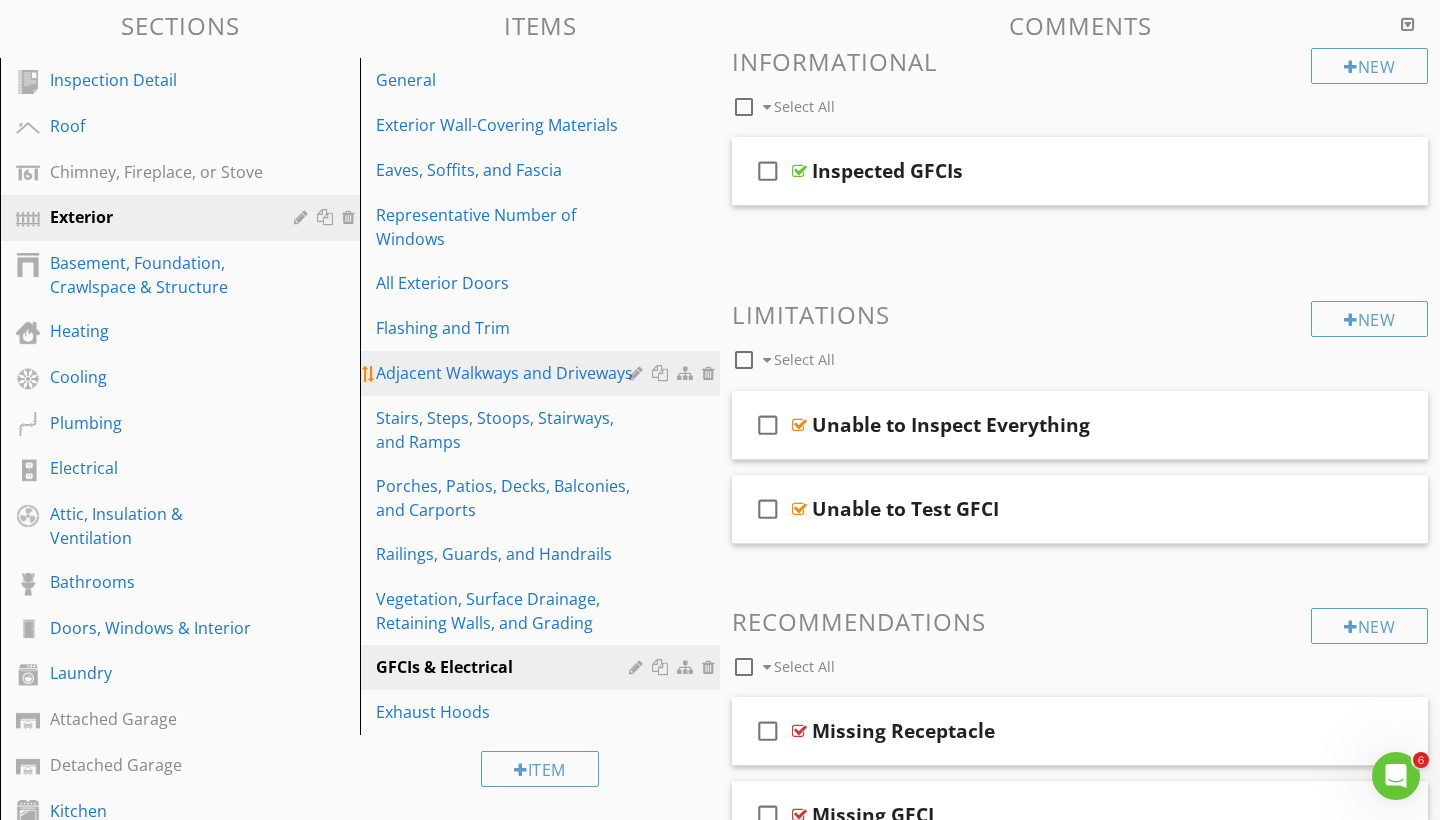 click on "Adjacent Walkways and Driveways" at bounding box center [505, 373] 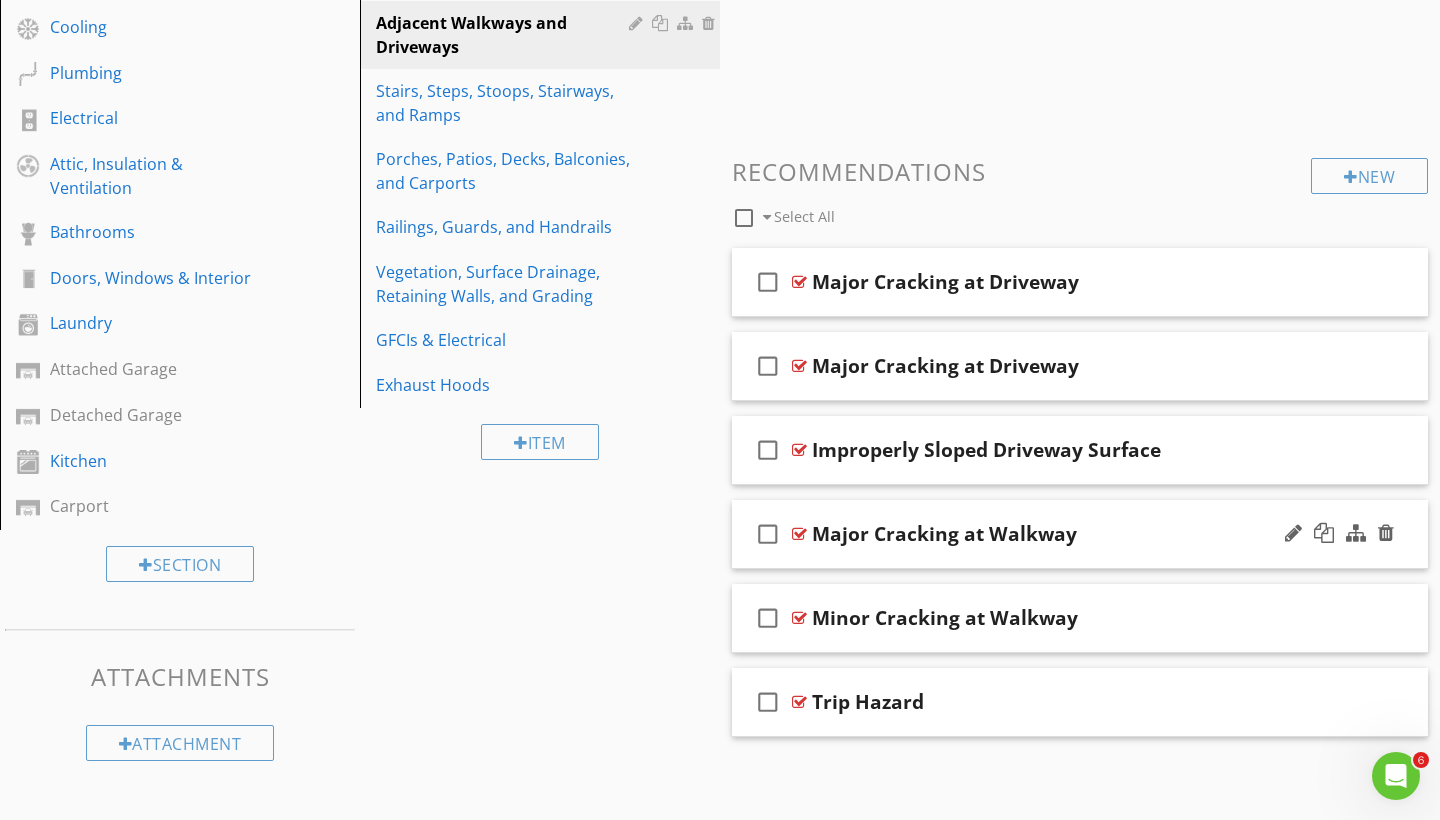 scroll, scrollTop: 552, scrollLeft: 0, axis: vertical 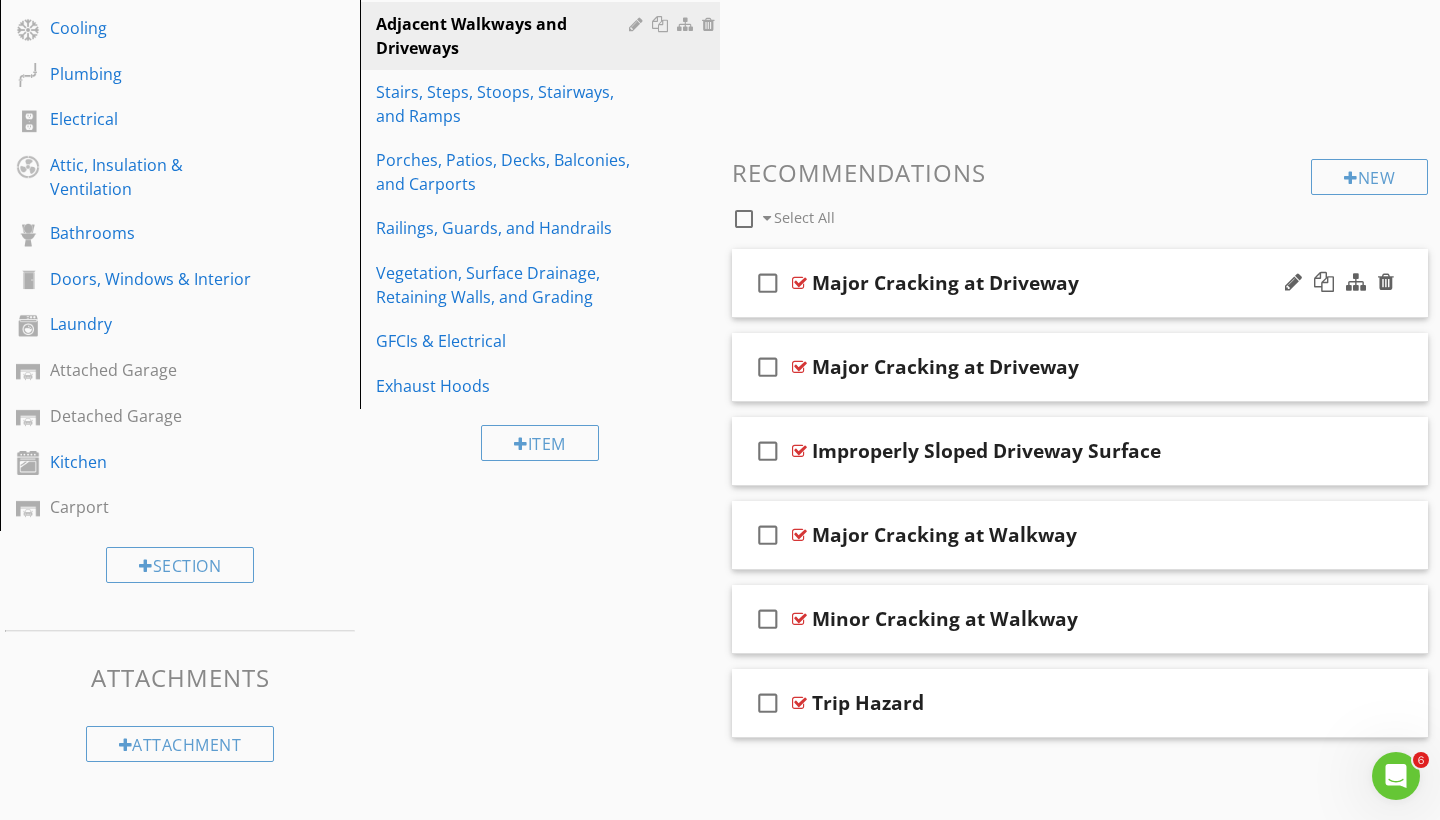 click on "check_box_outline_blank
Major Cracking at Driveway" at bounding box center (1080, 283) 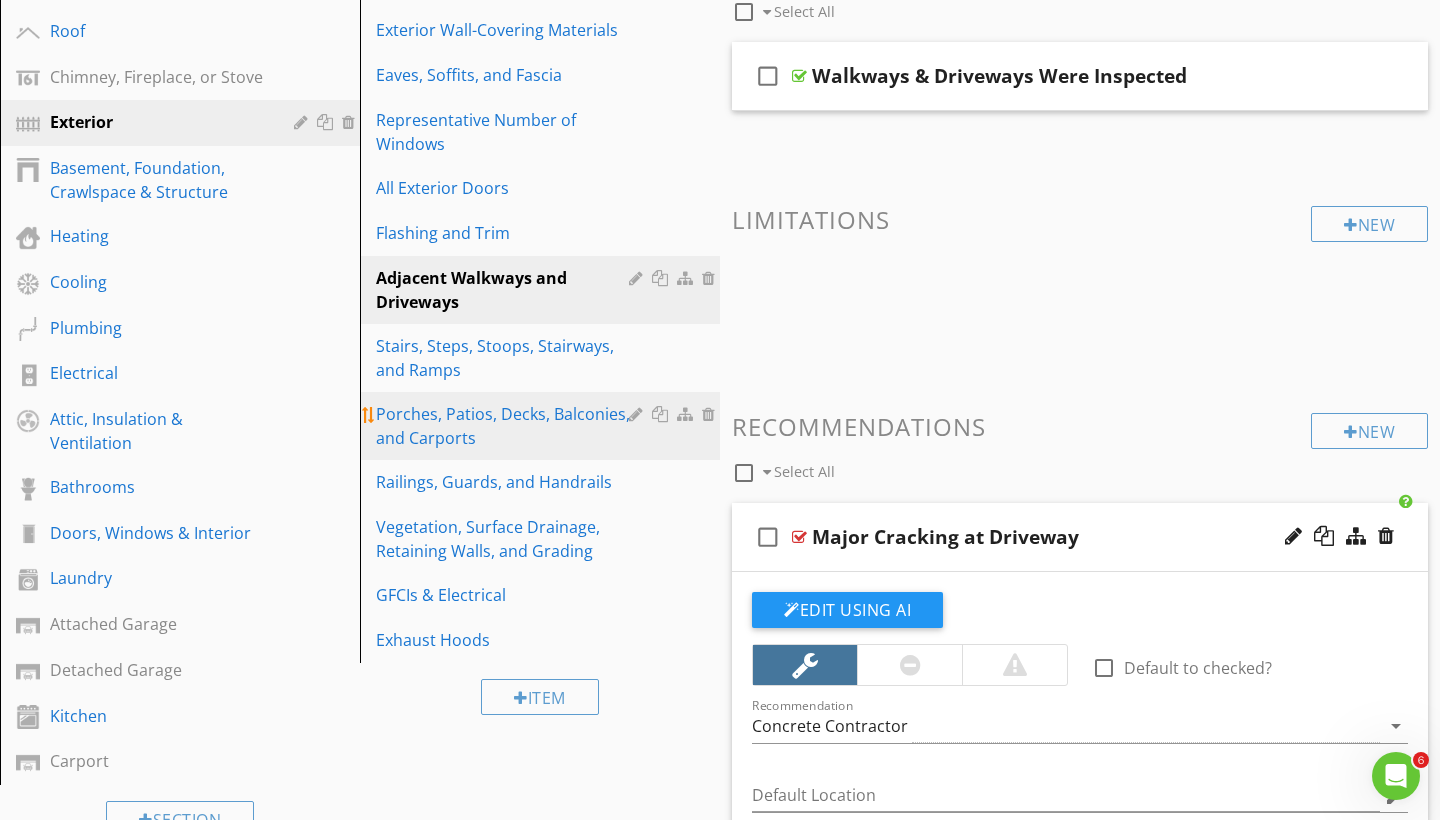 scroll, scrollTop: 235, scrollLeft: 0, axis: vertical 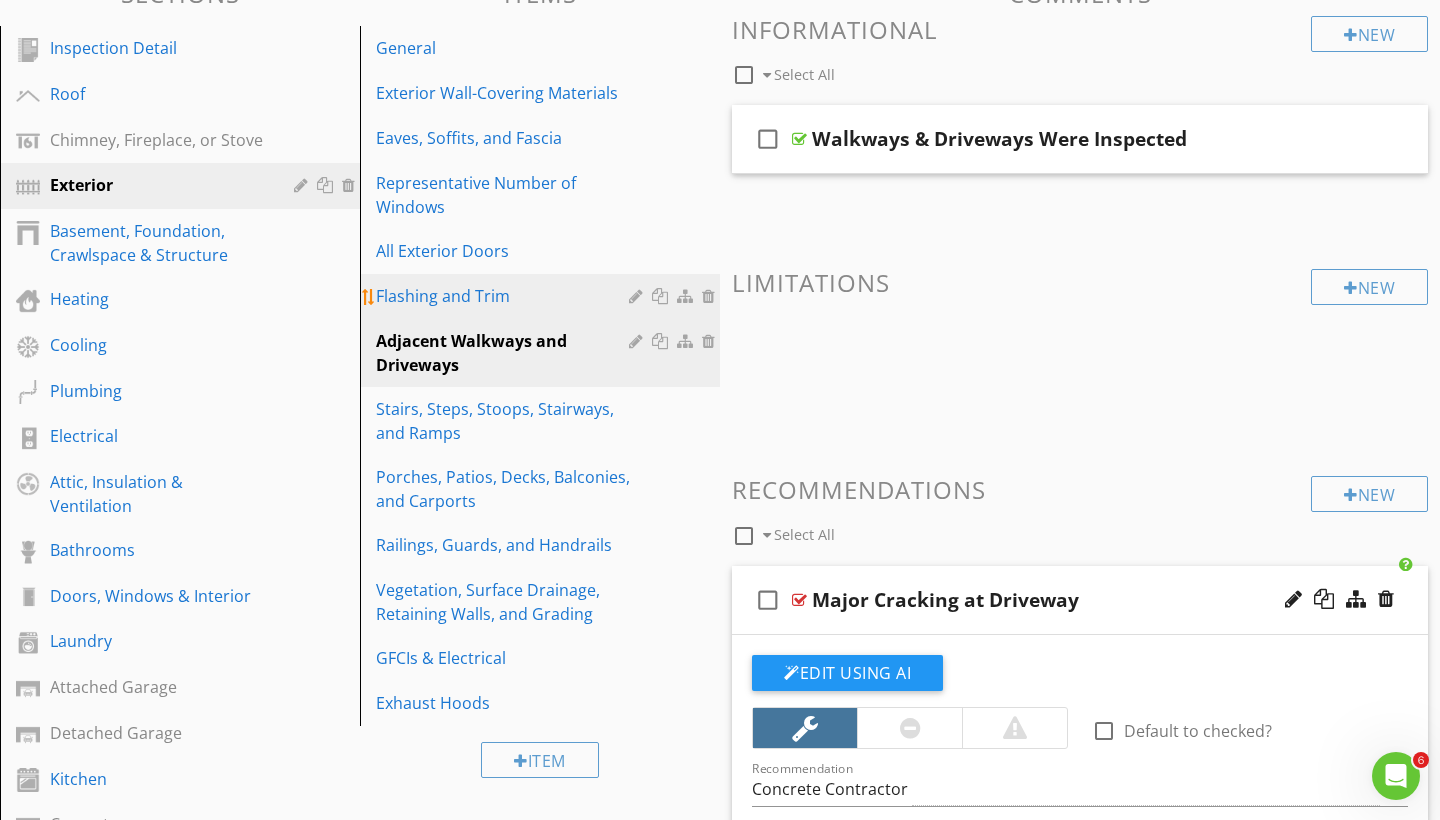 click on "Flashing and Trim" at bounding box center [505, 296] 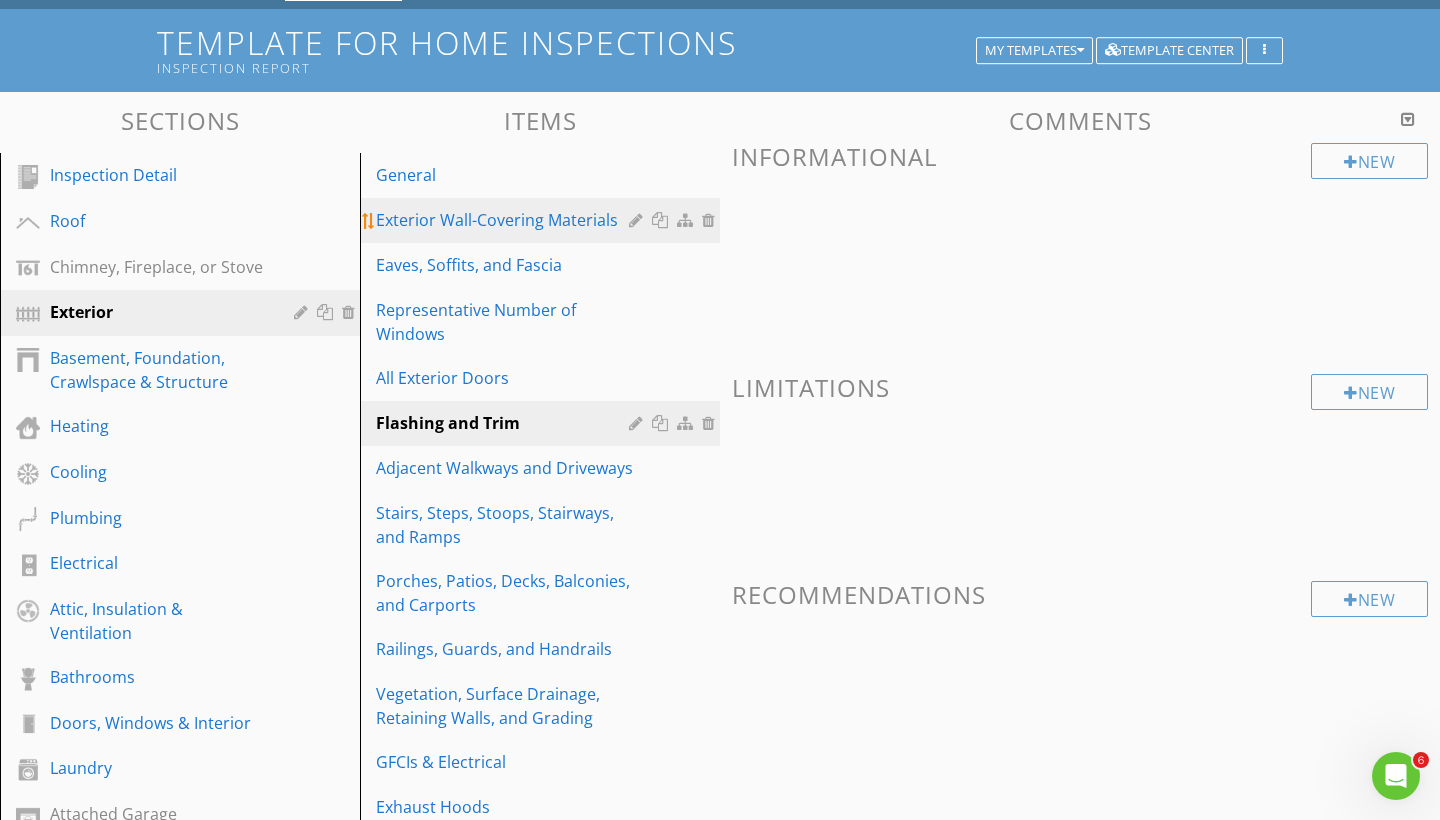 scroll, scrollTop: 76, scrollLeft: 0, axis: vertical 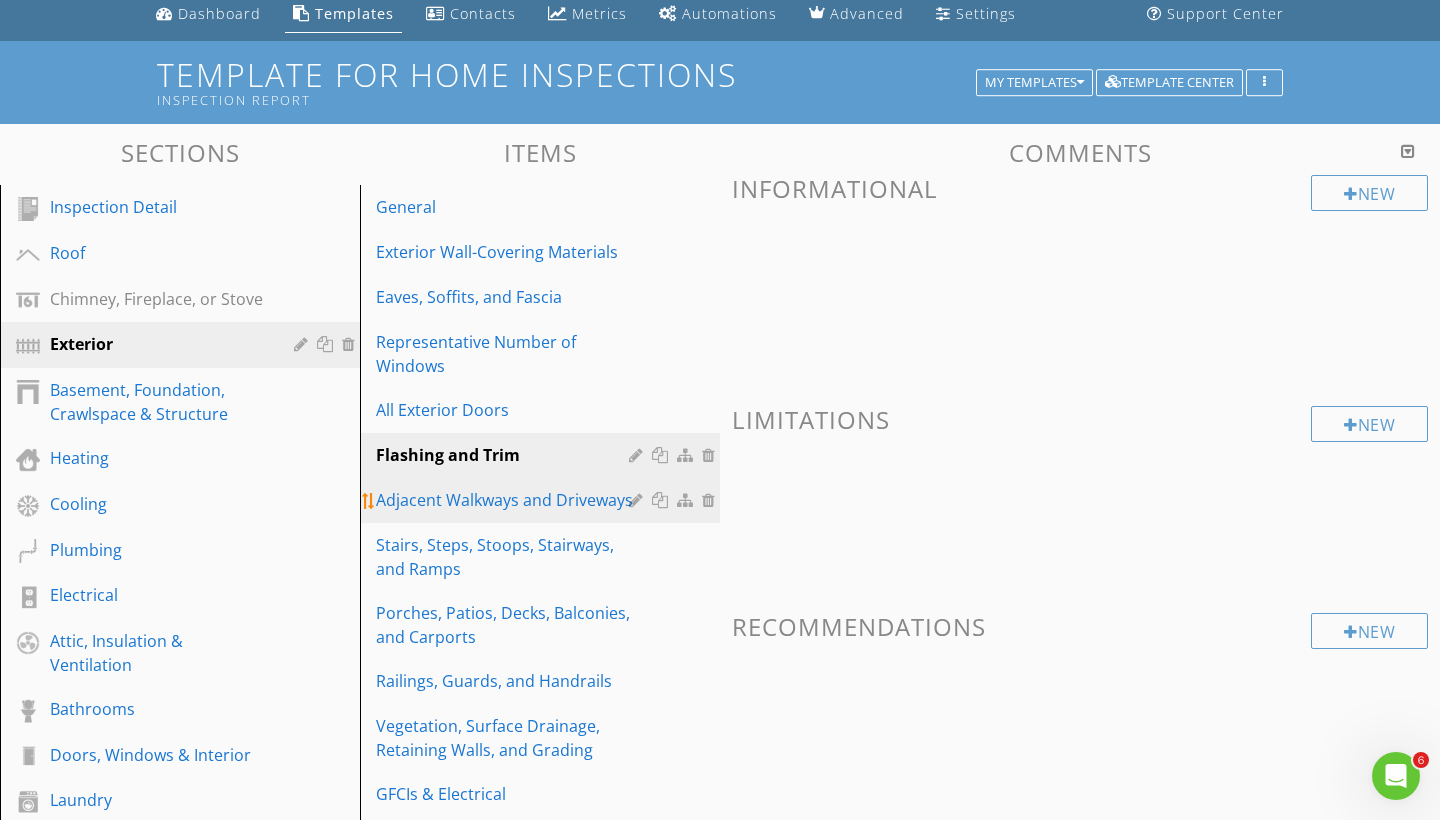 click on "Adjacent Walkways and Driveways" at bounding box center [505, 500] 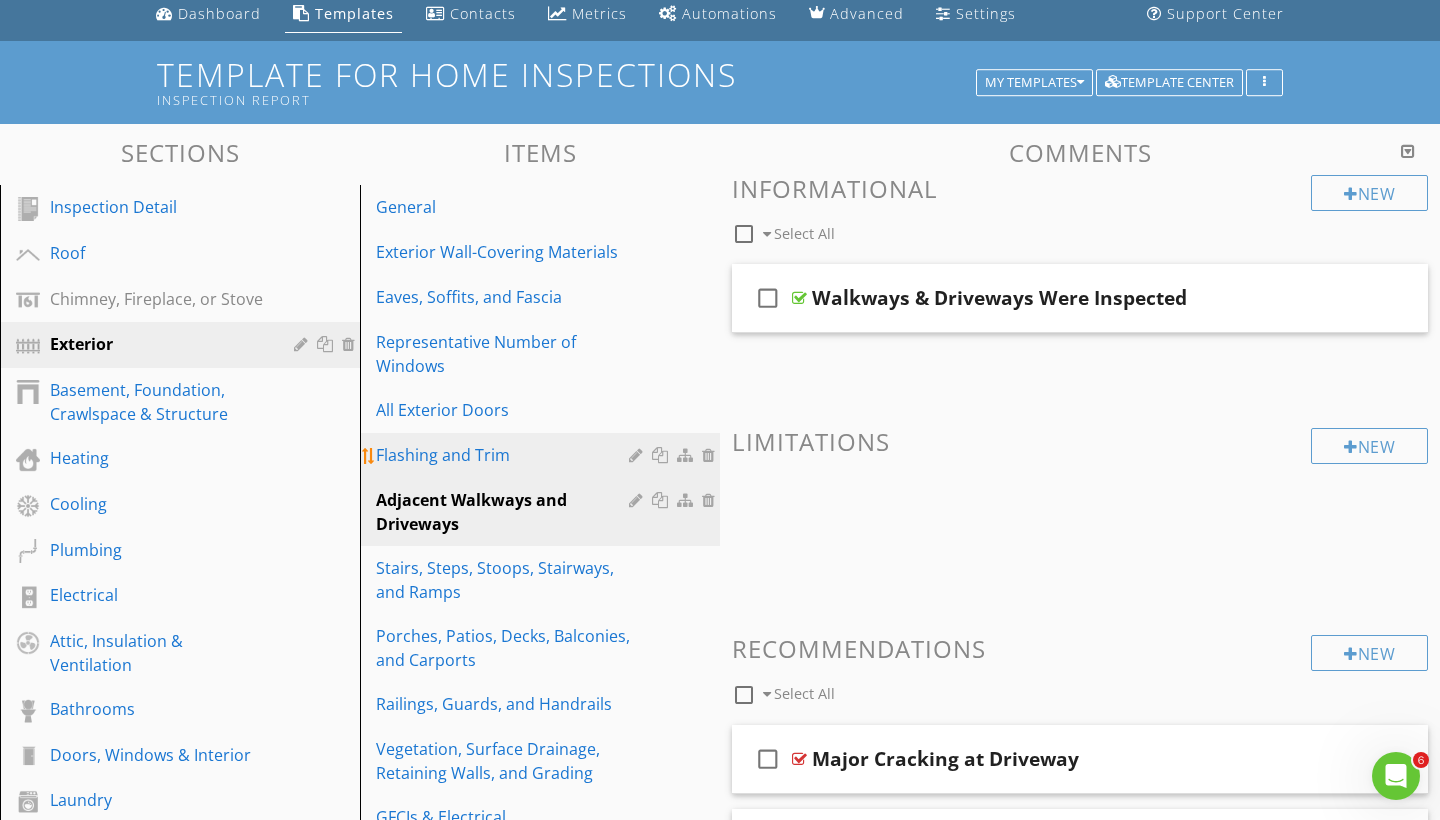 click on "Flashing and Trim" at bounding box center (505, 455) 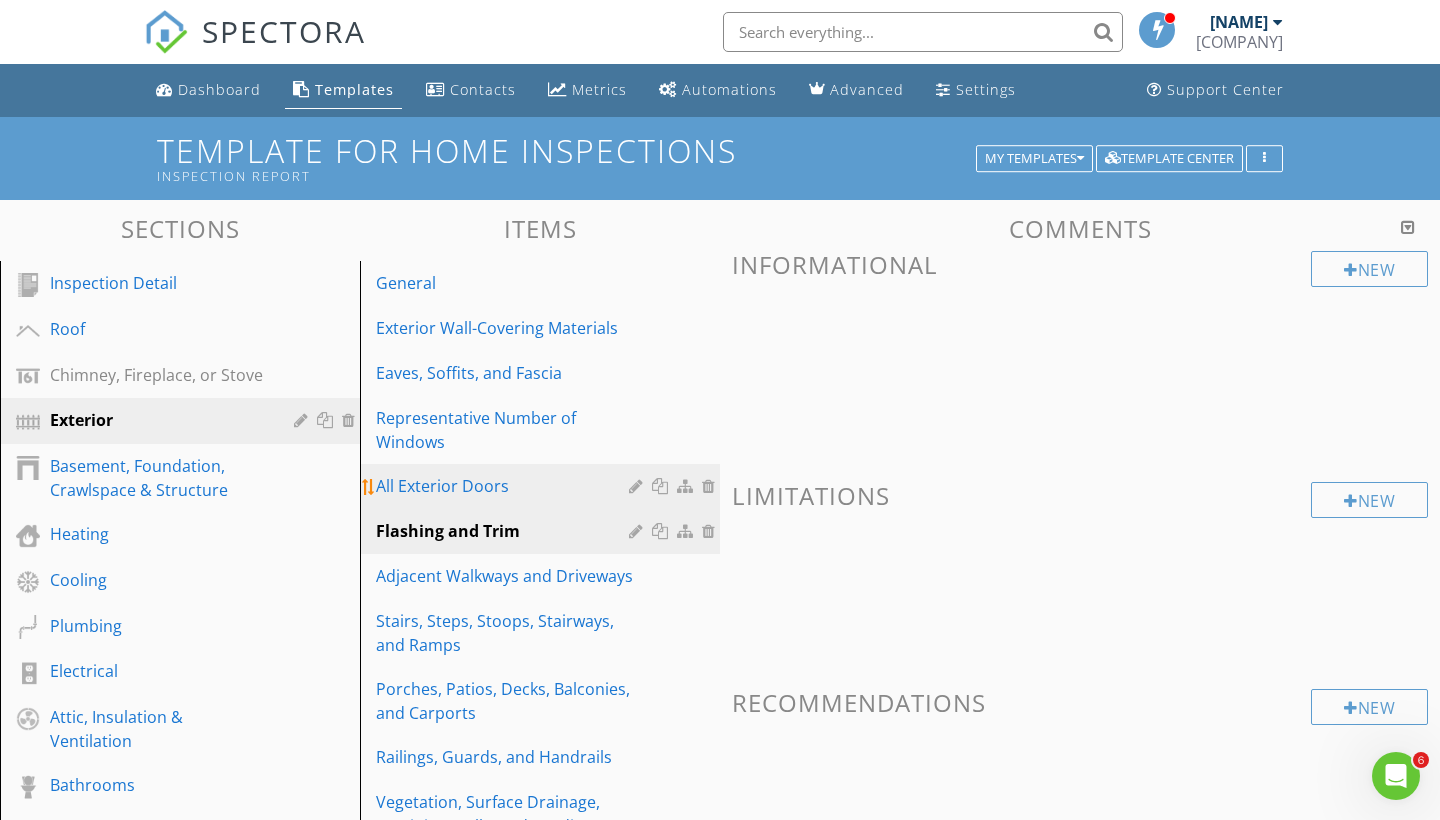 scroll, scrollTop: 0, scrollLeft: 0, axis: both 